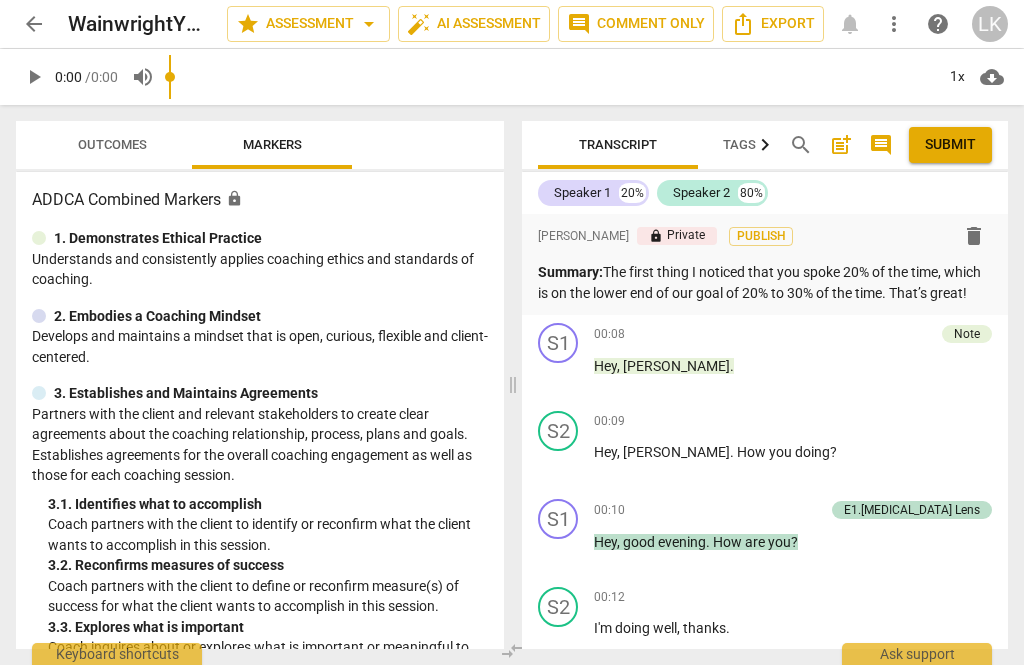 scroll, scrollTop: 0, scrollLeft: 0, axis: both 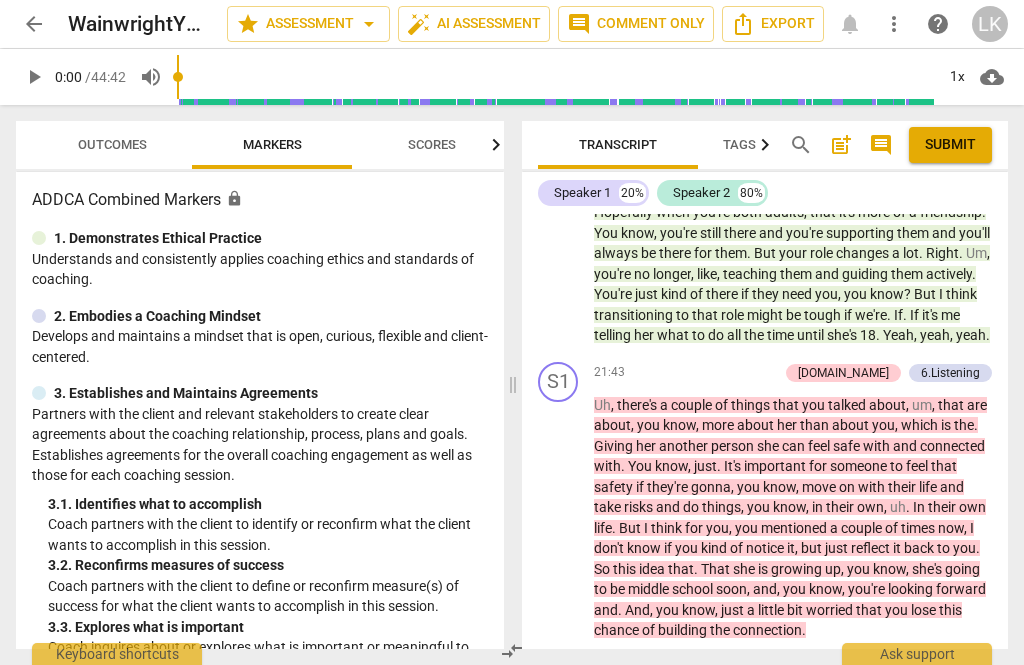click on "play_arrow" at bounding box center (559, 518) 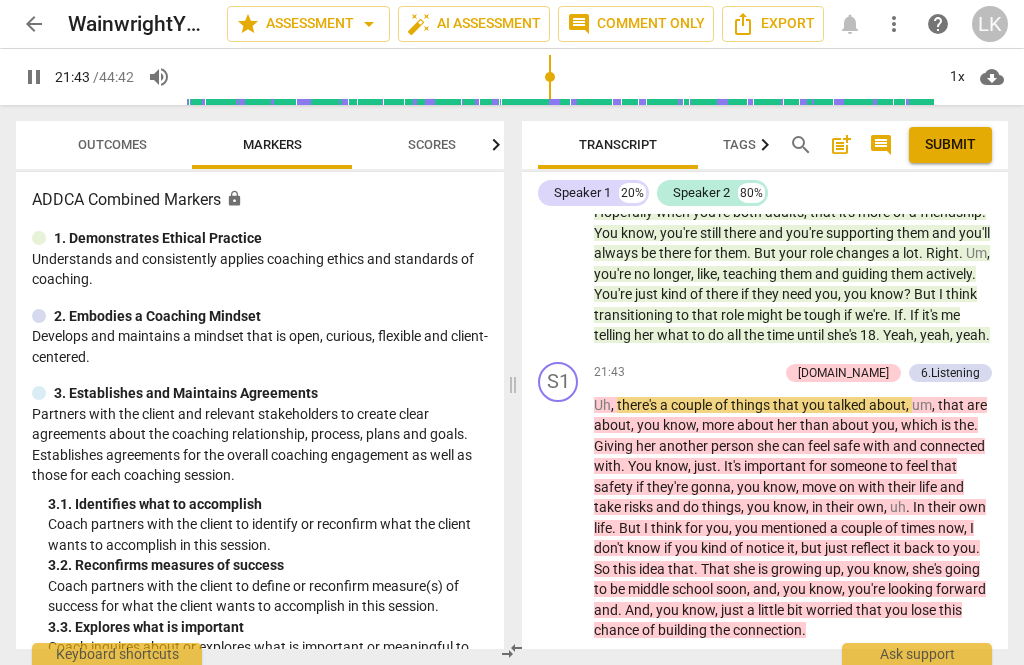 click on "play_arrow pause" at bounding box center [568, 518] 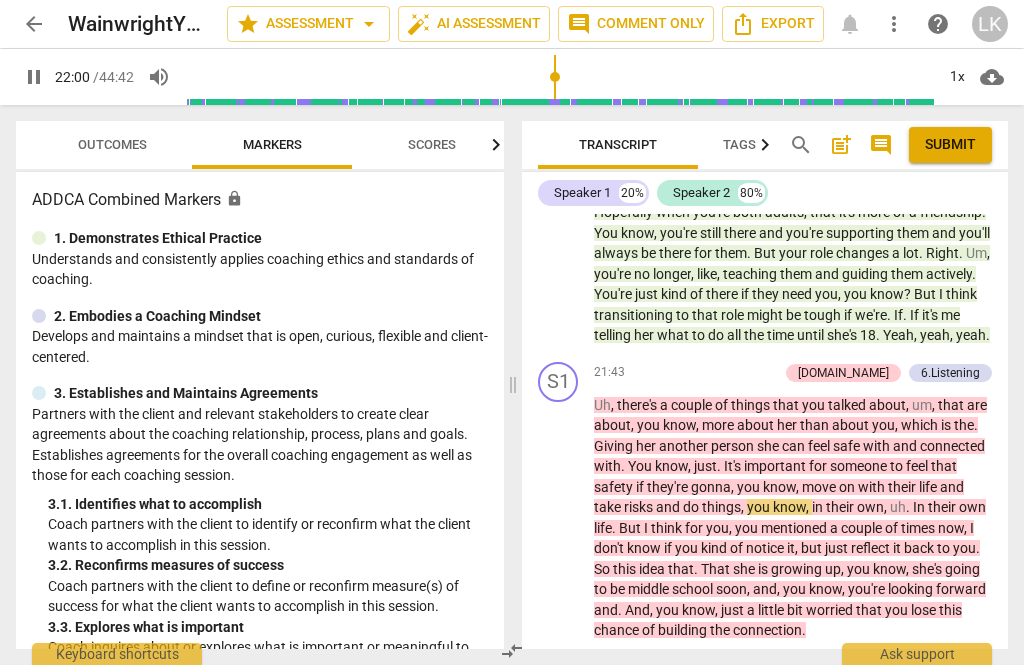 click on "pause" at bounding box center (559, 518) 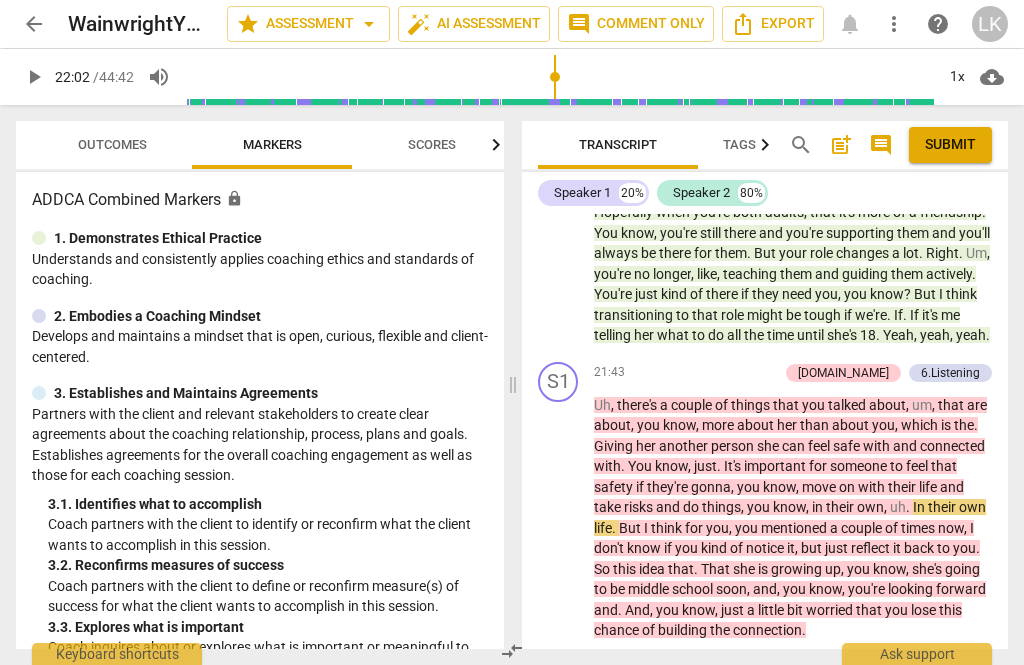 click on "play_arrow" at bounding box center [559, 518] 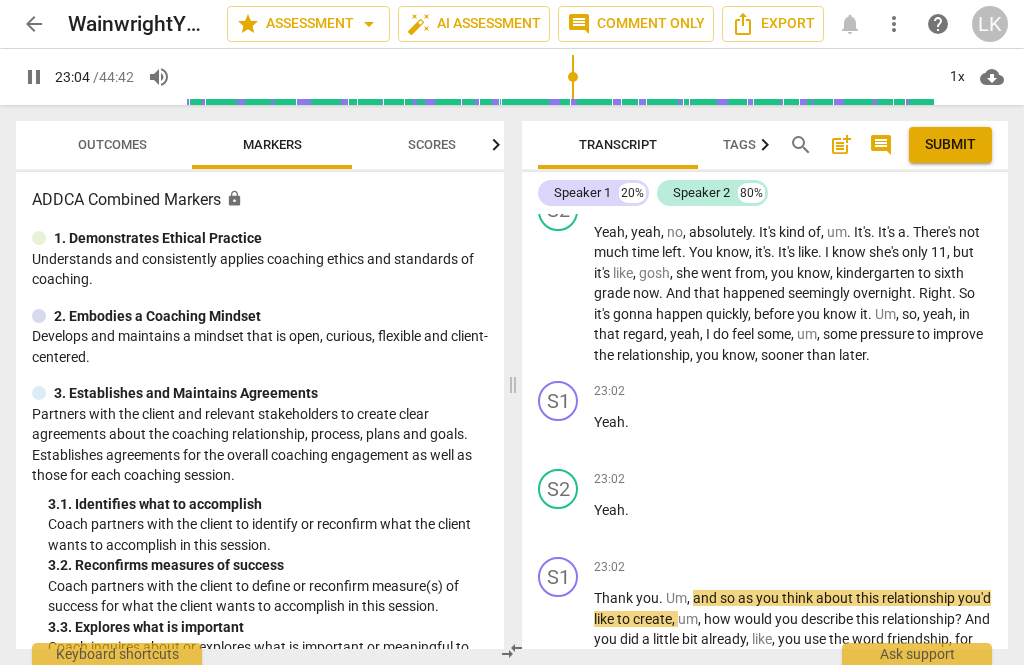 scroll, scrollTop: 9293, scrollLeft: 0, axis: vertical 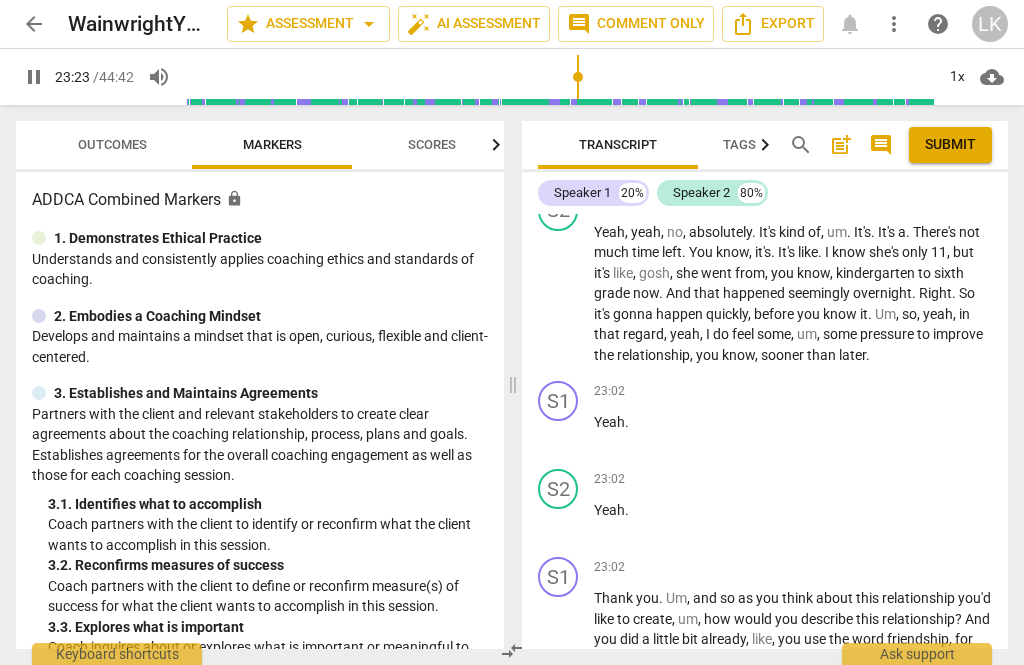 click on "play_arrow pause" at bounding box center [568, 661] 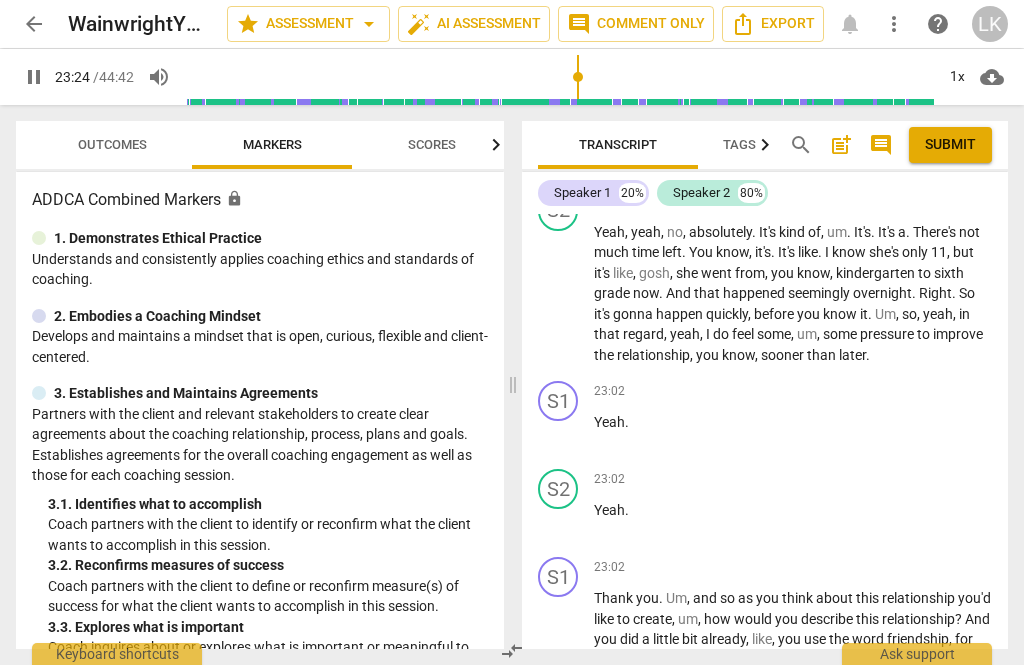 click on "pause" at bounding box center (559, 661) 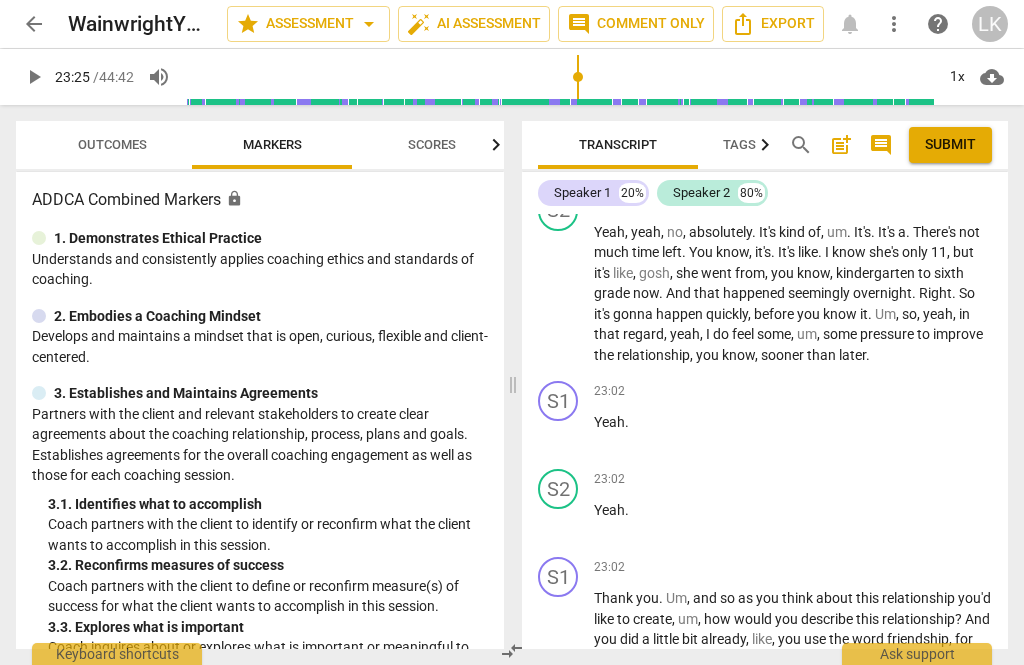 type on "1406" 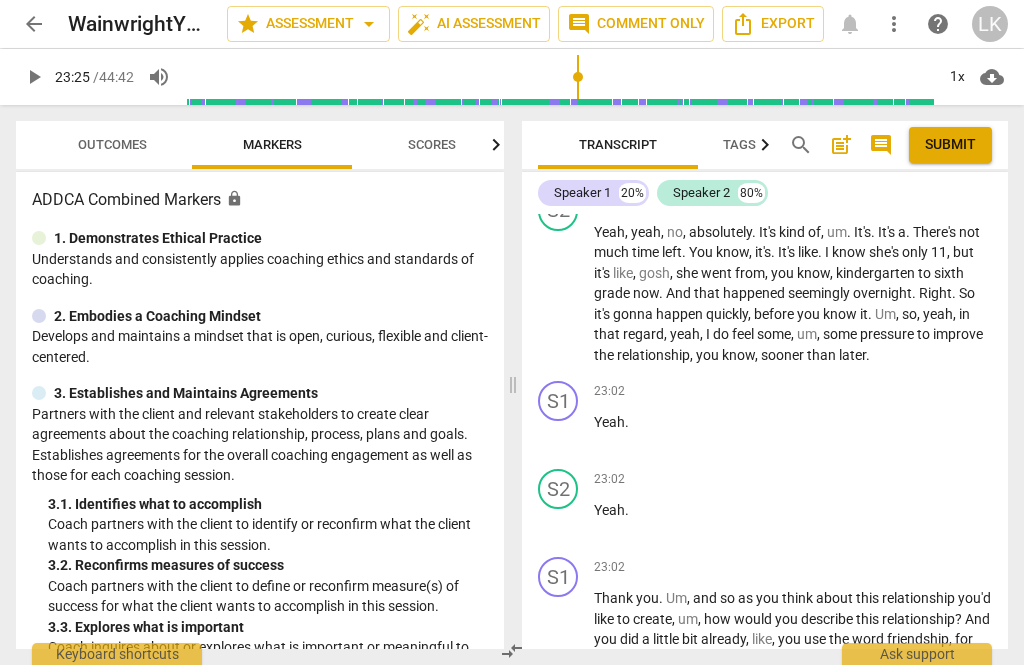 click on "+" at bounding box center (883, 567) 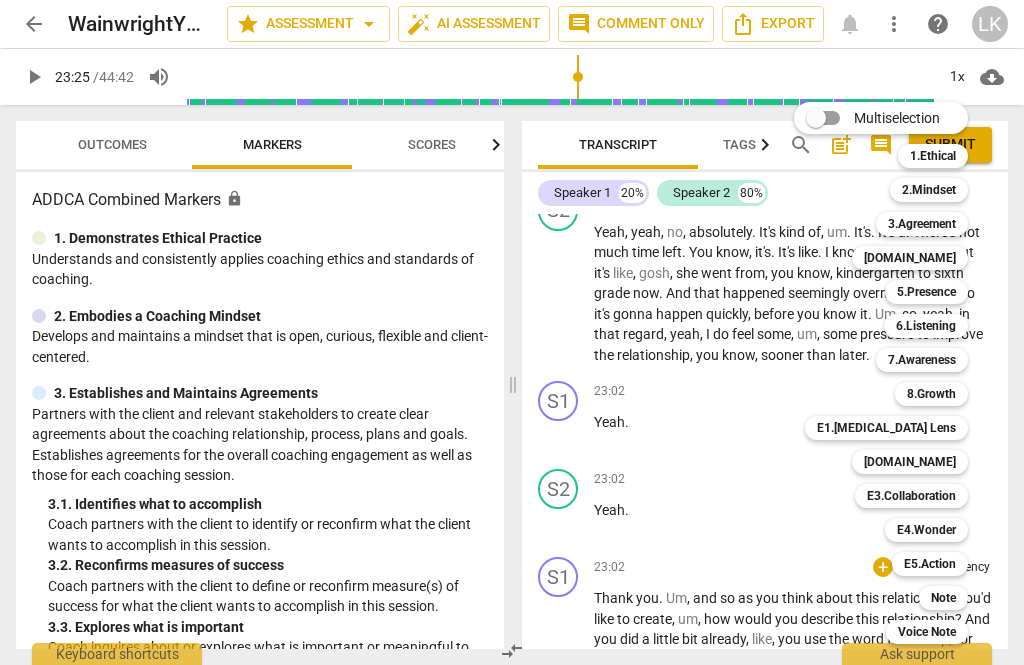 click on "7.Awareness" at bounding box center (922, 360) 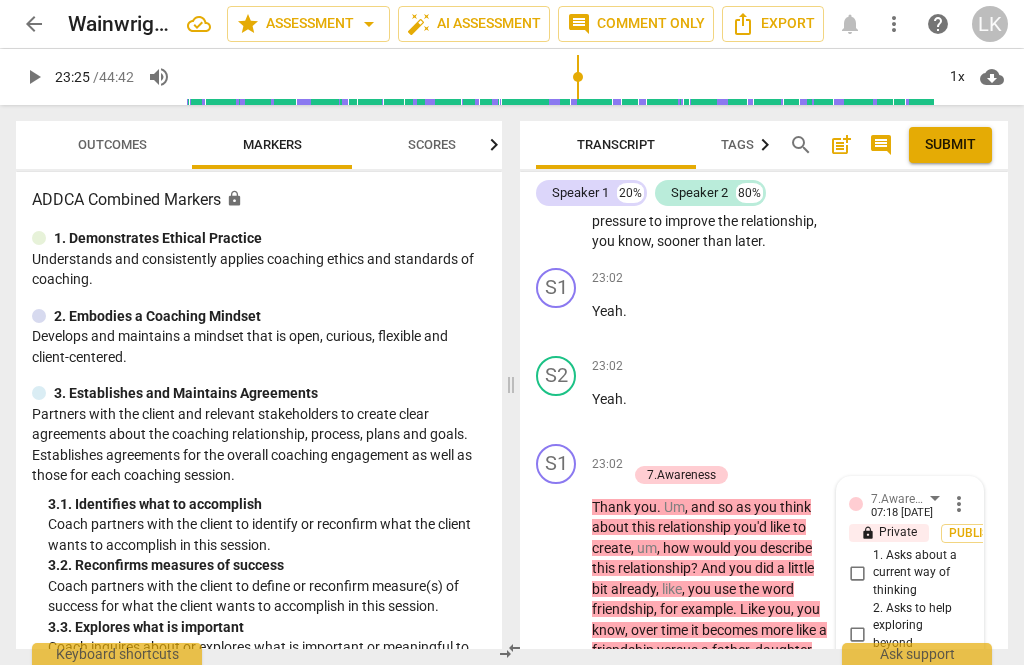 scroll, scrollTop: 14145, scrollLeft: 0, axis: vertical 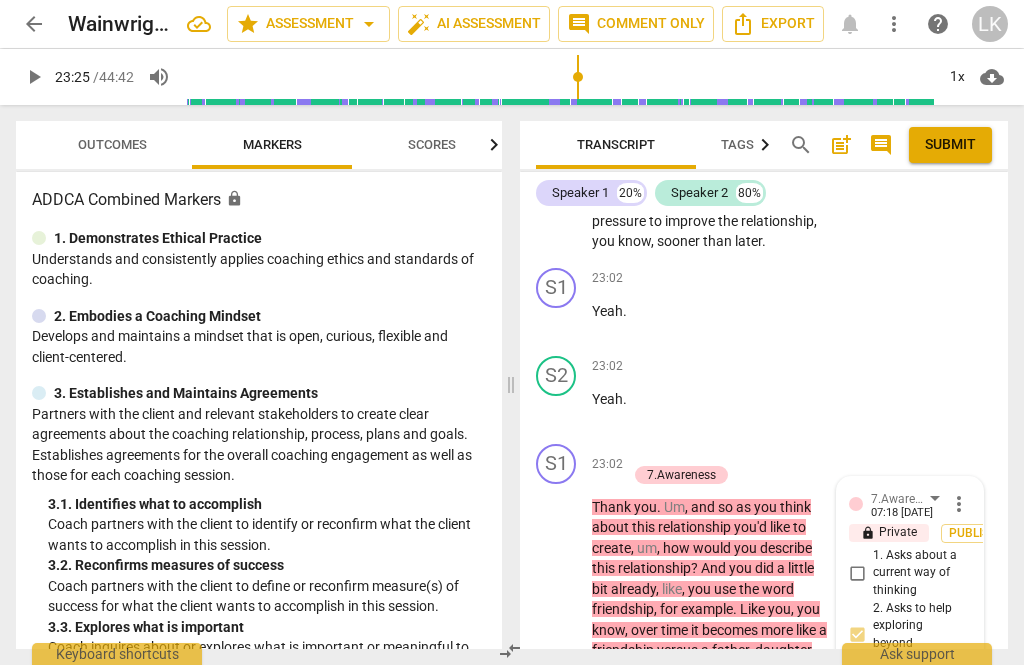 click on "3. Asks to help exploring beyond situation" at bounding box center (857, 705) 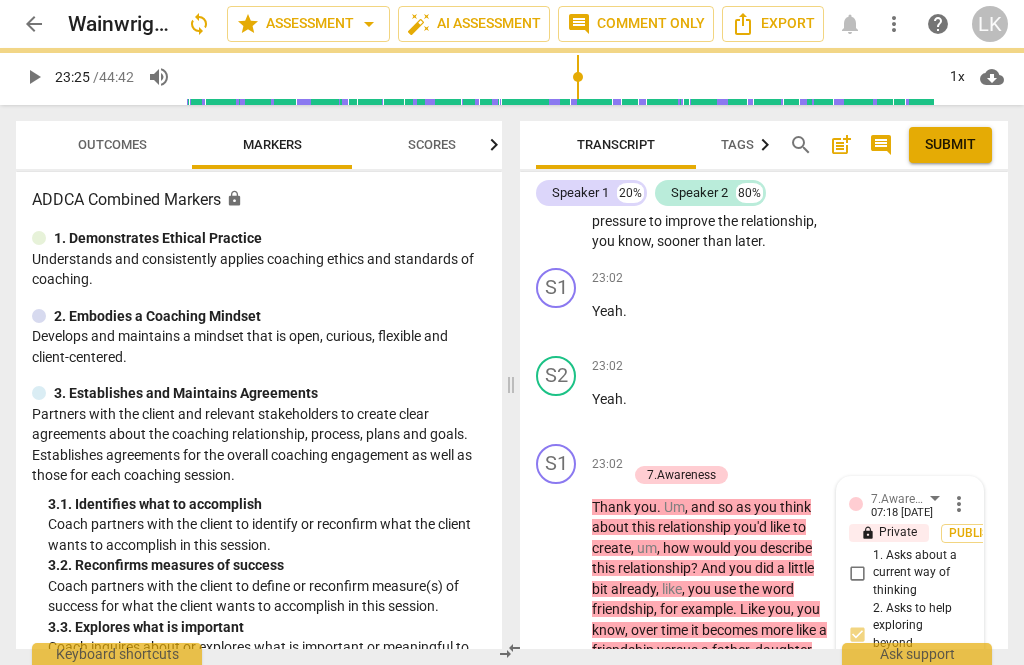 click on "6. Asks clear, open-ended questions" at bounding box center [857, 907] 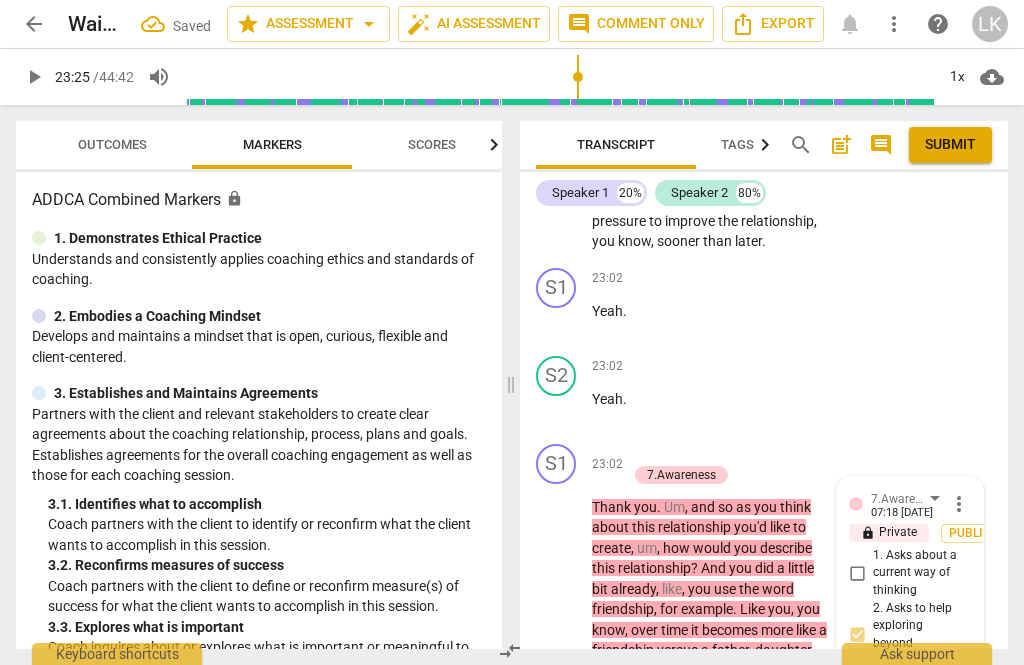 click on "6. Asks clear, open-ended questions" at bounding box center [857, 907] 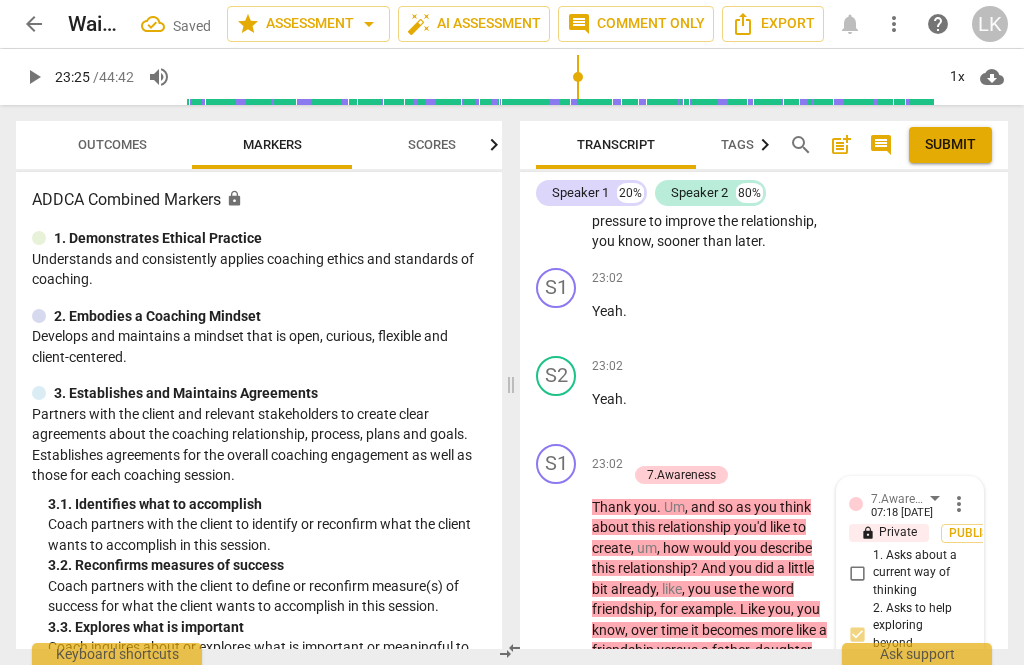 click on "6. Asks clear, open-ended questions" at bounding box center (857, 907) 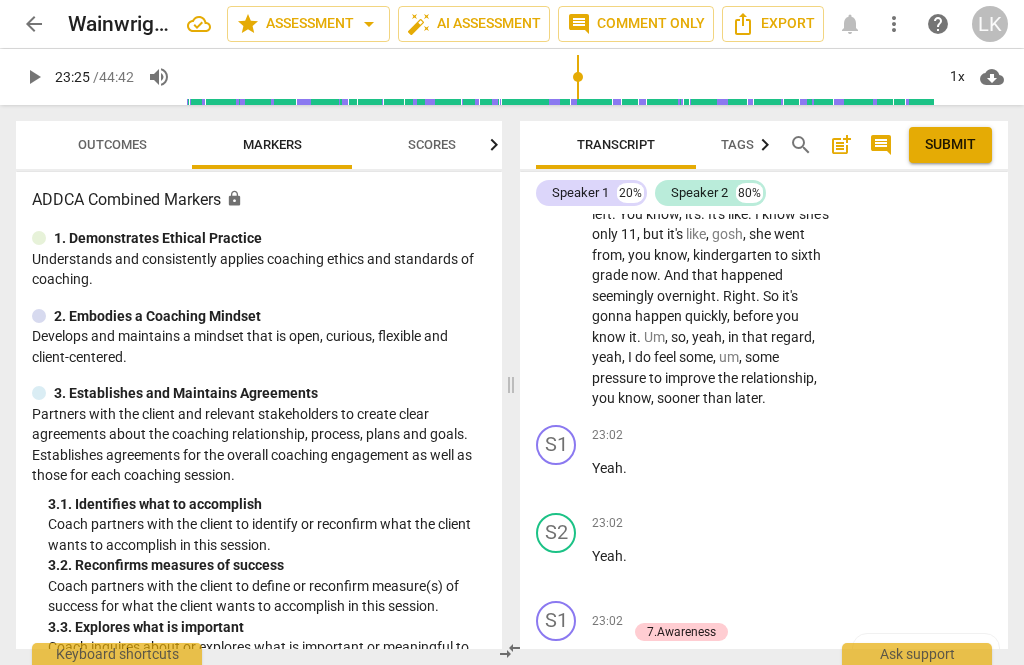 scroll, scrollTop: 13986, scrollLeft: 0, axis: vertical 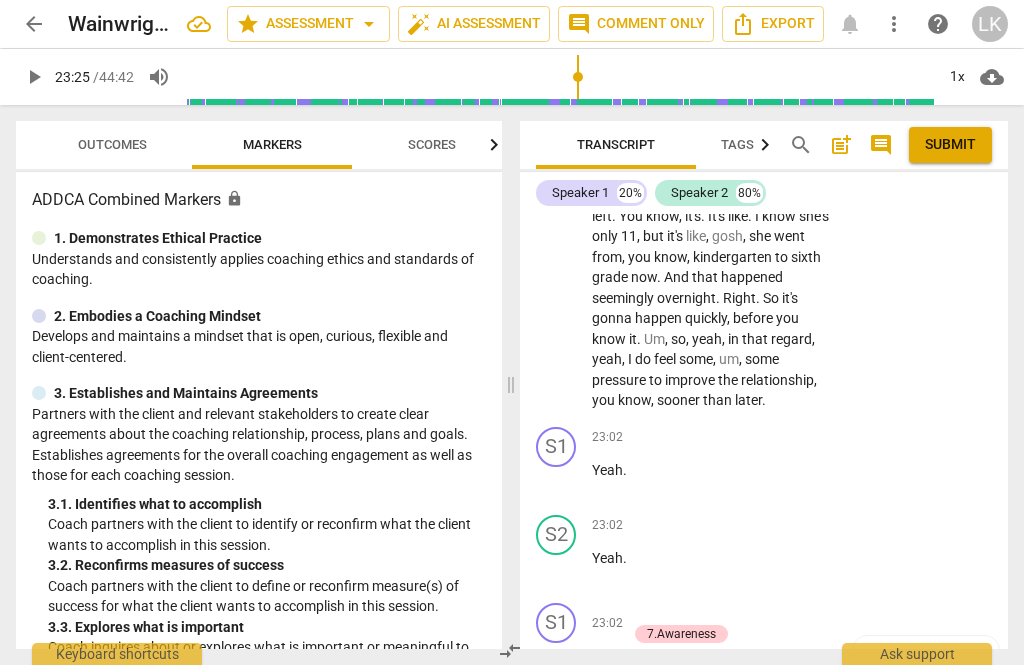 click on "+" at bounding box center [637, 613] 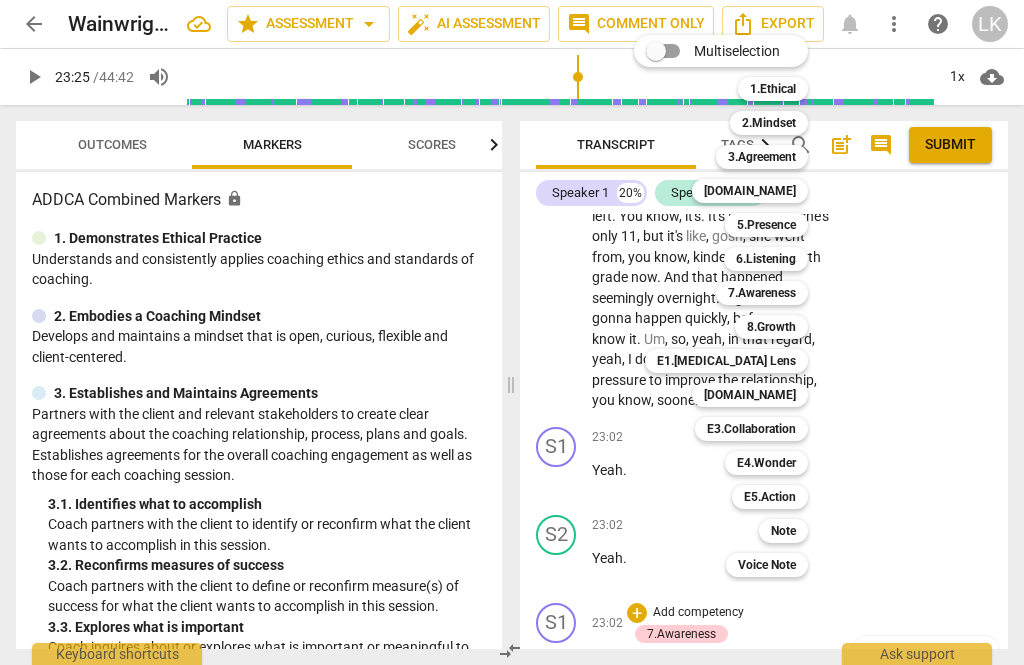 click on "5.Presence" at bounding box center [766, 225] 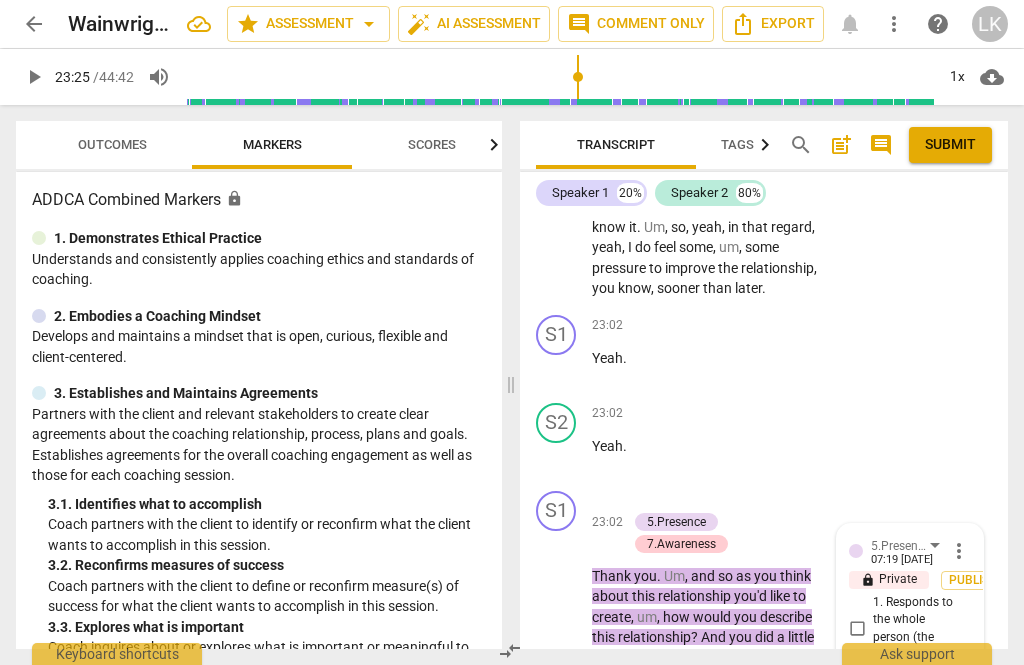 scroll, scrollTop: 14072, scrollLeft: 0, axis: vertical 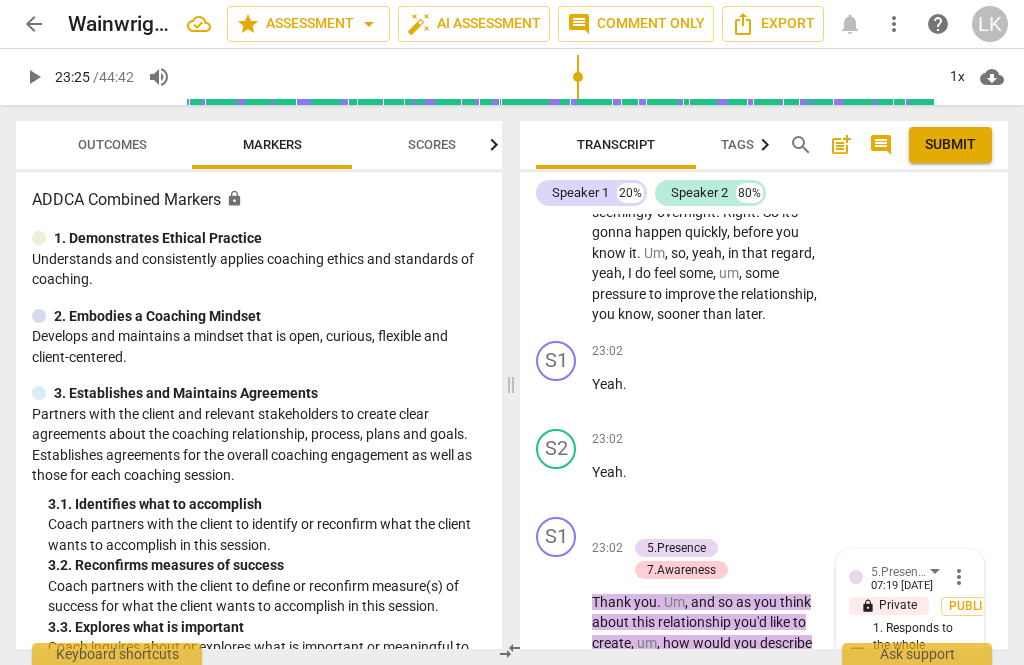 click on "2. Responds to what to accomplish (the what)" at bounding box center (857, 725) 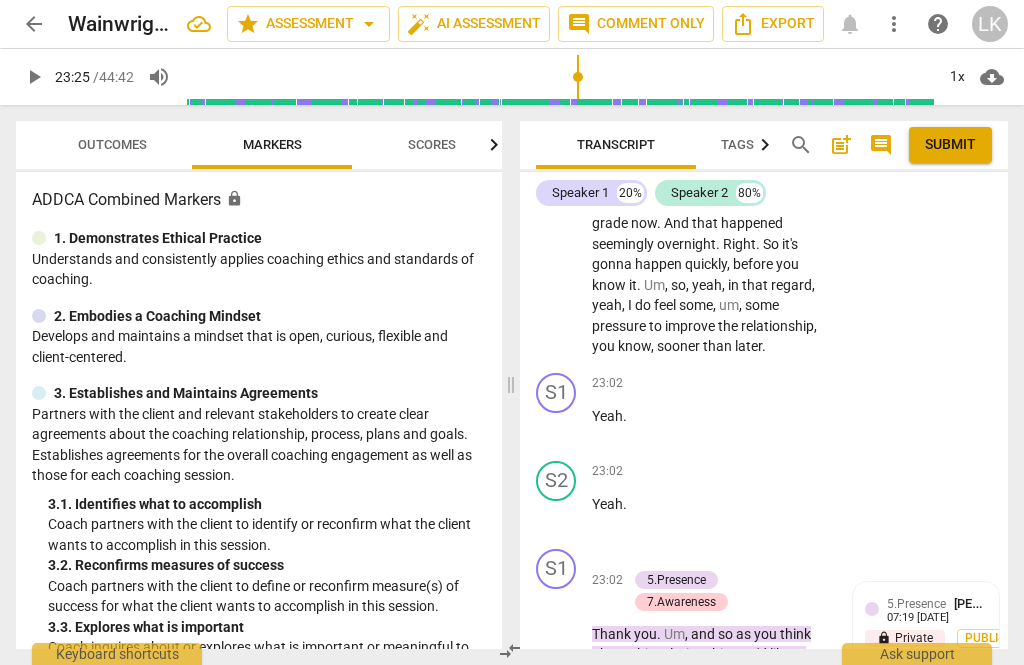scroll, scrollTop: 14031, scrollLeft: 0, axis: vertical 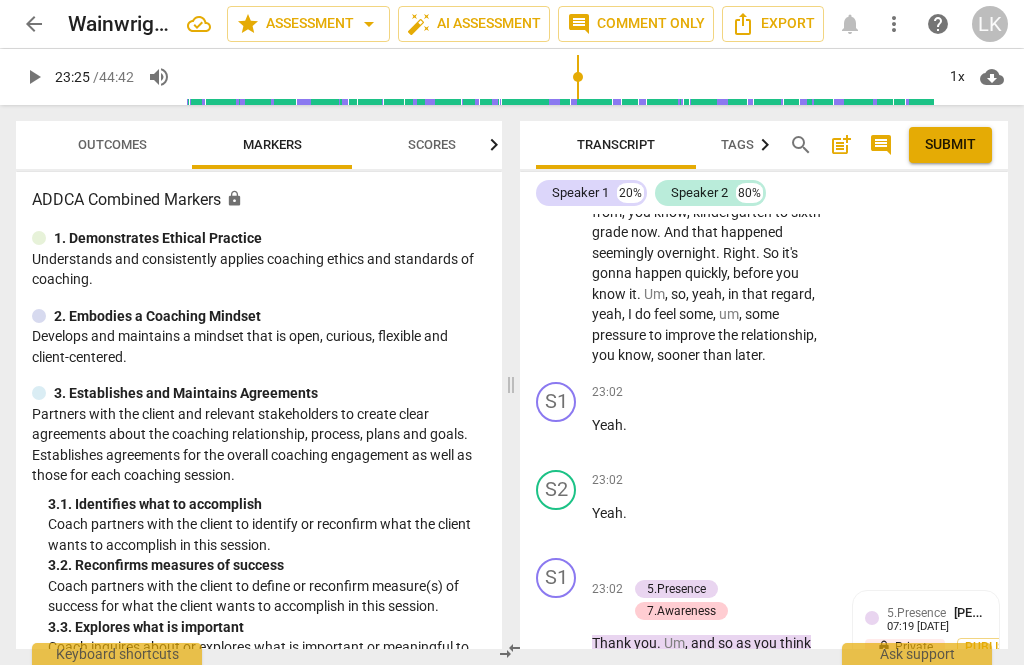 click on "+ Add competency" at bounding box center (686, 568) 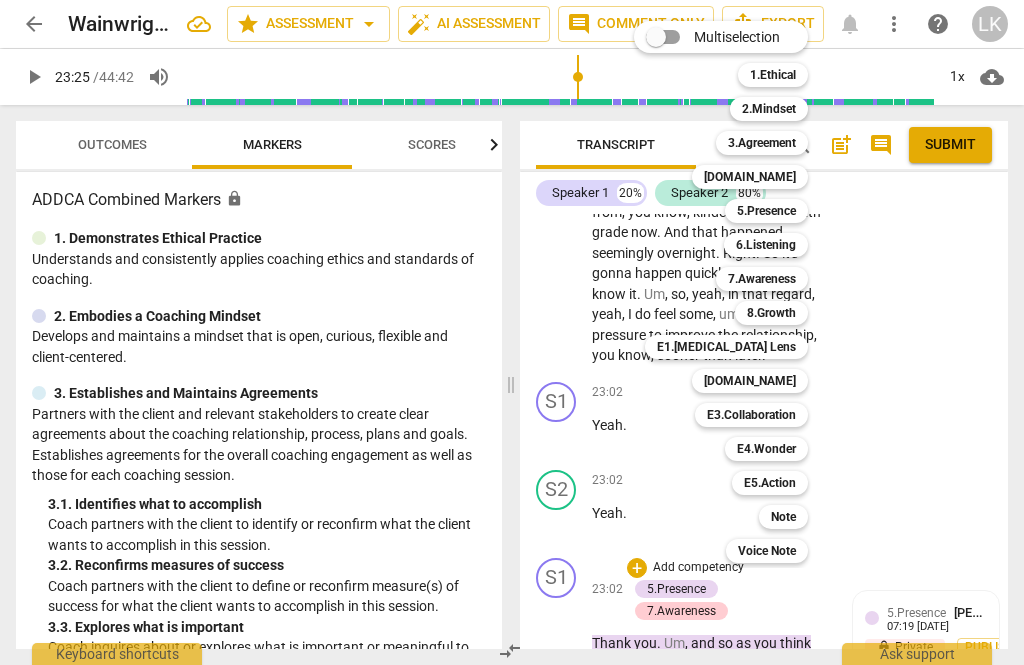 click on "E3.Collaboration" at bounding box center (751, 415) 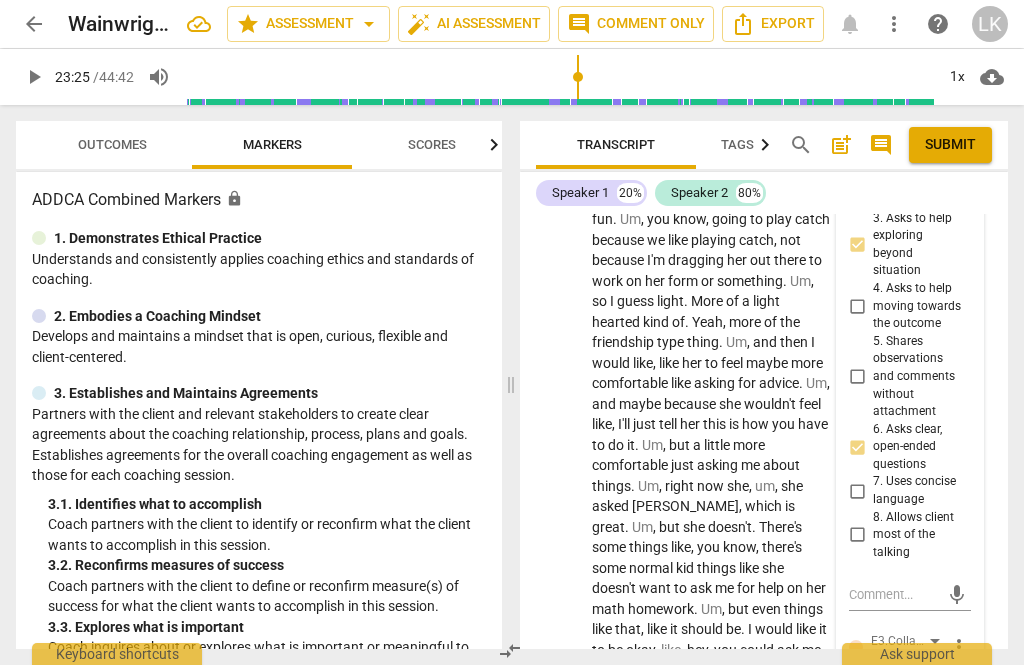 scroll, scrollTop: 14997, scrollLeft: 0, axis: vertical 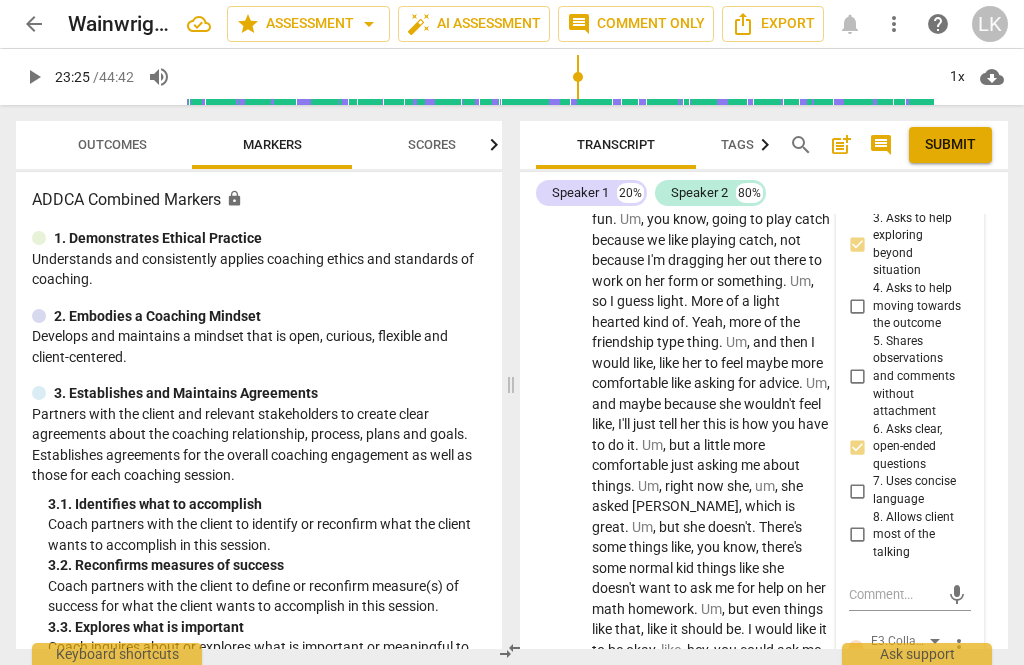 click on "4. Uses client’s language for rapport" at bounding box center (857, 821) 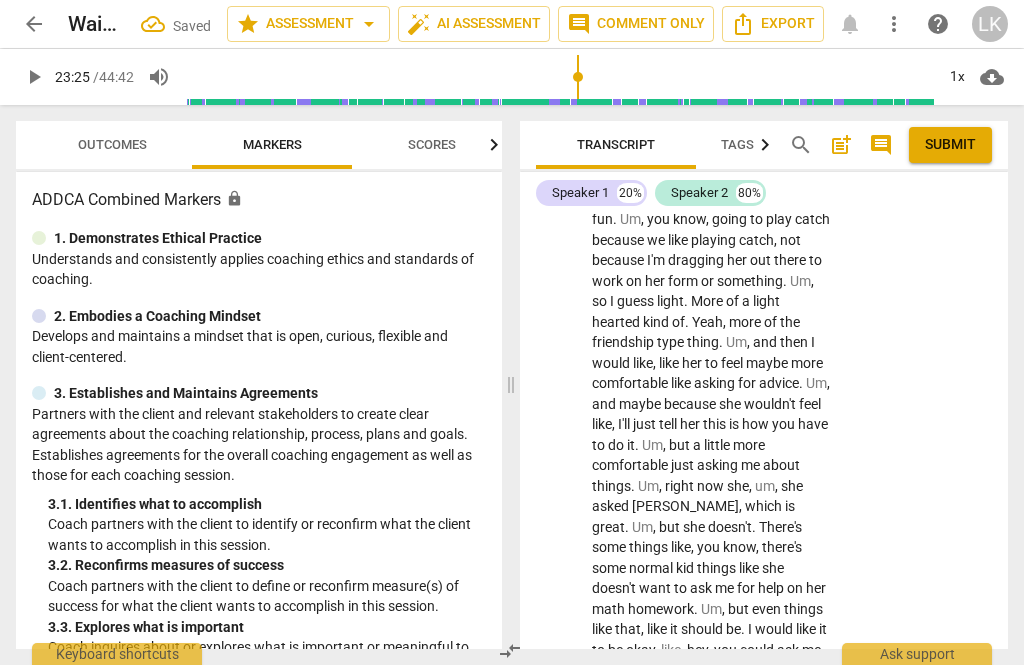 scroll, scrollTop: 13917, scrollLeft: 0, axis: vertical 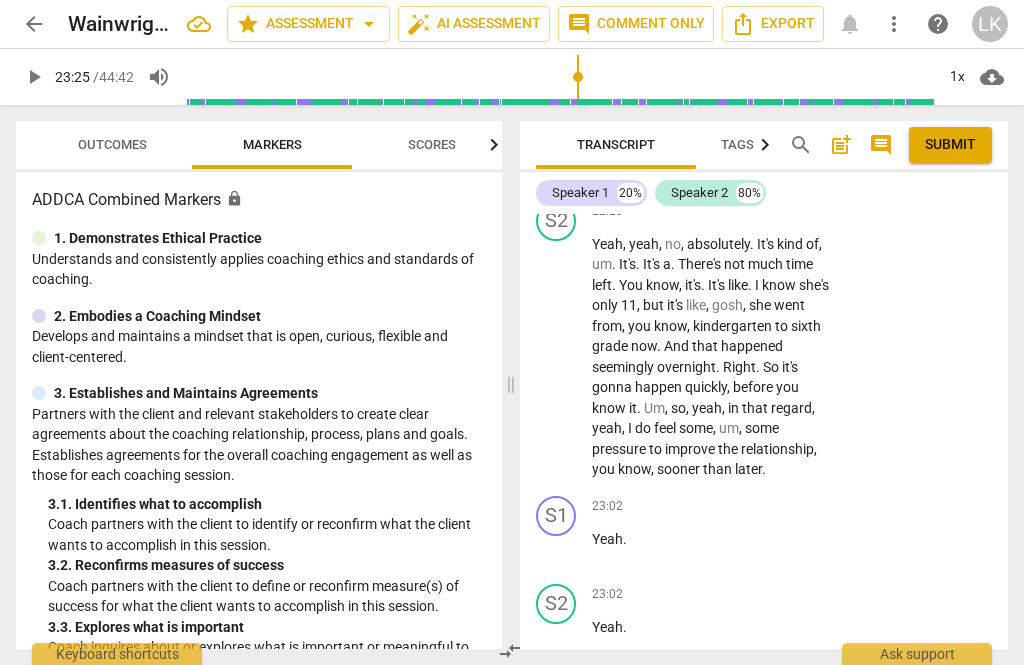 click on "+" at bounding box center (637, 682) 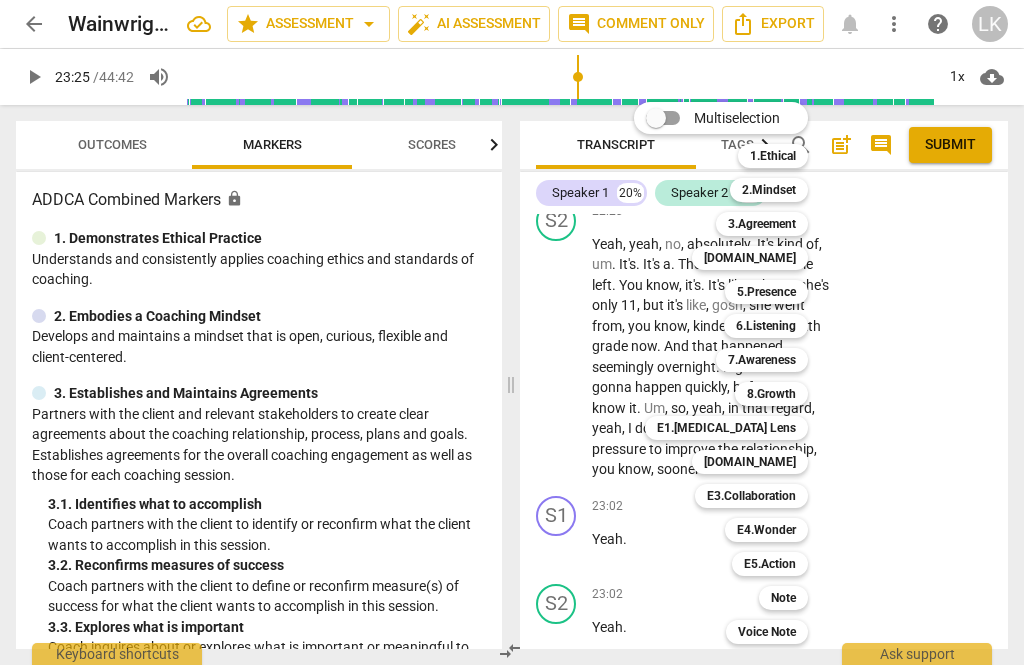 click on "E4.Wonder" at bounding box center (766, 530) 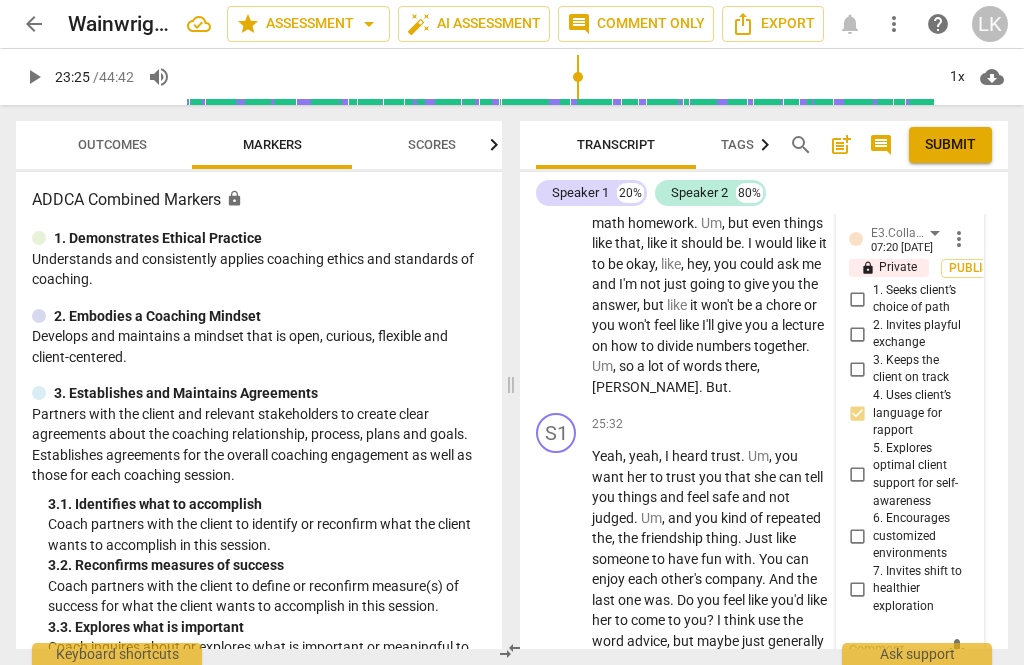 scroll, scrollTop: 15433, scrollLeft: 0, axis: vertical 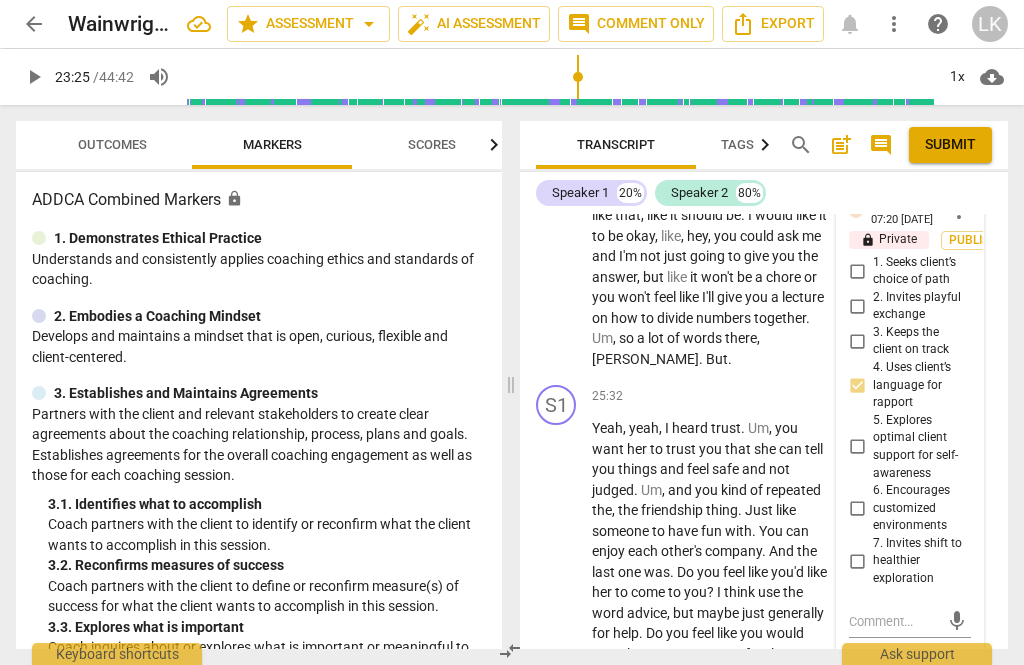 click on "3. Asks about possibilities" at bounding box center (857, 821) 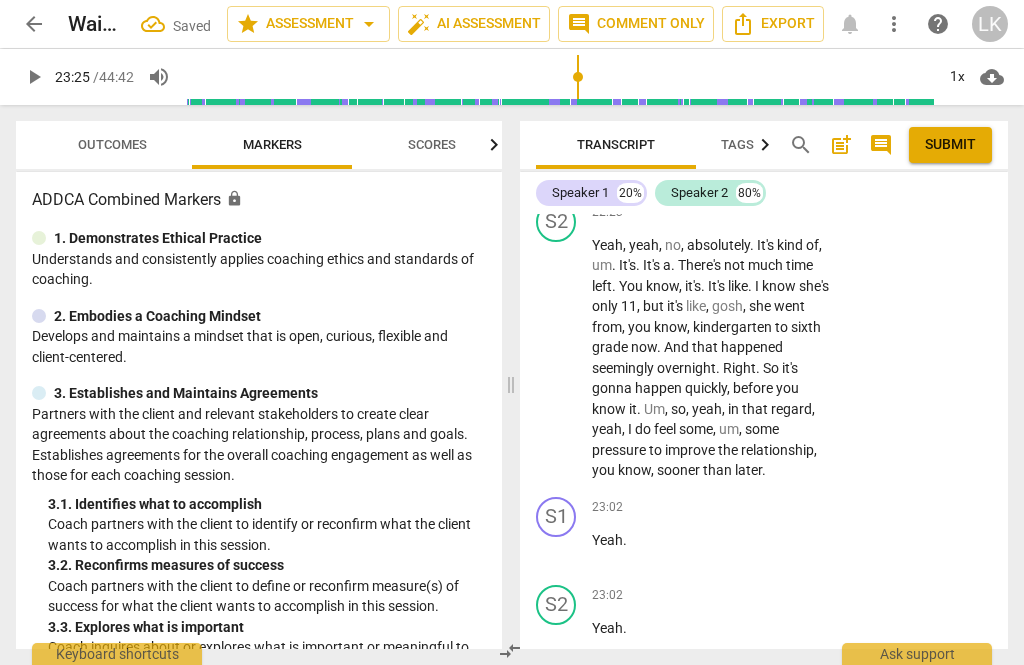 scroll, scrollTop: 13901, scrollLeft: 0, axis: vertical 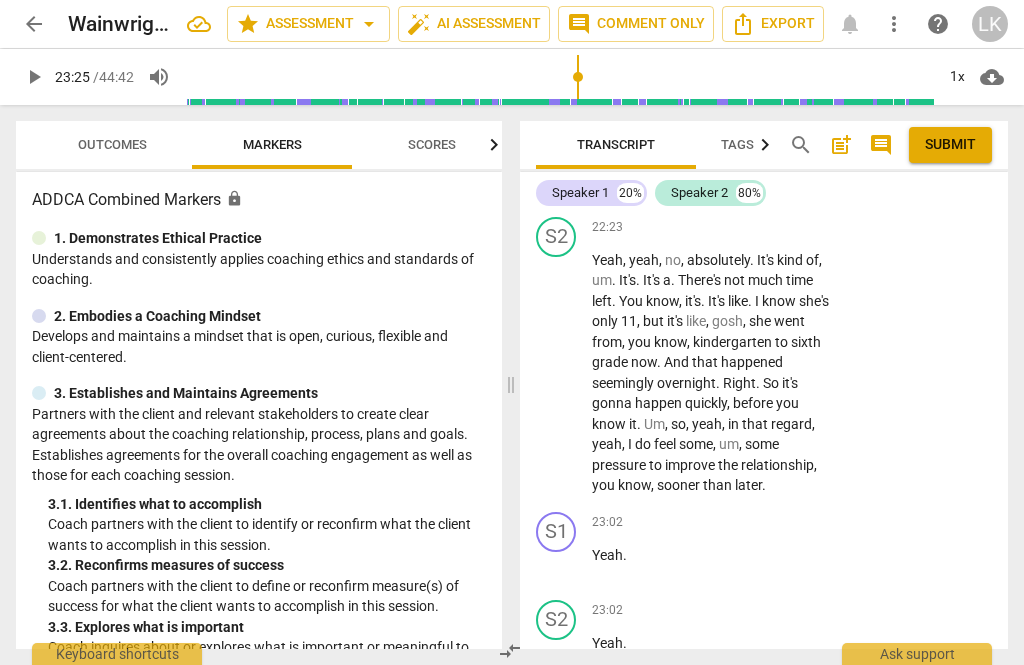 click on "+" at bounding box center (637, 698) 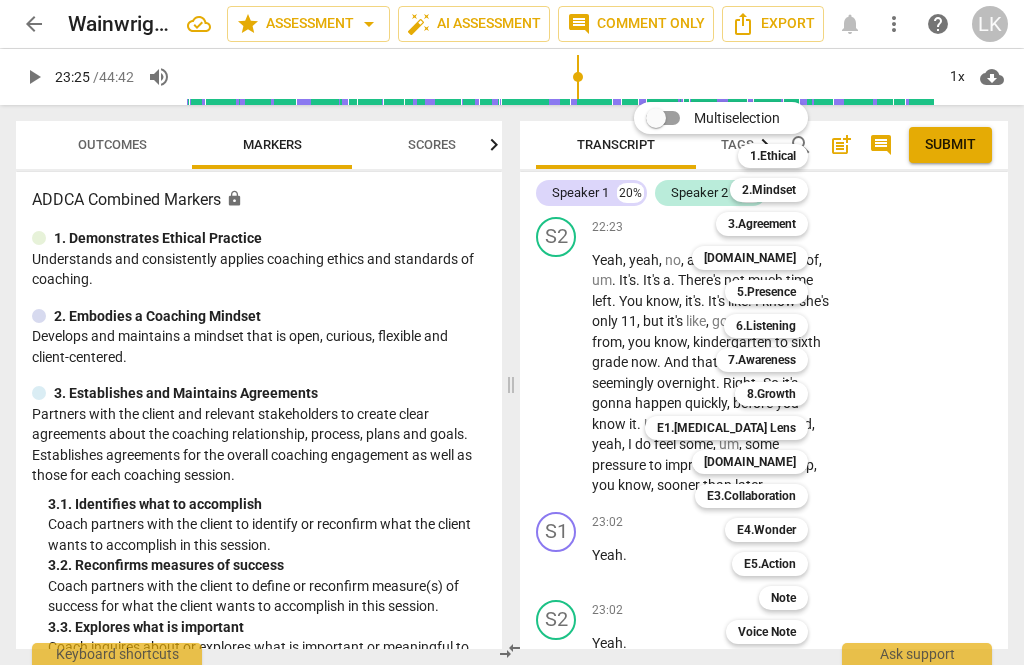 click on "Note" at bounding box center (783, 598) 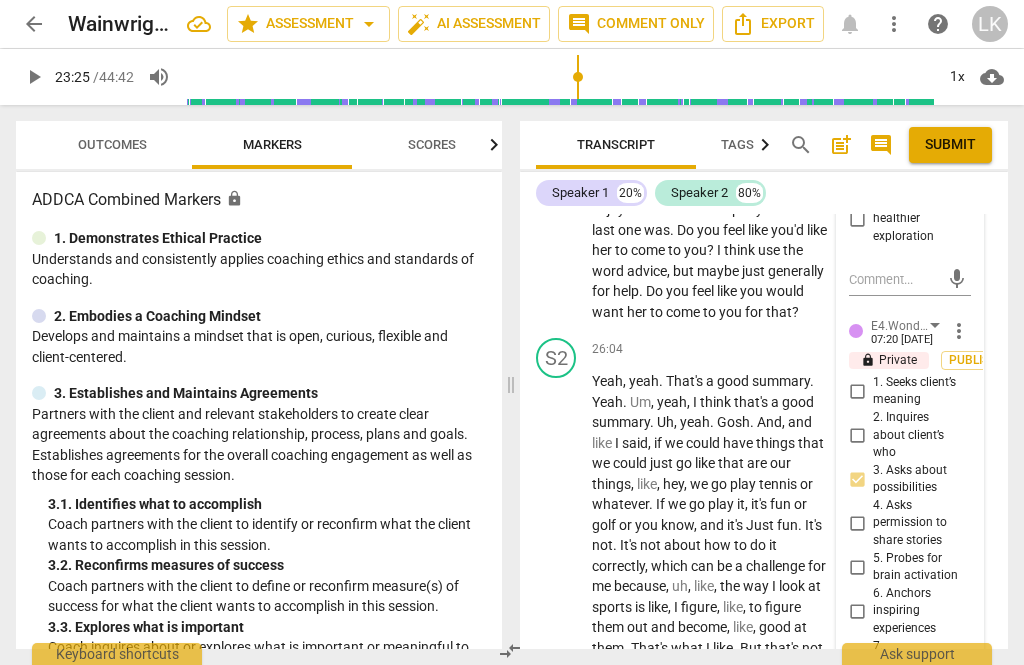 scroll, scrollTop: 15788, scrollLeft: 0, axis: vertical 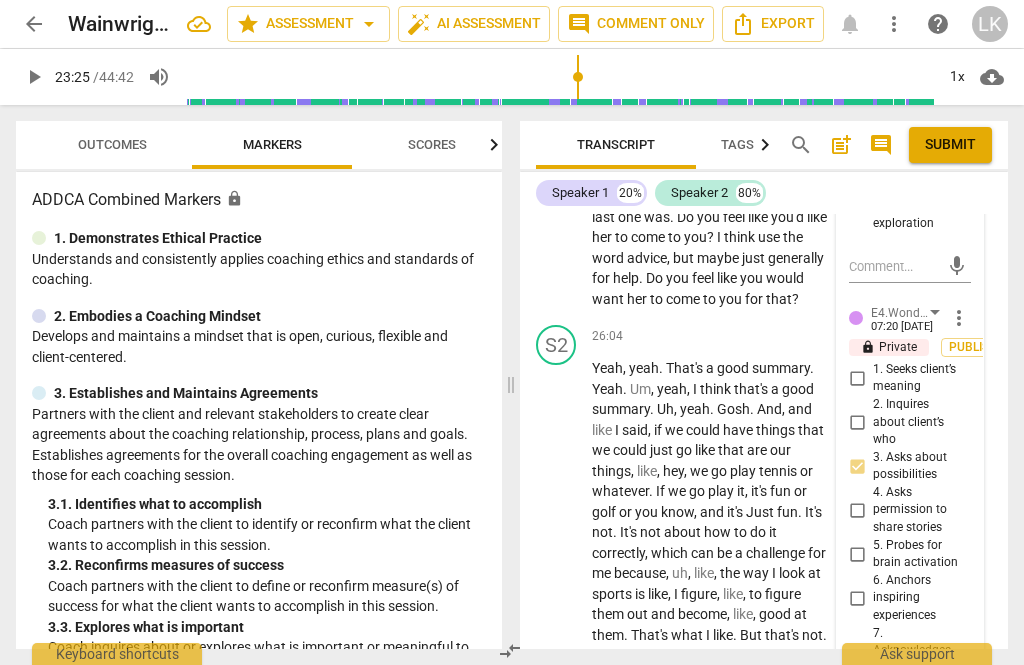 click at bounding box center (894, 868) 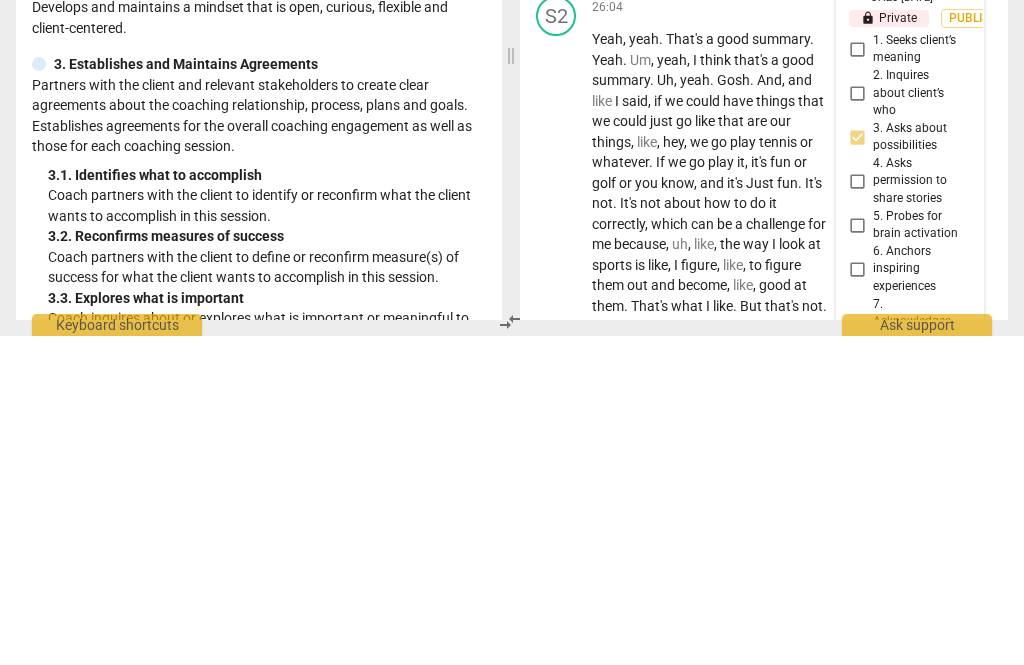 type on "M" 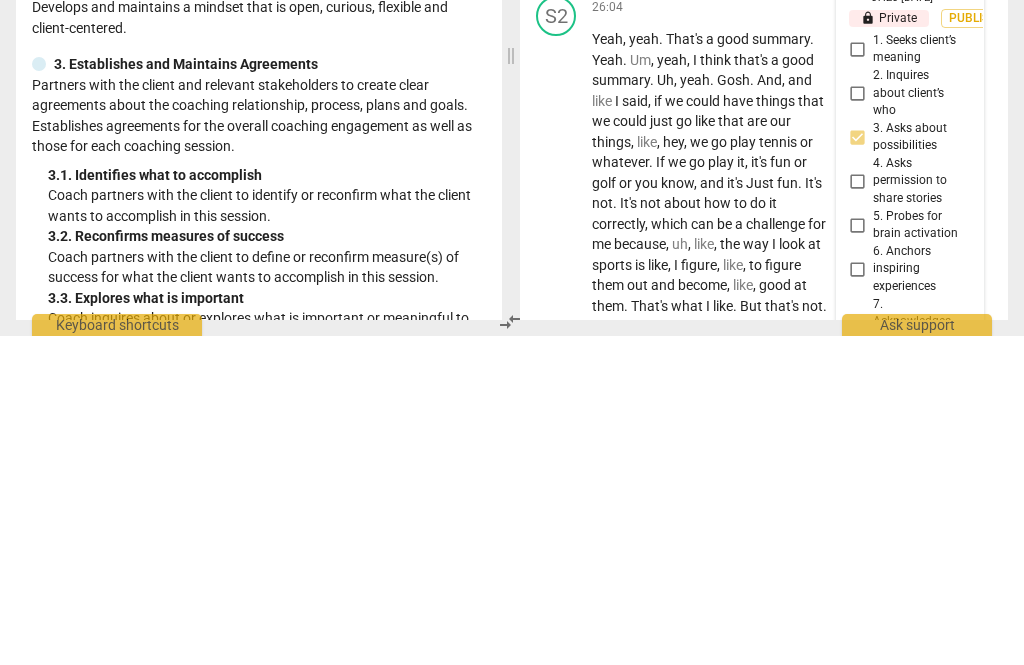 type on "Moreg" 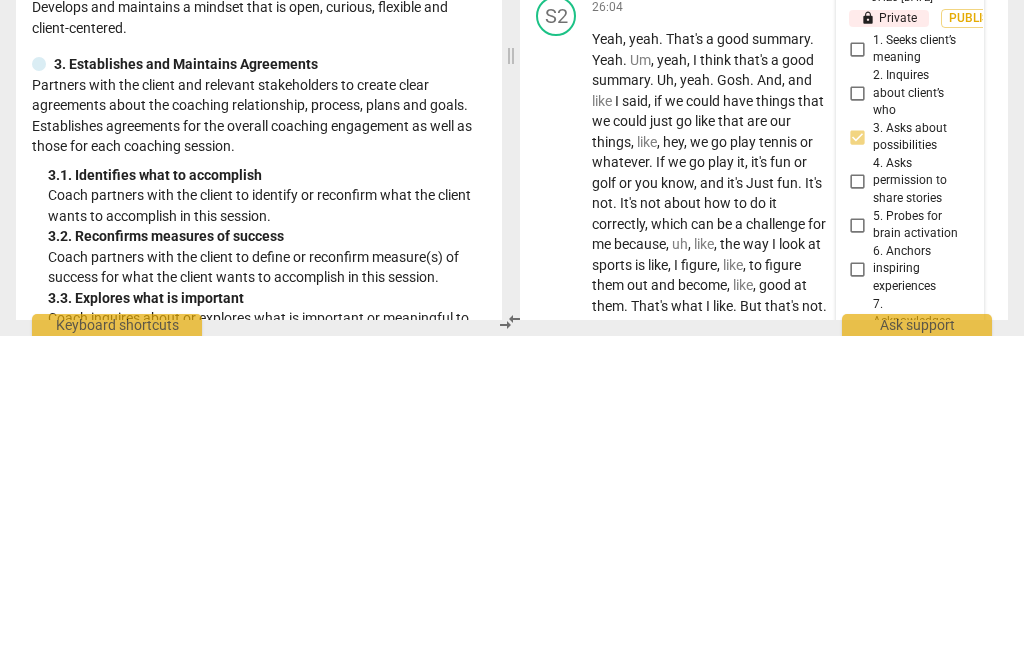 type on "More good Rei" 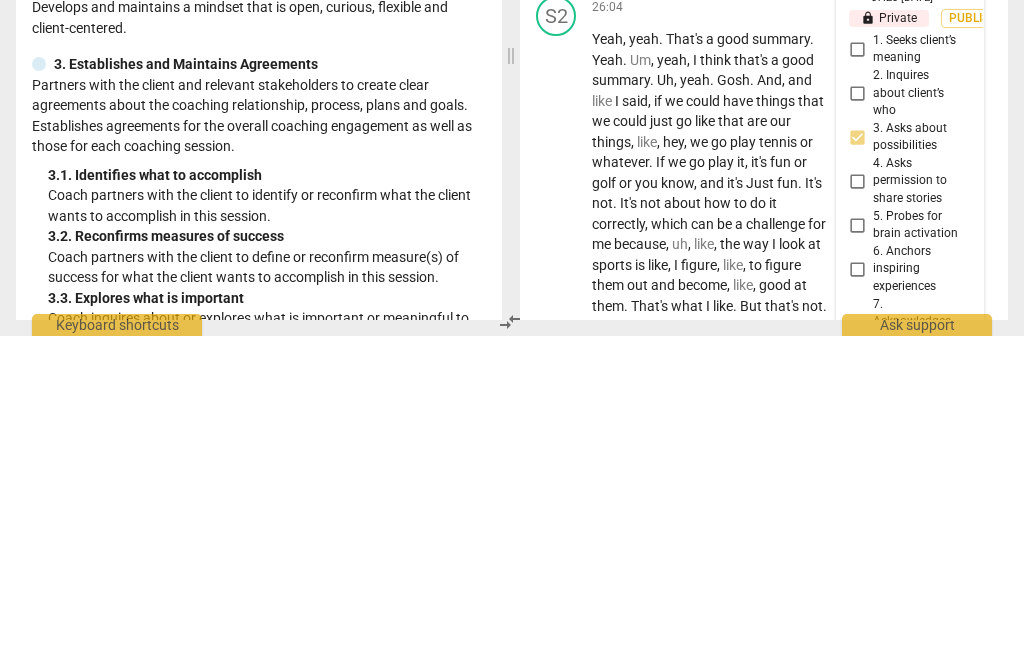 type on "More good Reinventing." 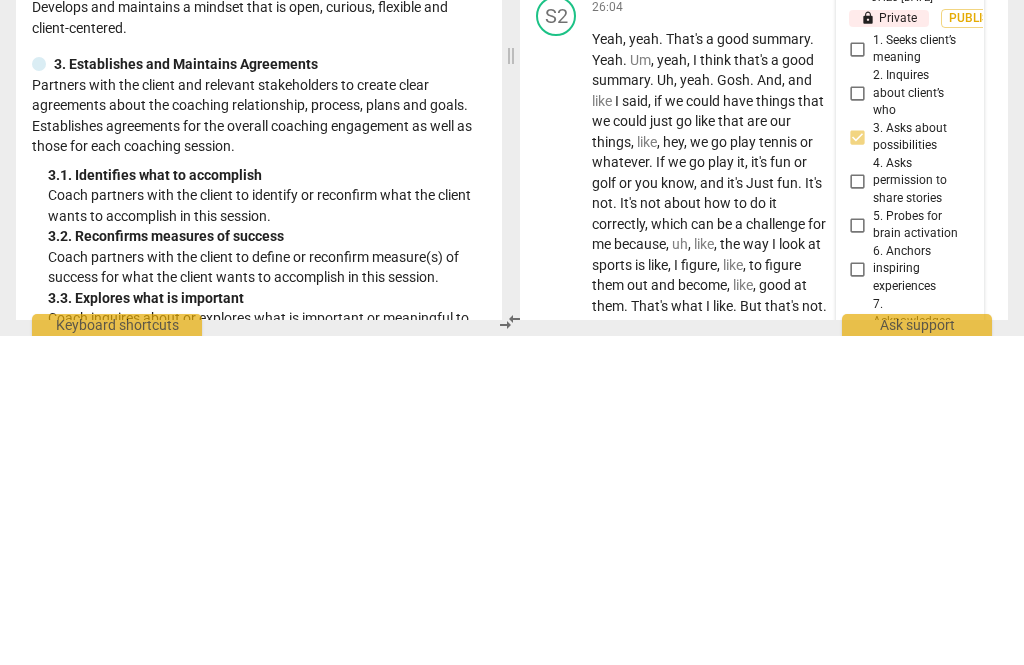 type on "More good Reinventing. 👌" 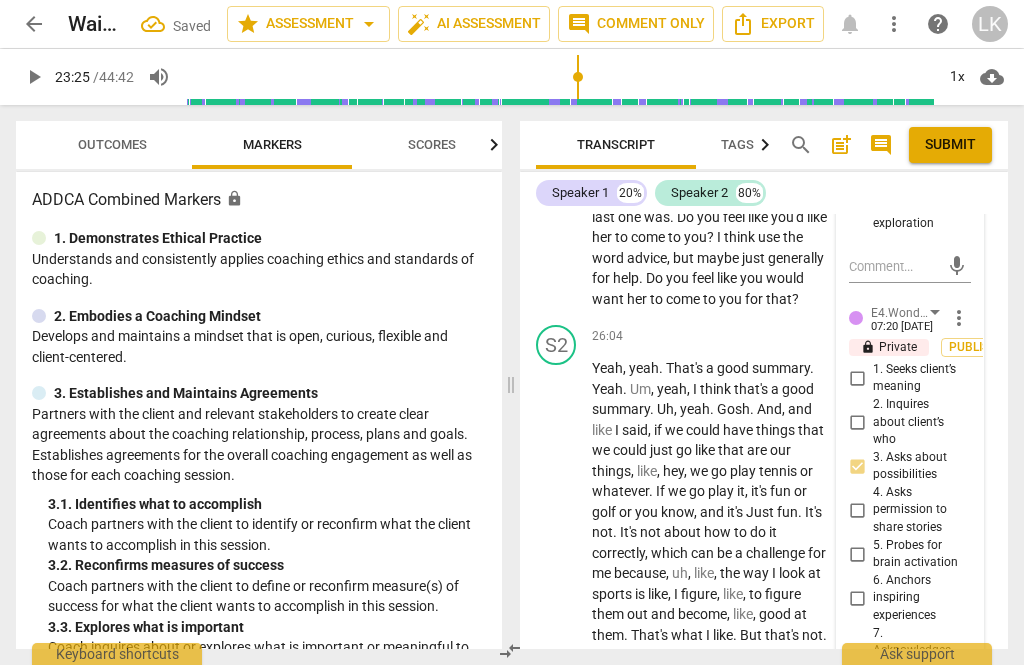 scroll, scrollTop: 0, scrollLeft: 0, axis: both 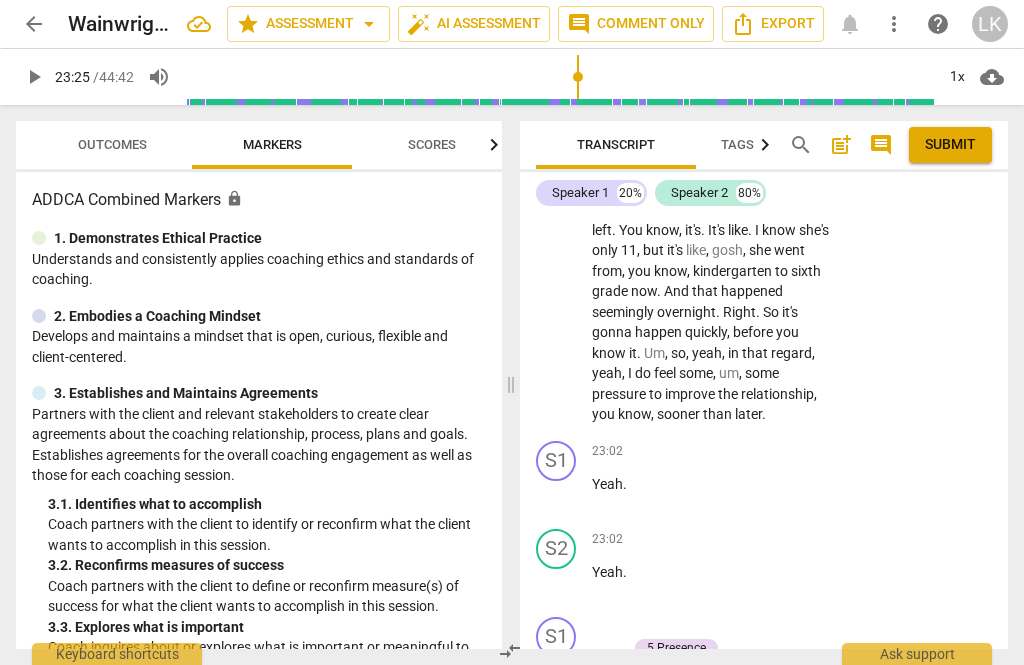 click on "Add competency" at bounding box center (698, 627) 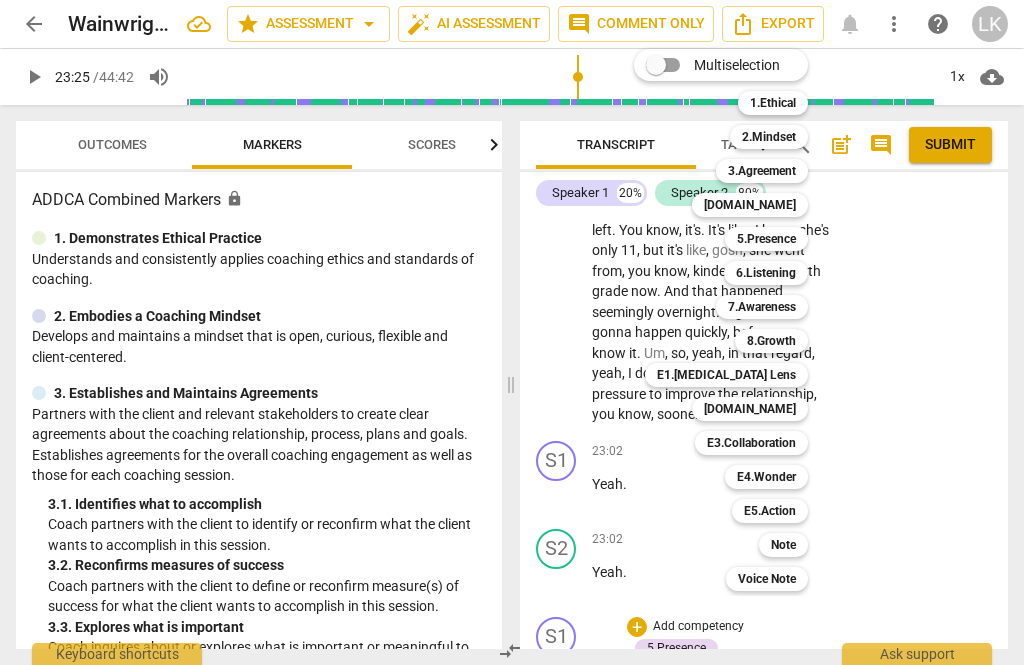 click on "Note" at bounding box center [783, 545] 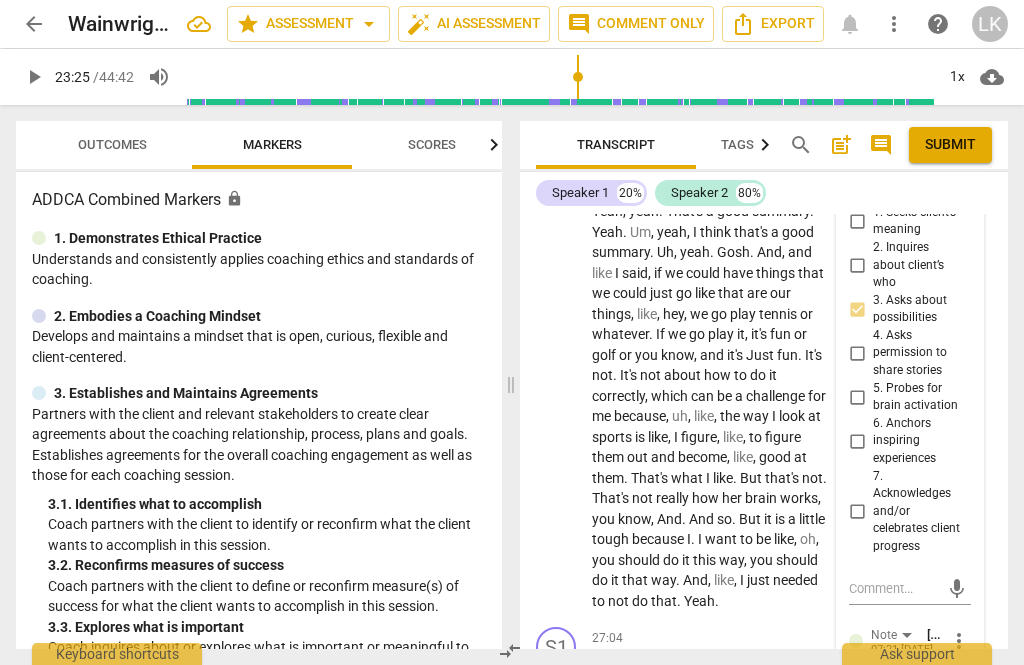 scroll, scrollTop: 15969, scrollLeft: 0, axis: vertical 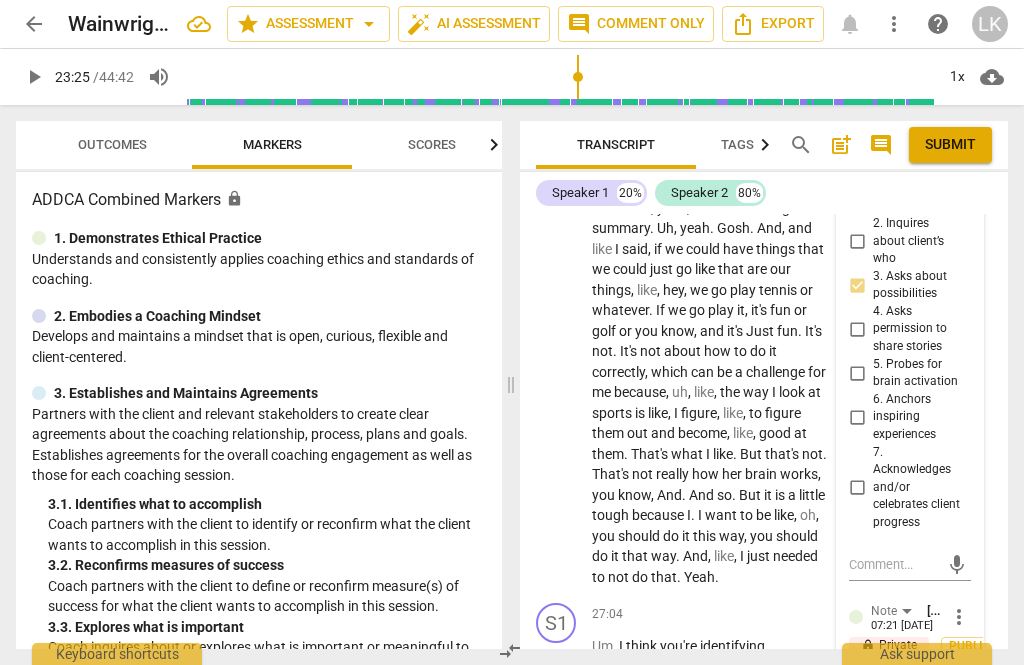 click at bounding box center (894, 846) 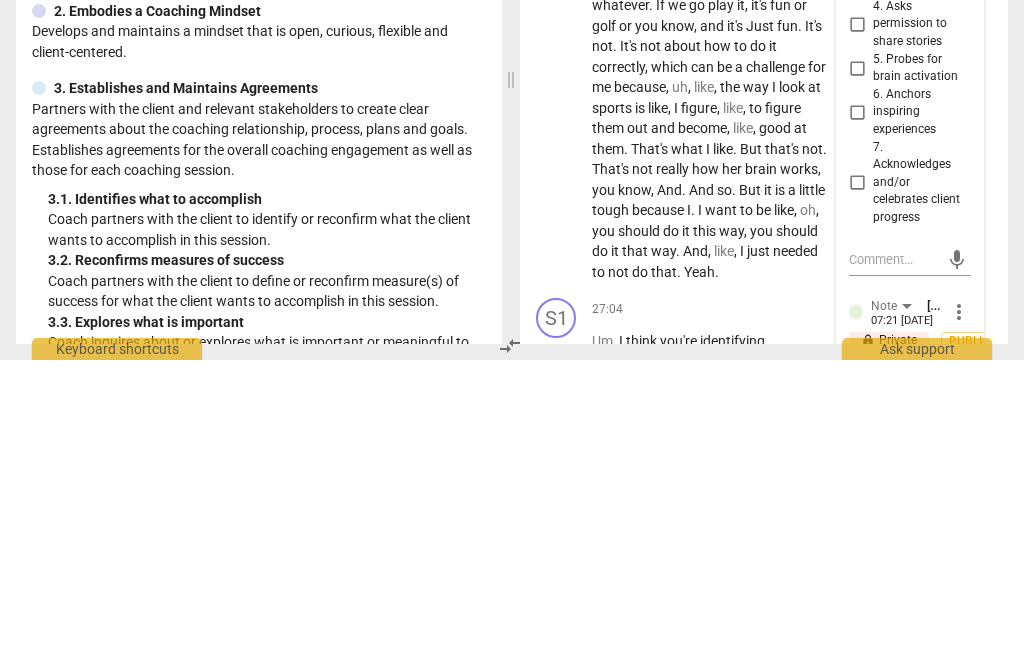 type on "A" 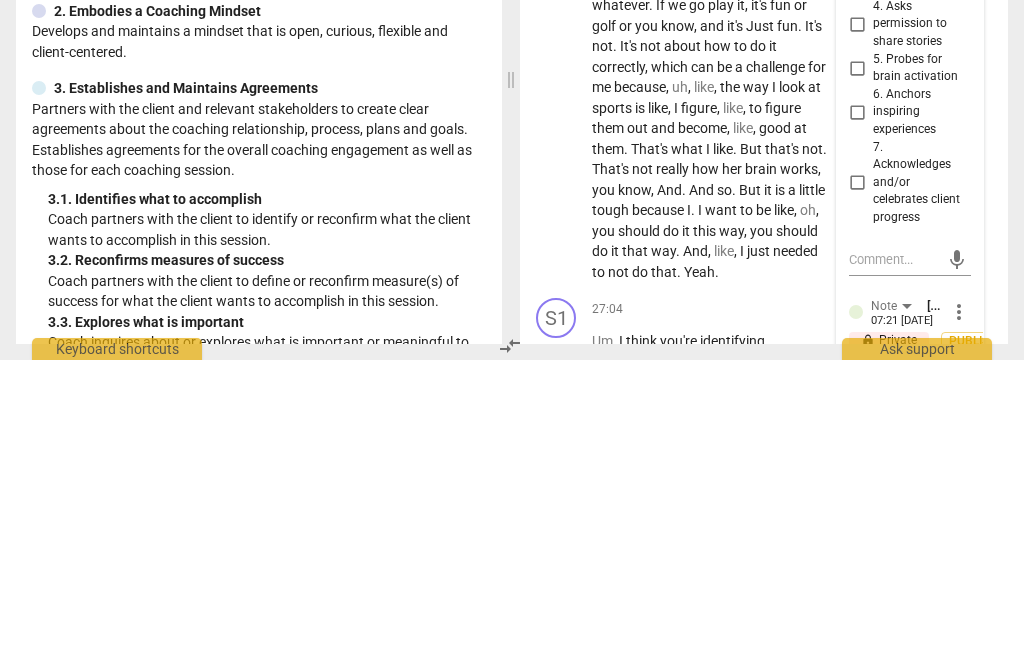 type on "A" 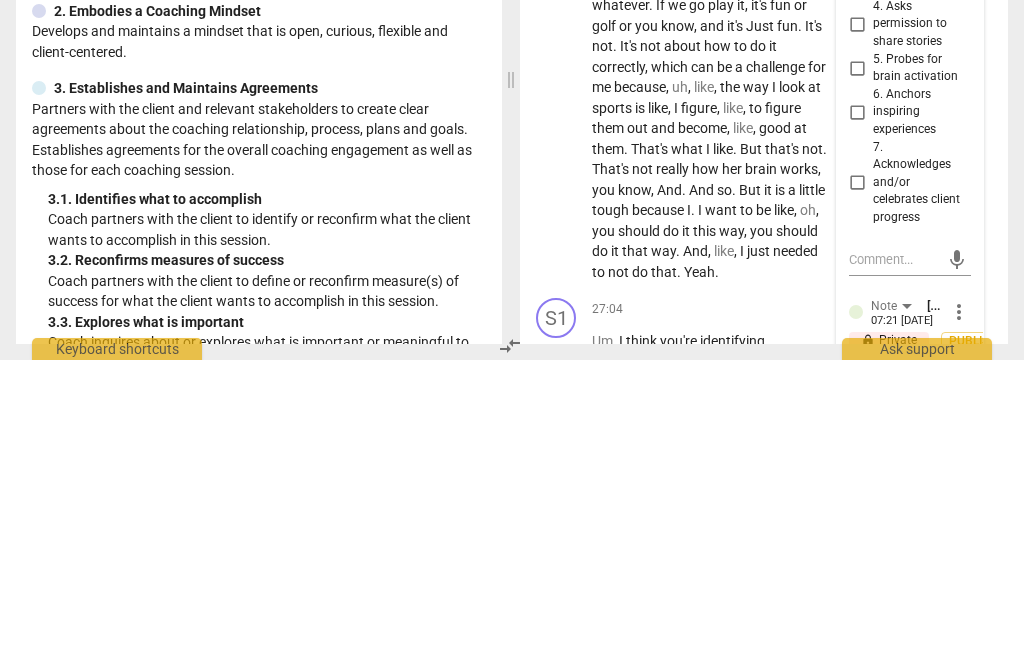 type on "A tiny bit wordy" 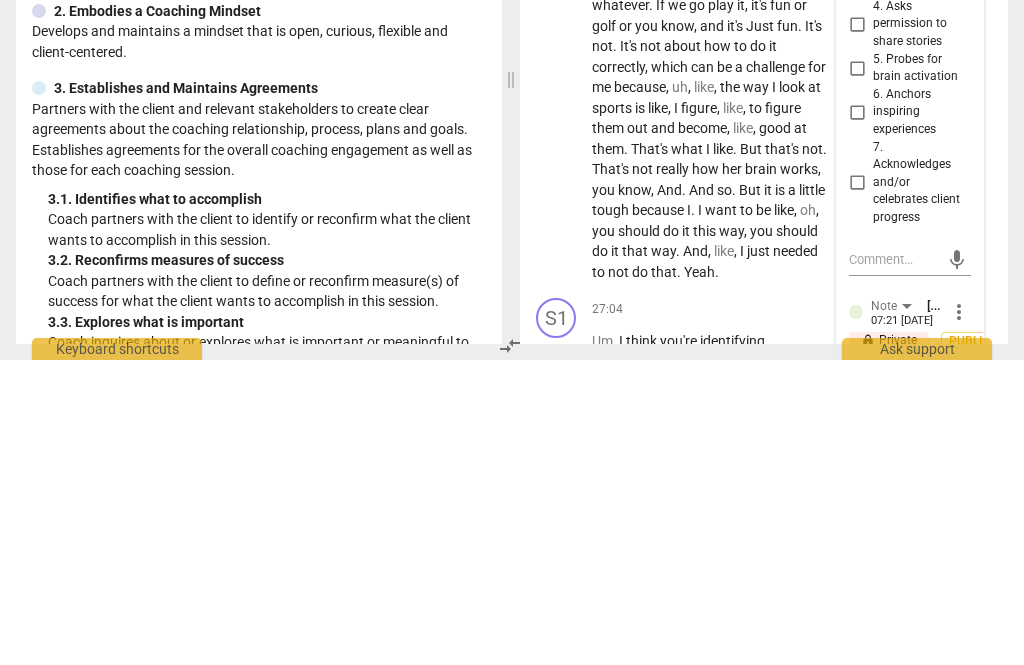 type on "A tiny bit wordy" 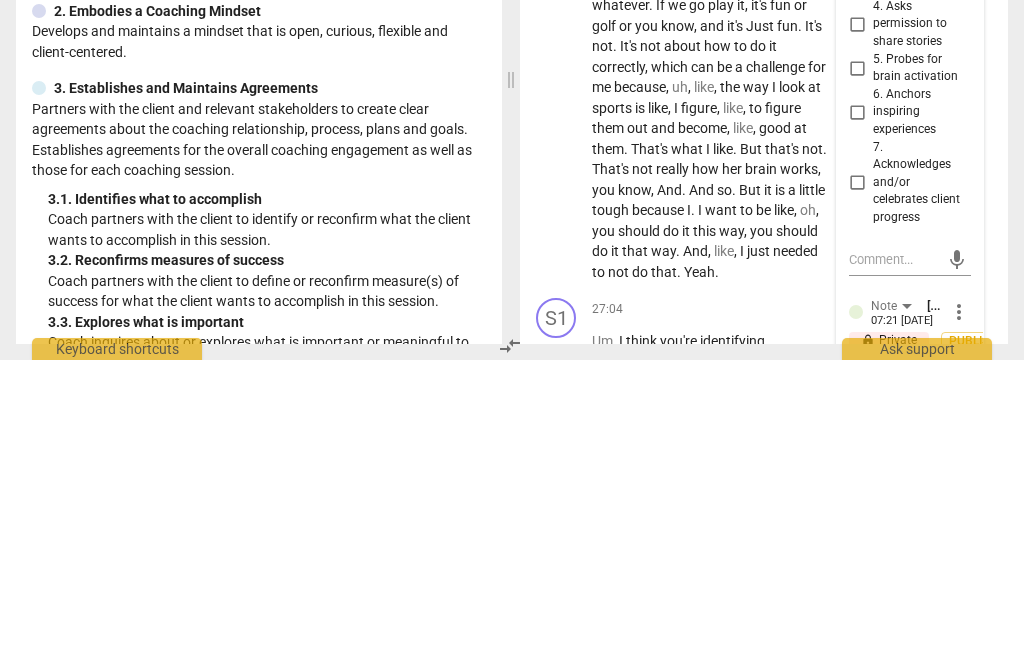 type on "A tiny bit wordy." 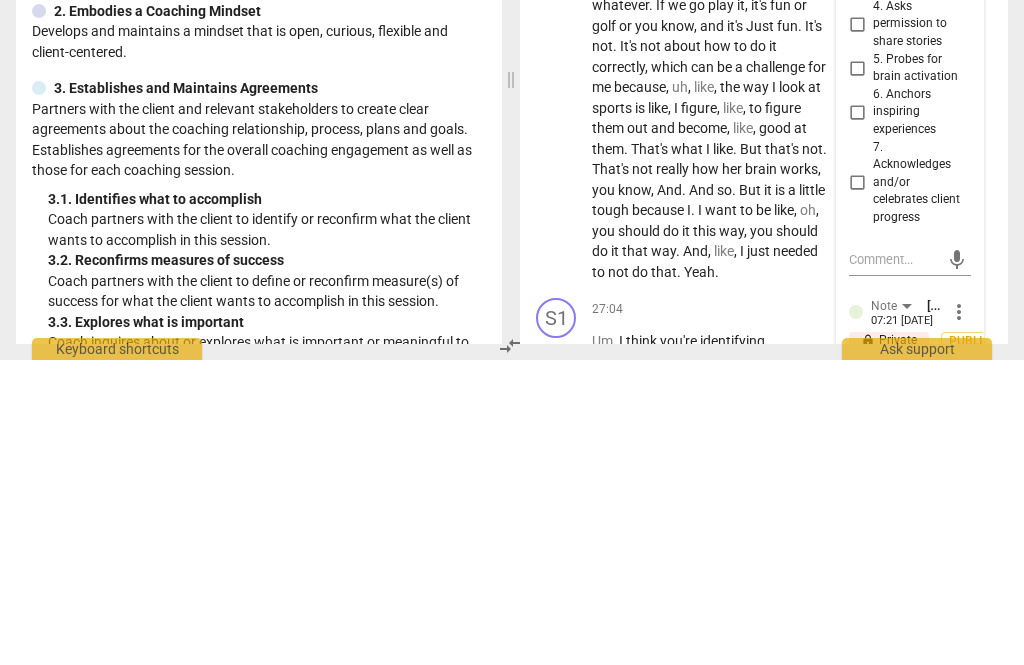 type on "A tiny bit wordy." 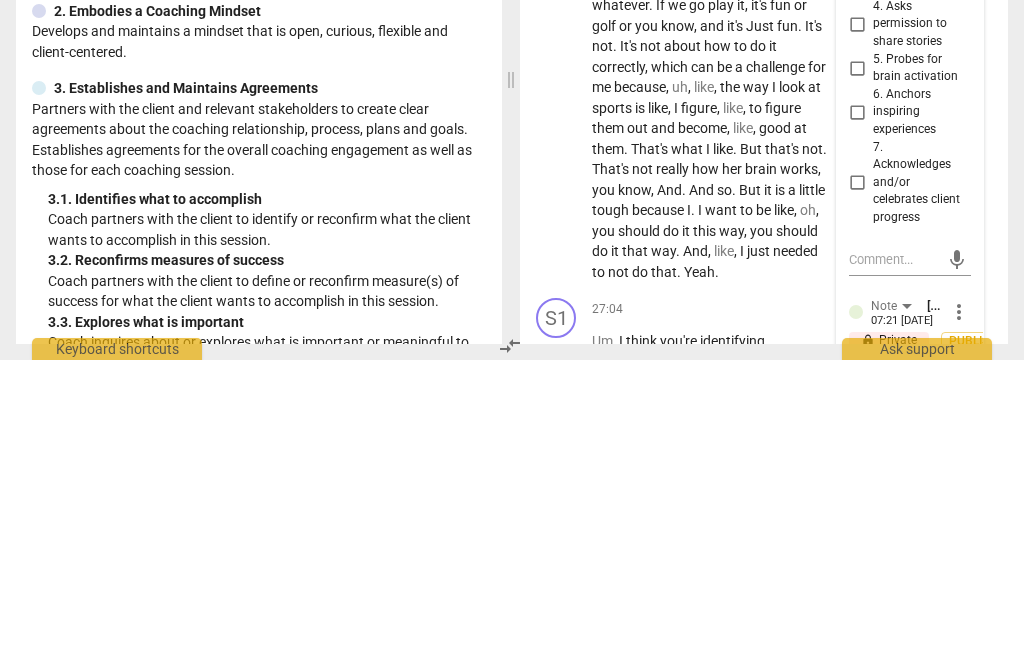 type on "A tiny bit wordy…" 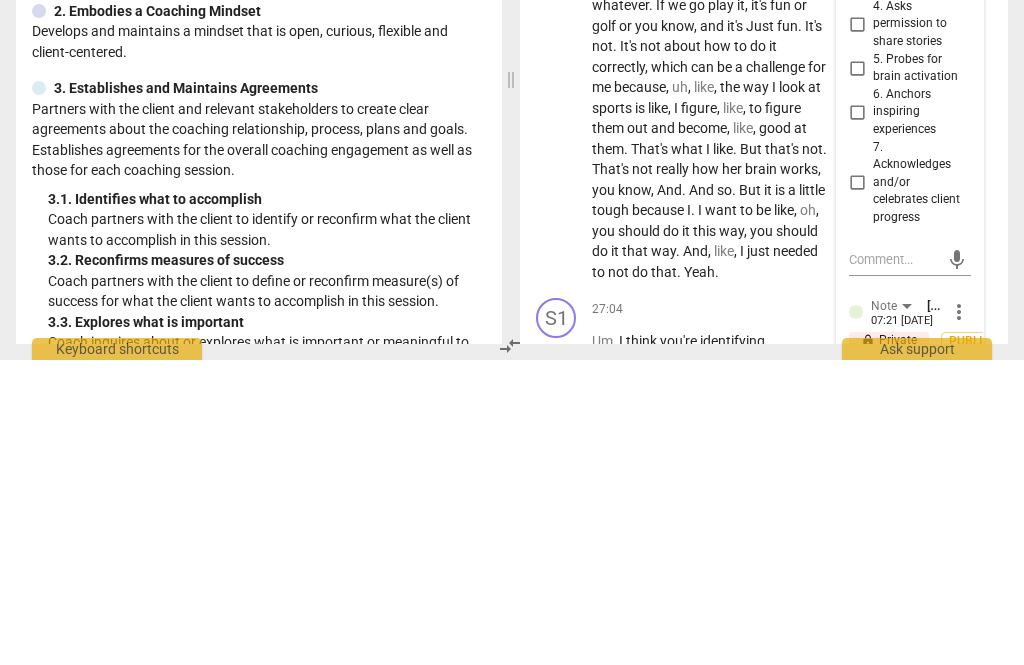 type on "A tiny bit wordy… 😜" 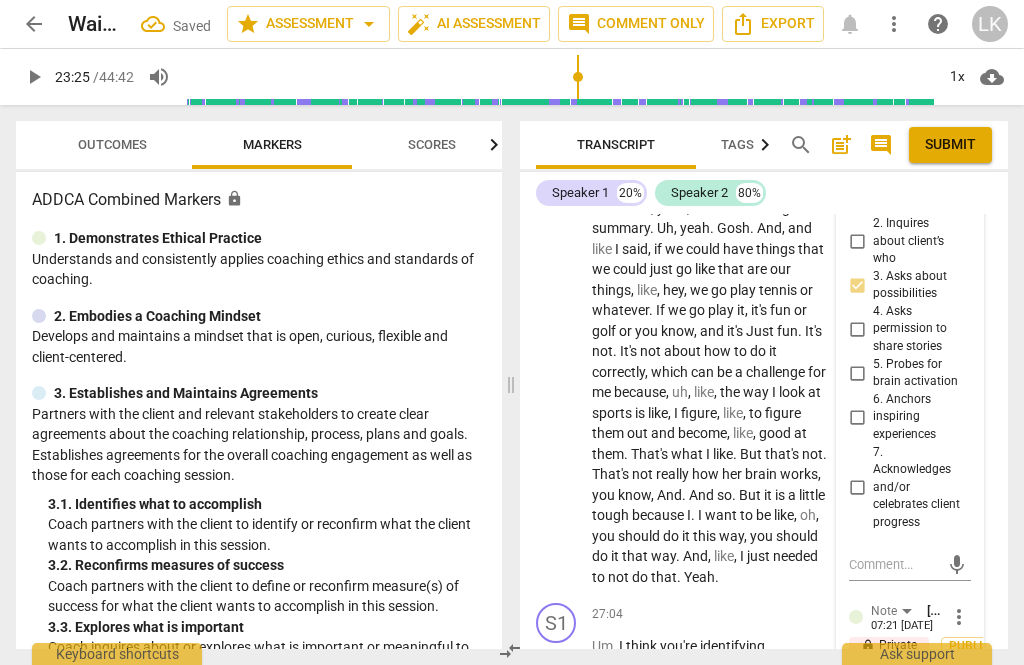 scroll, scrollTop: 0, scrollLeft: 0, axis: both 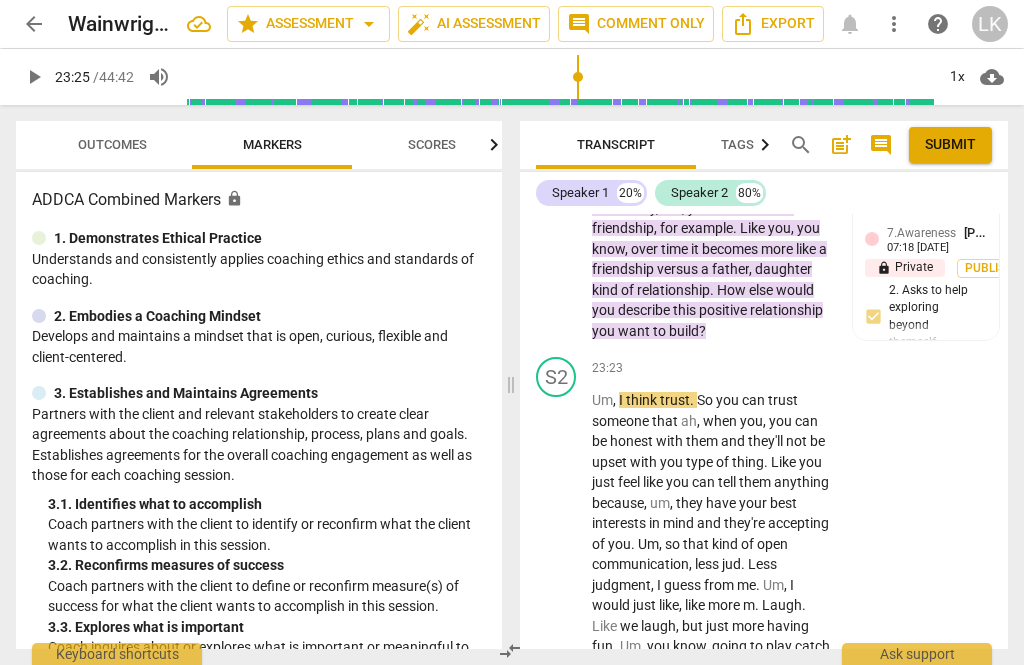 click on "play_arrow pause" at bounding box center [566, 800] 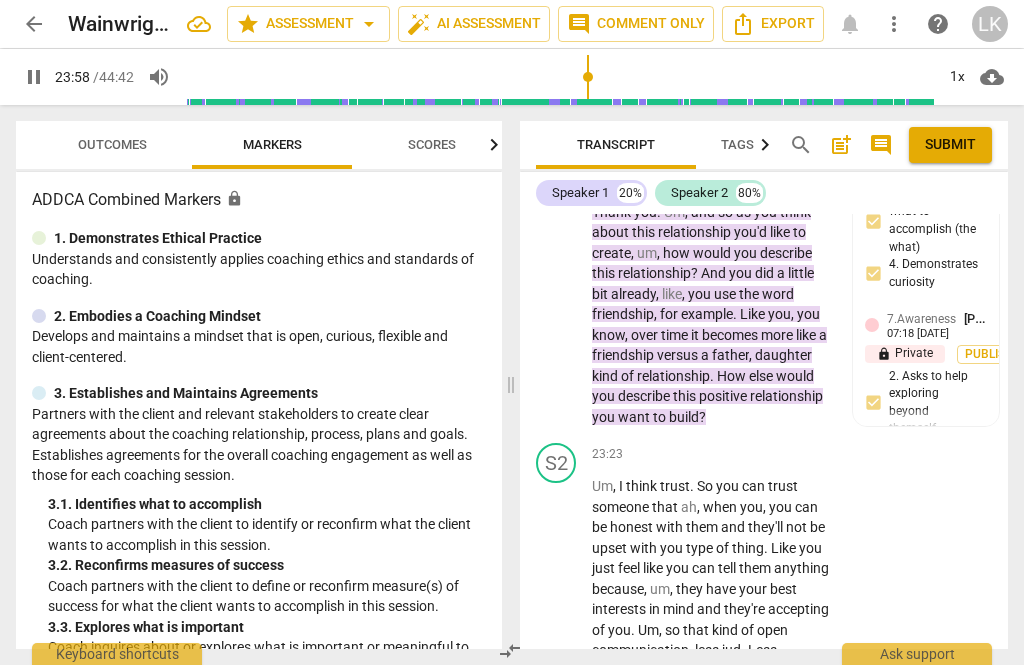 scroll, scrollTop: 14534, scrollLeft: 0, axis: vertical 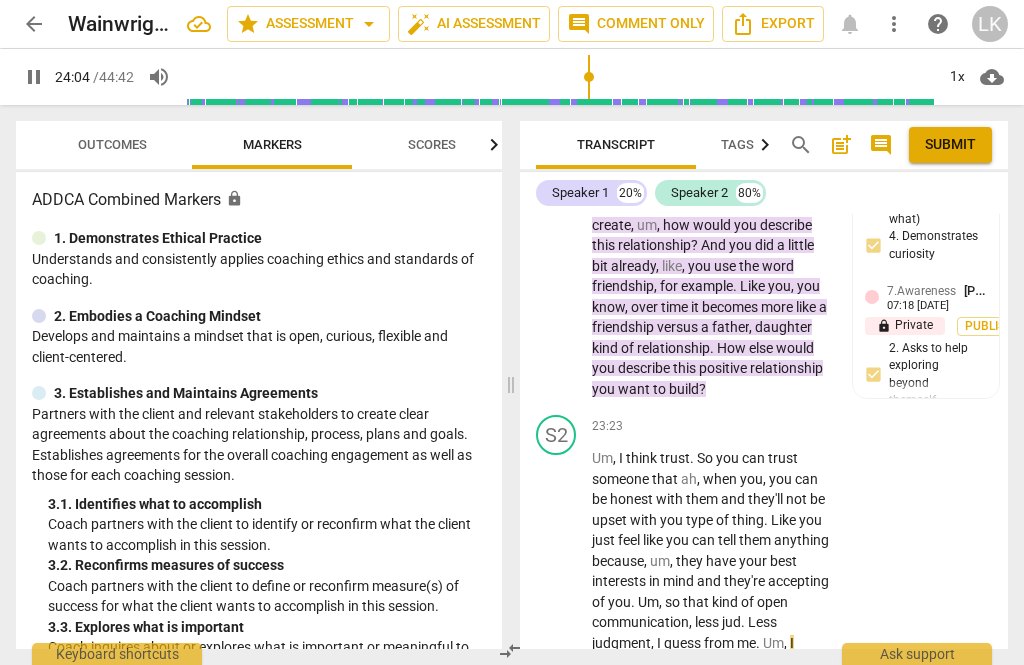 click on "pause" at bounding box center (557, 859) 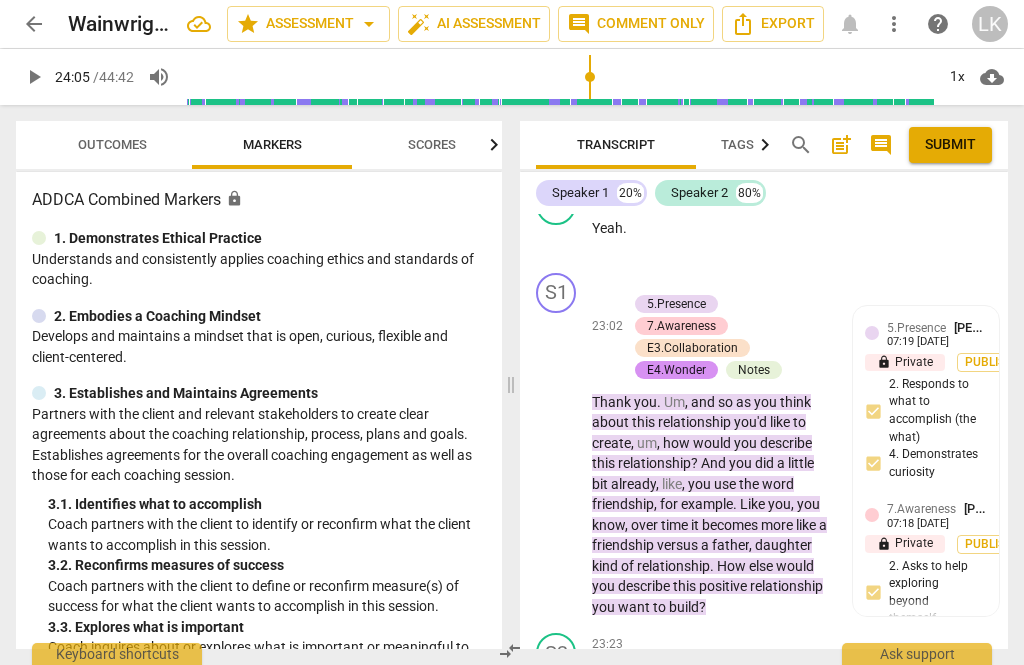 scroll, scrollTop: 14285, scrollLeft: 0, axis: vertical 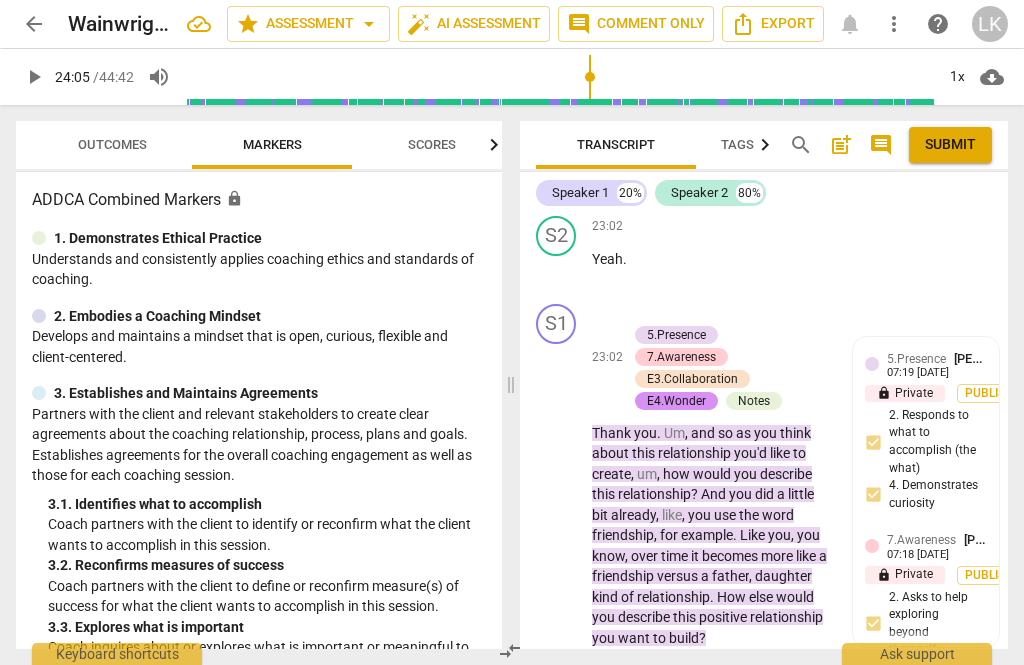 click on "+" at bounding box center (708, 675) 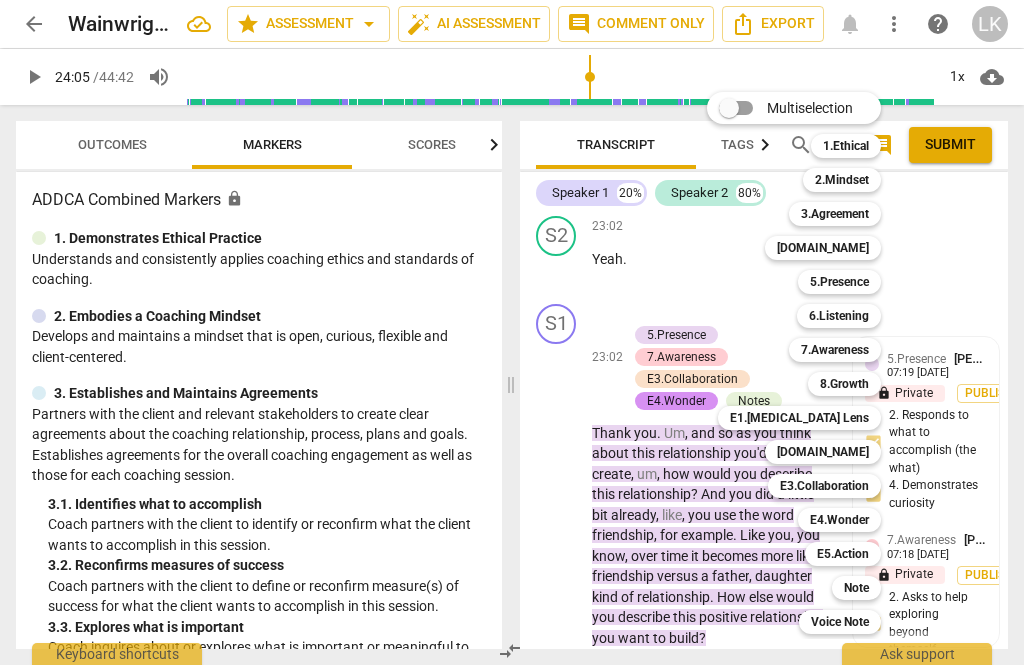 click on "5.Presence" at bounding box center (839, 282) 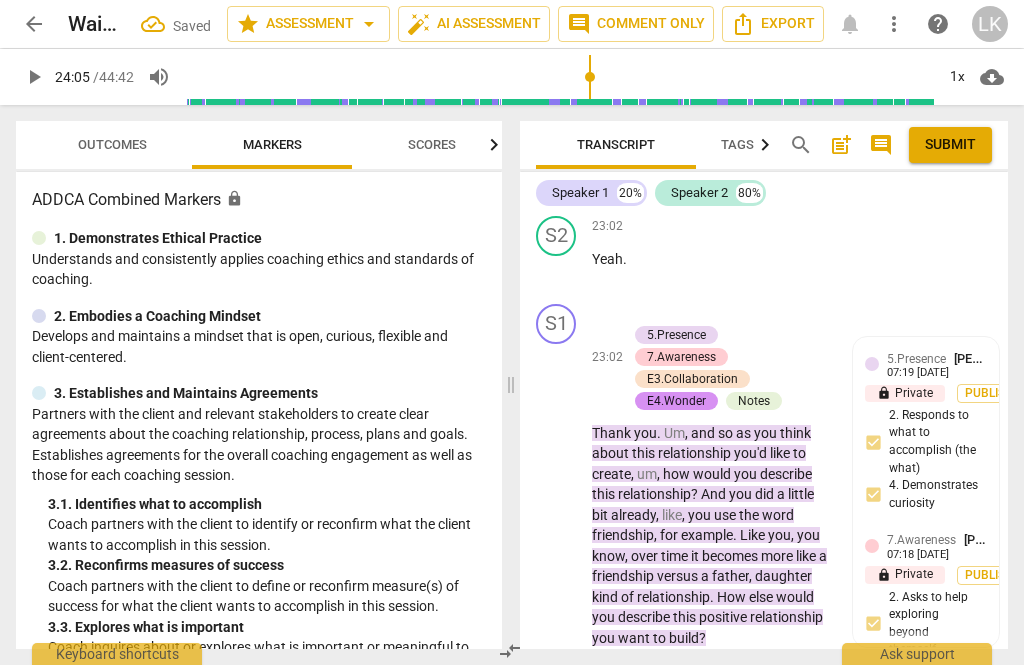 scroll, scrollTop: 14622, scrollLeft: 0, axis: vertical 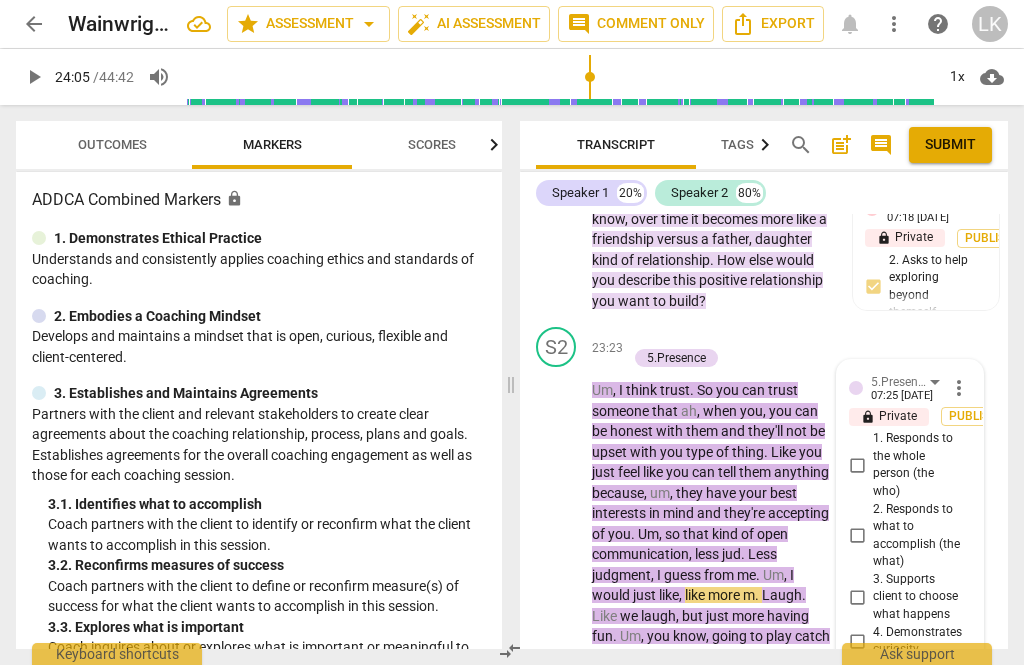 click on "5. Allows space for silence" at bounding box center [857, 676] 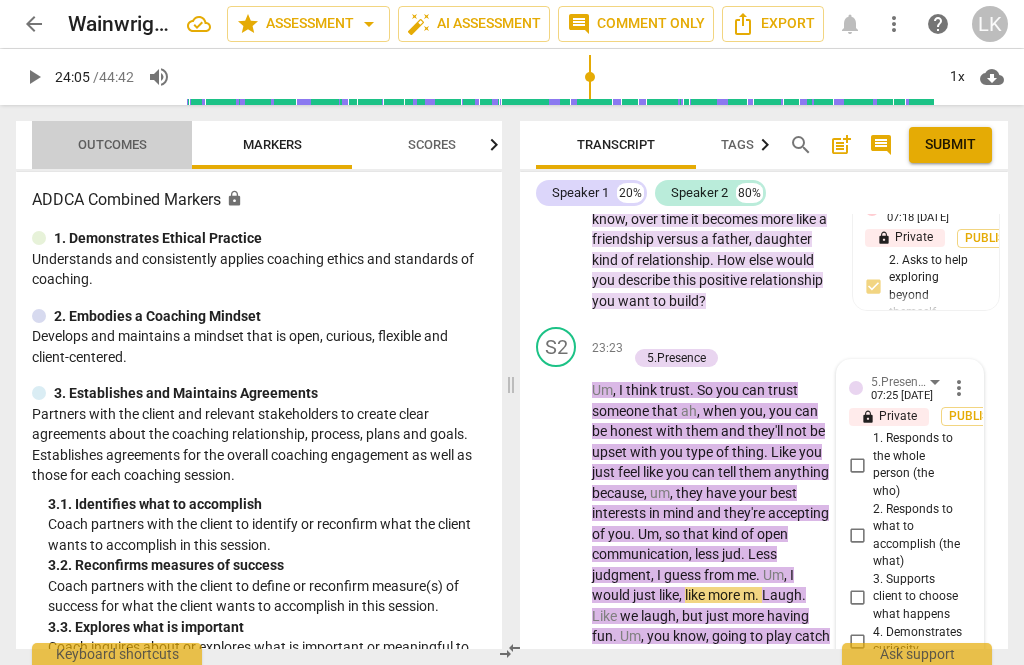 click on "Outcomes" at bounding box center (112, 144) 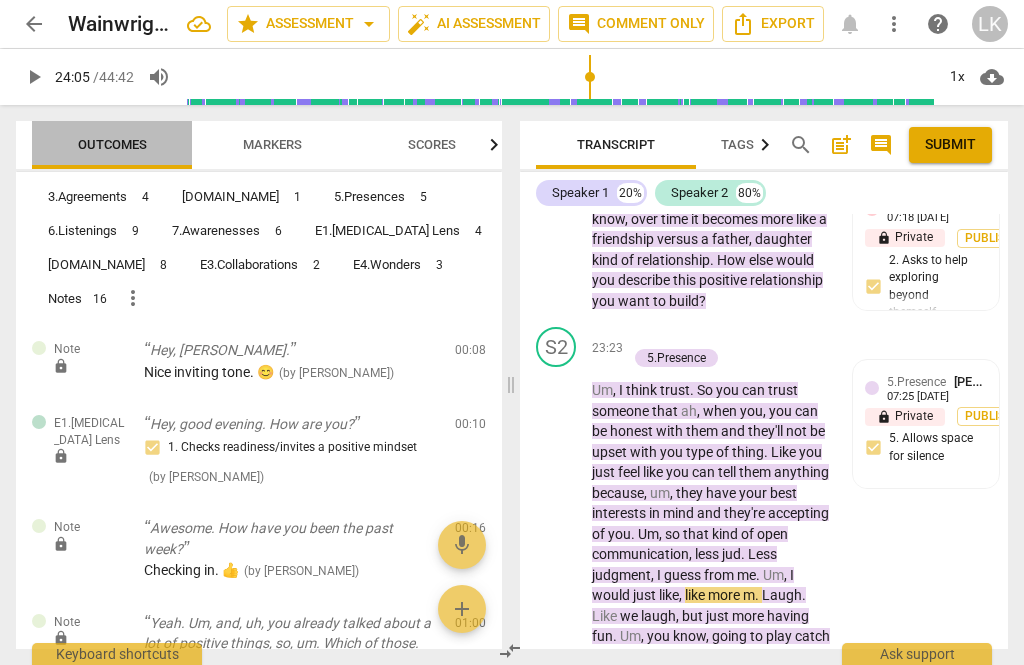click on "Outcomes" at bounding box center (112, 144) 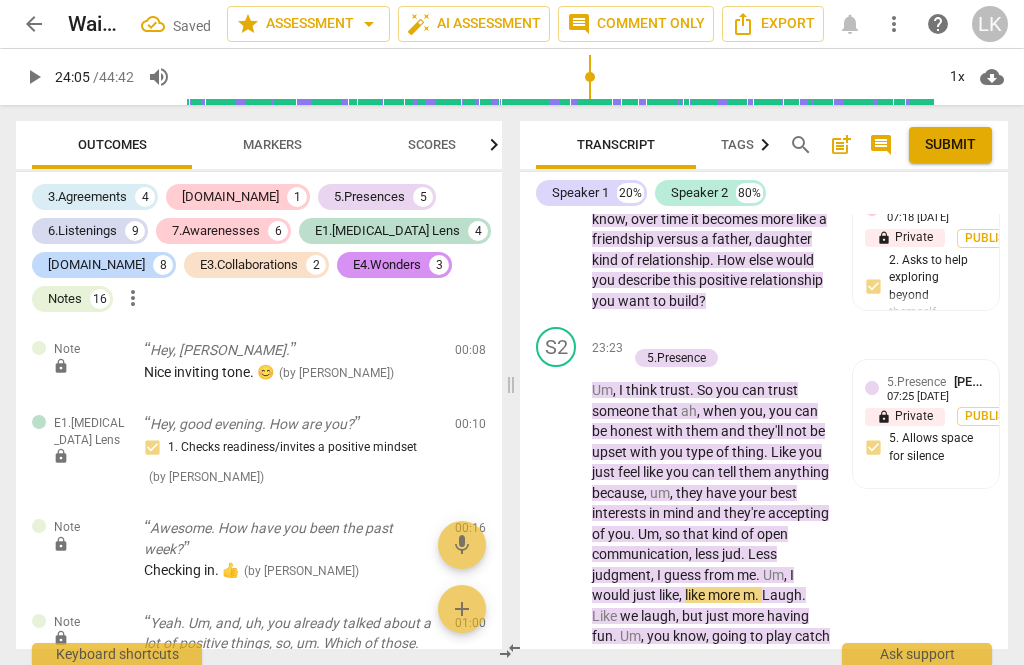 click on "5.Presences" at bounding box center (369, 197) 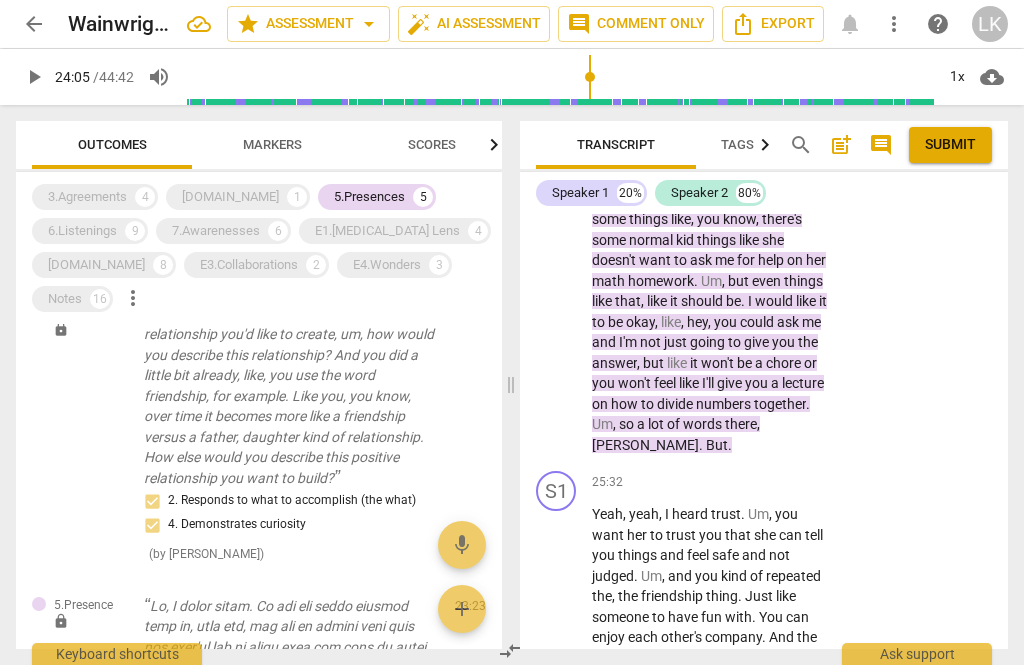 scroll, scrollTop: 1022, scrollLeft: 0, axis: vertical 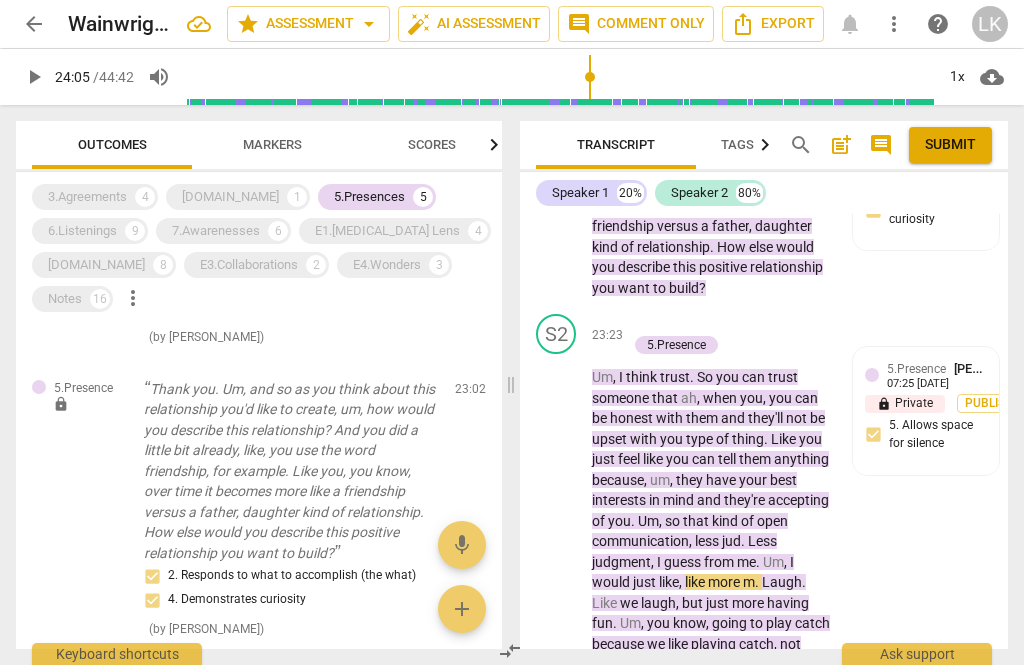 click on "play_arrow" at bounding box center [557, 768] 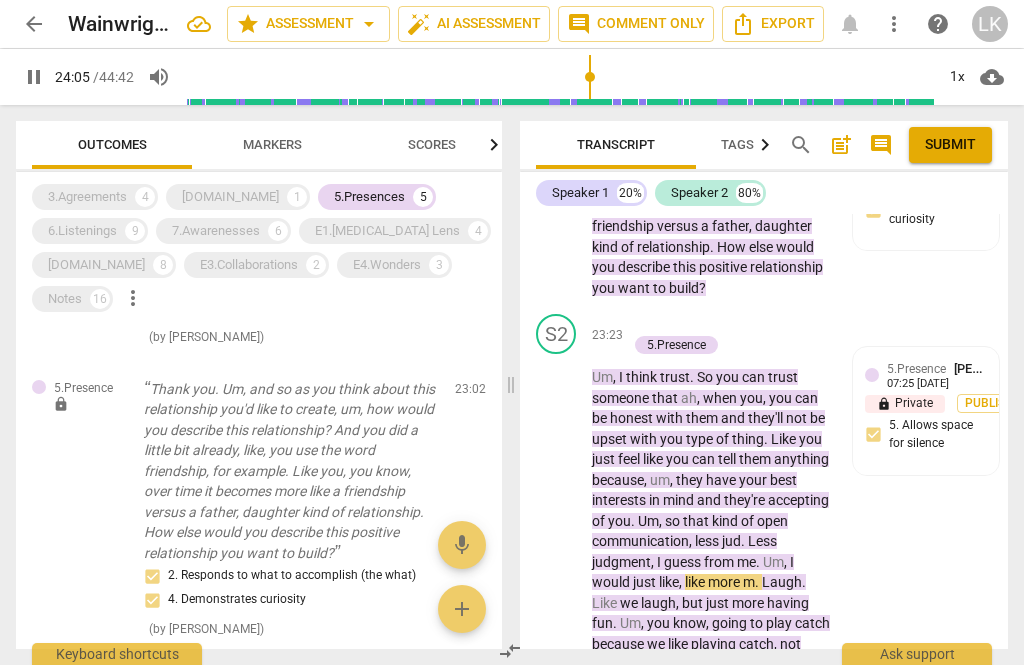 click on "pause" at bounding box center (557, 768) 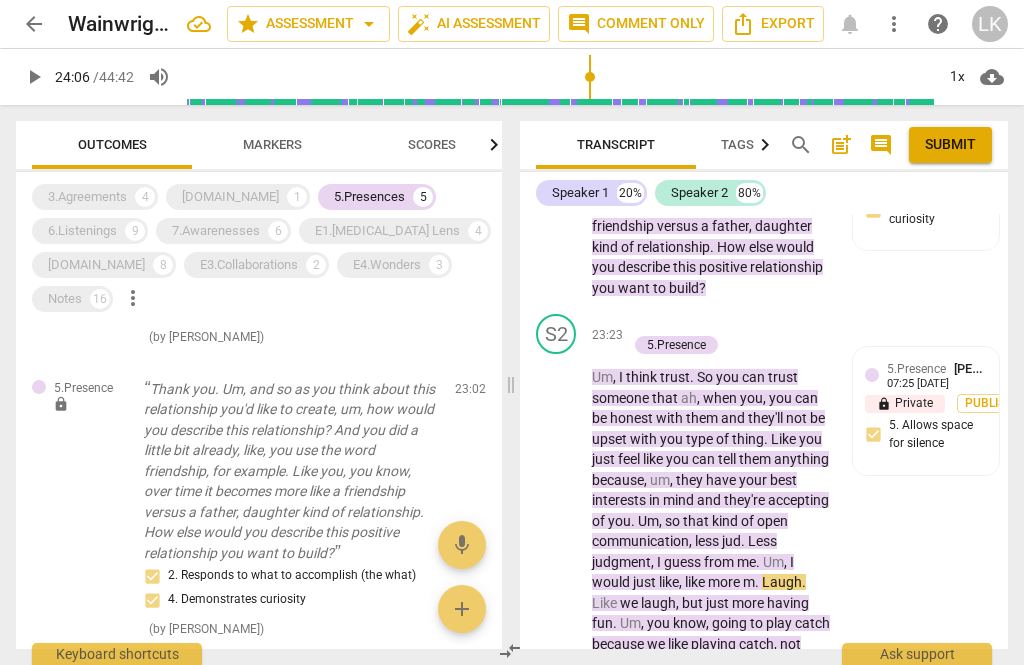 click on "play_arrow" at bounding box center [557, 768] 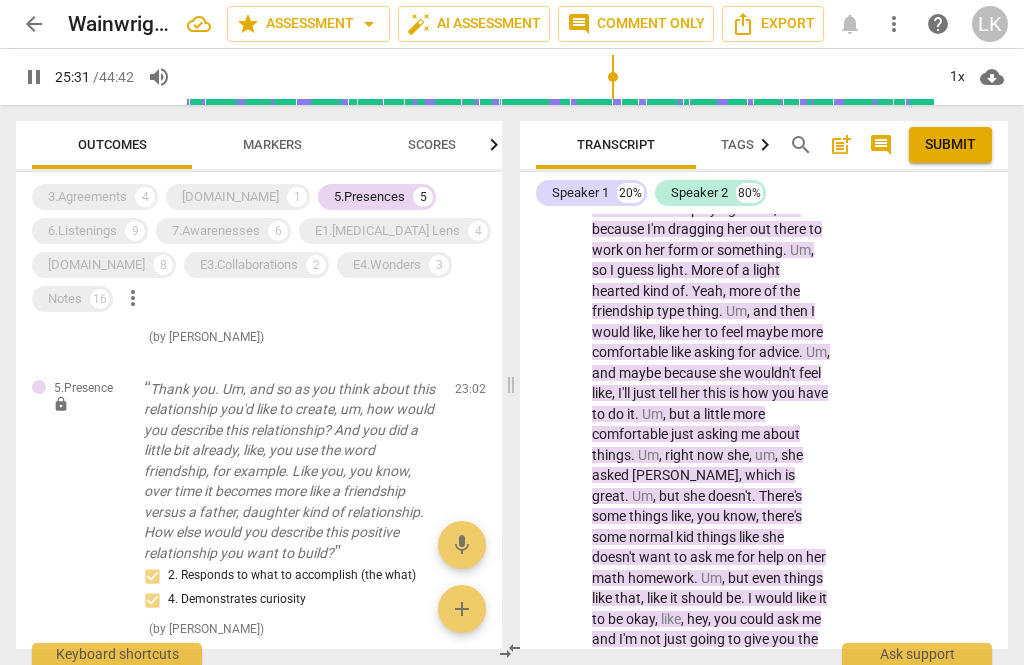 scroll, scrollTop: 14588, scrollLeft: 0, axis: vertical 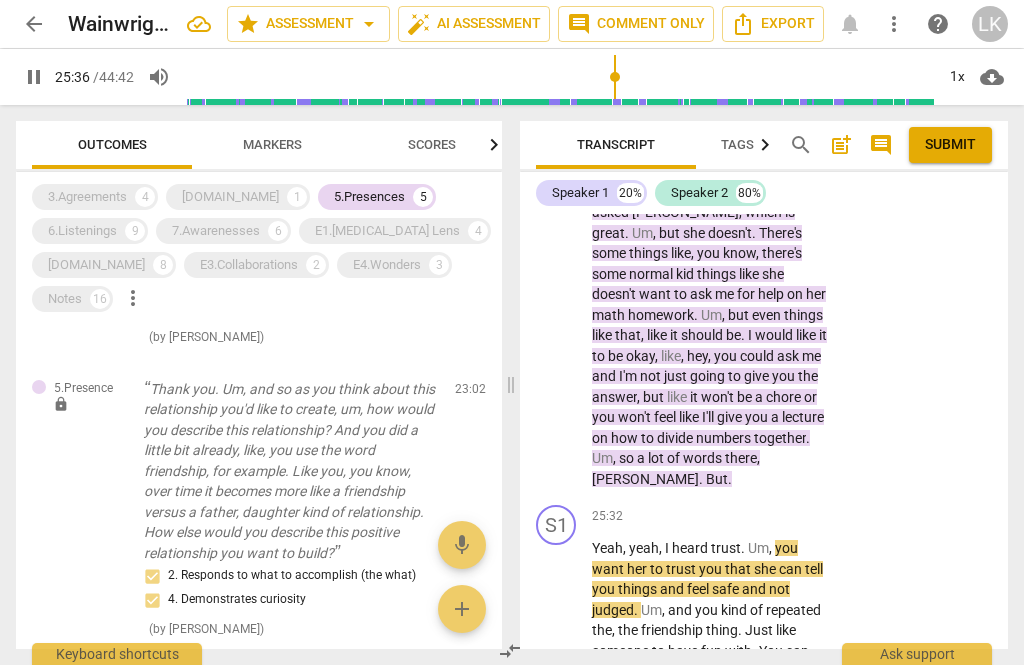 click on "pause" at bounding box center (557, 662) 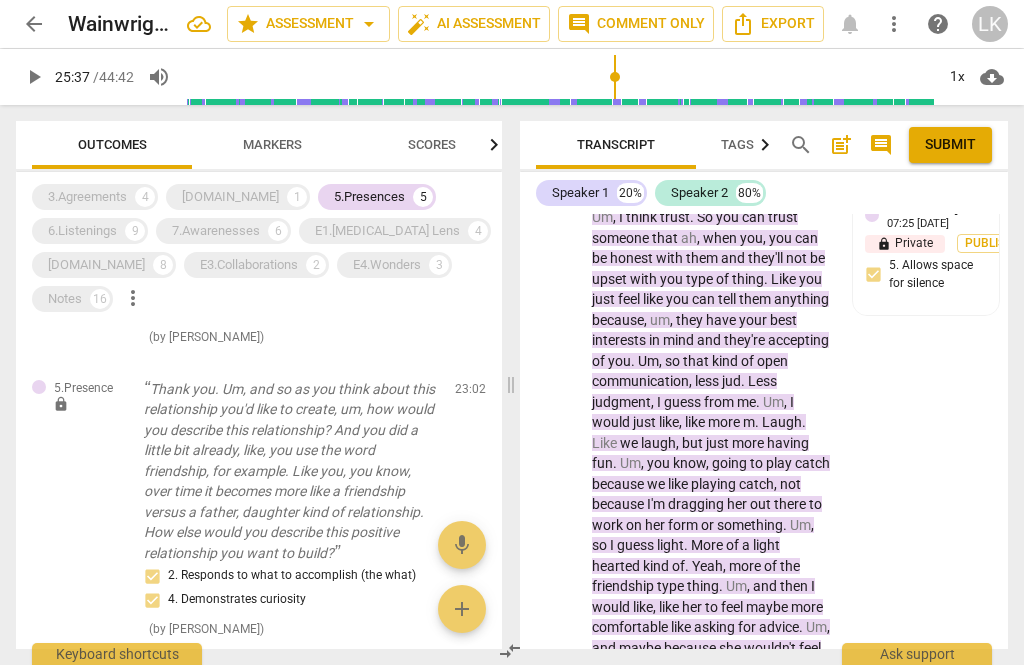 scroll, scrollTop: 14050, scrollLeft: 0, axis: vertical 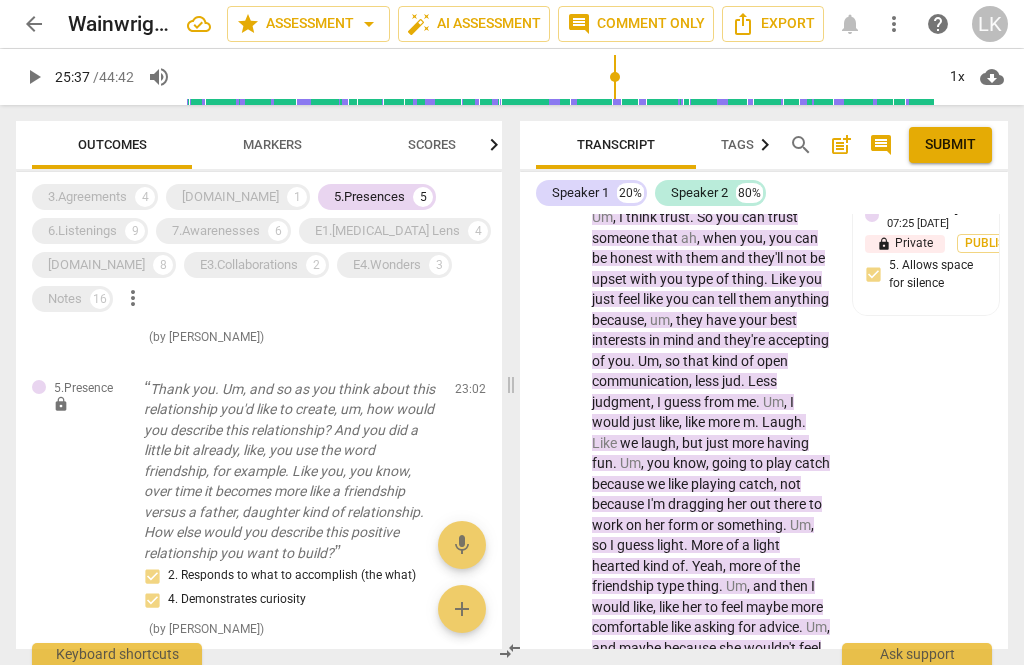 click on "would" at bounding box center (612, 607) 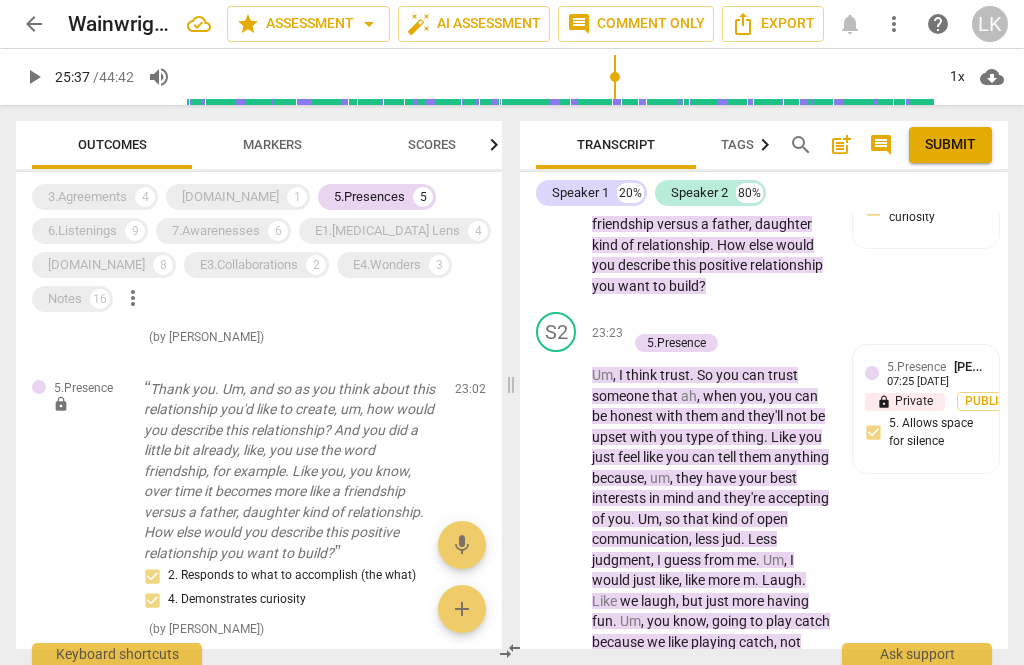 scroll, scrollTop: 13900, scrollLeft: 0, axis: vertical 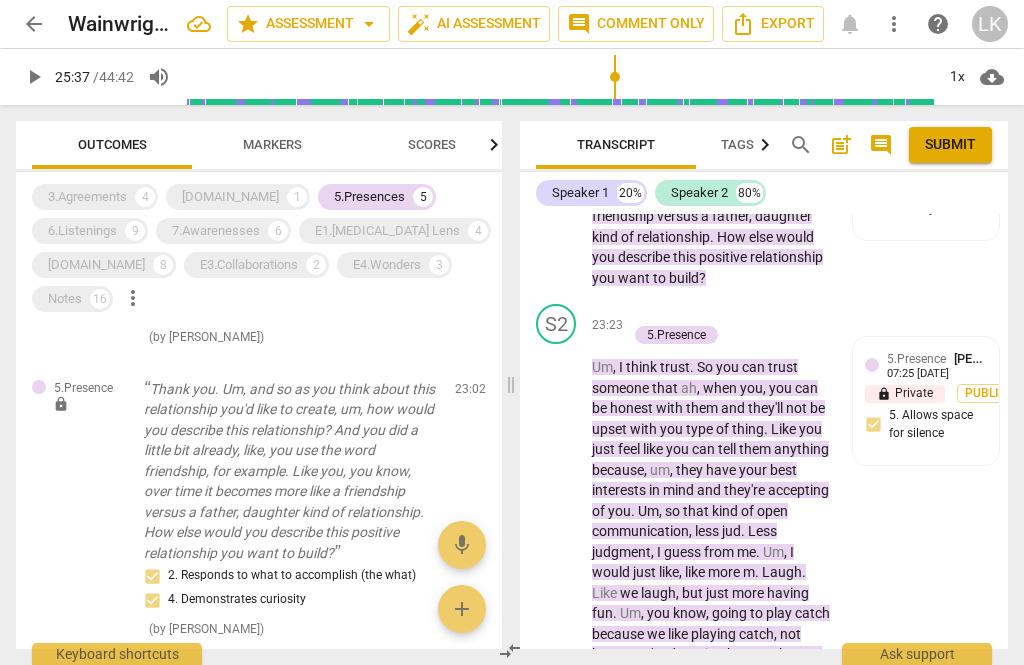 click on "play_arrow" at bounding box center (557, 758) 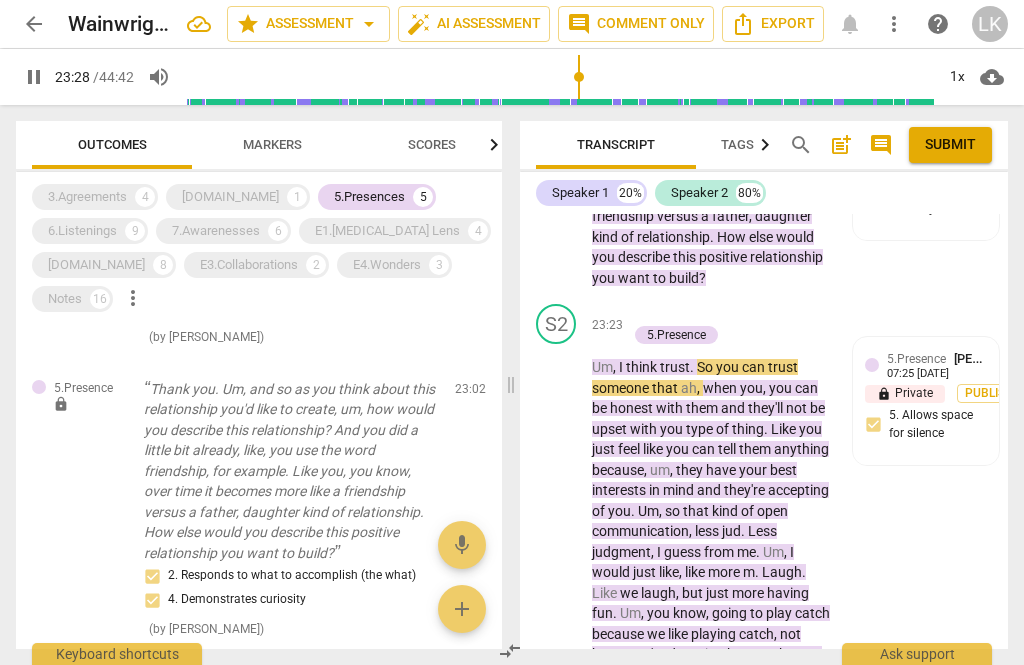 click on "pause" at bounding box center [557, 1350] 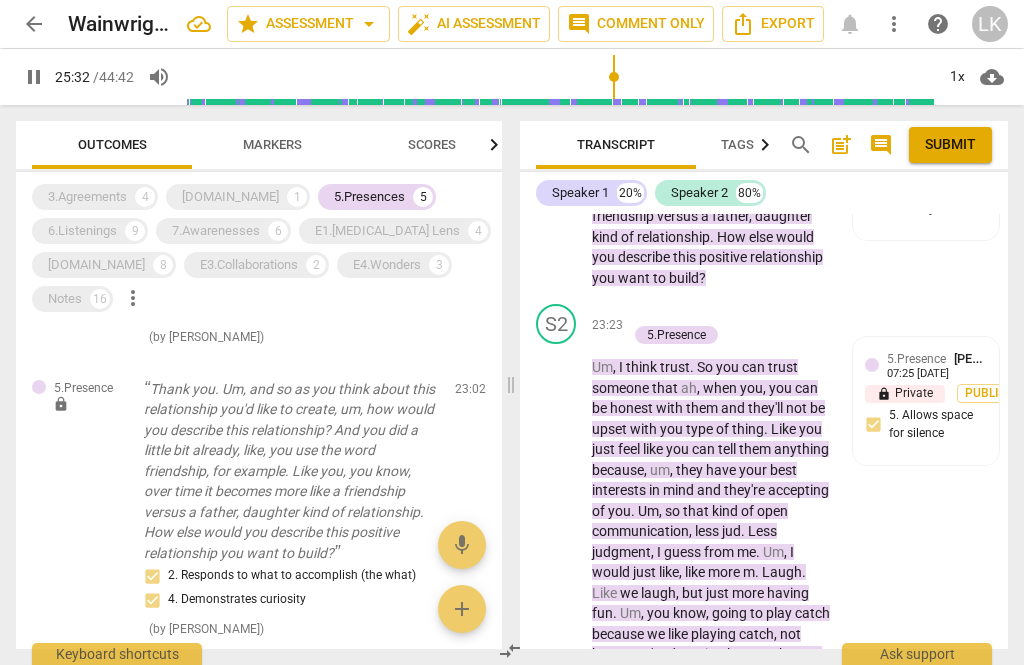 click on "pause" at bounding box center (0, 0) 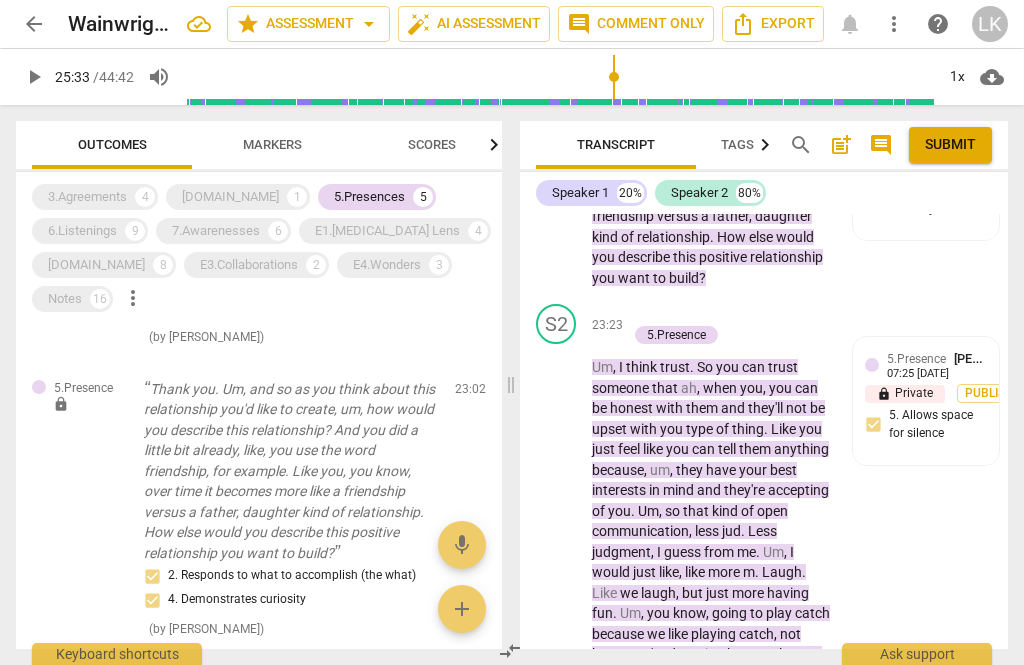 scroll, scrollTop: 14512, scrollLeft: 0, axis: vertical 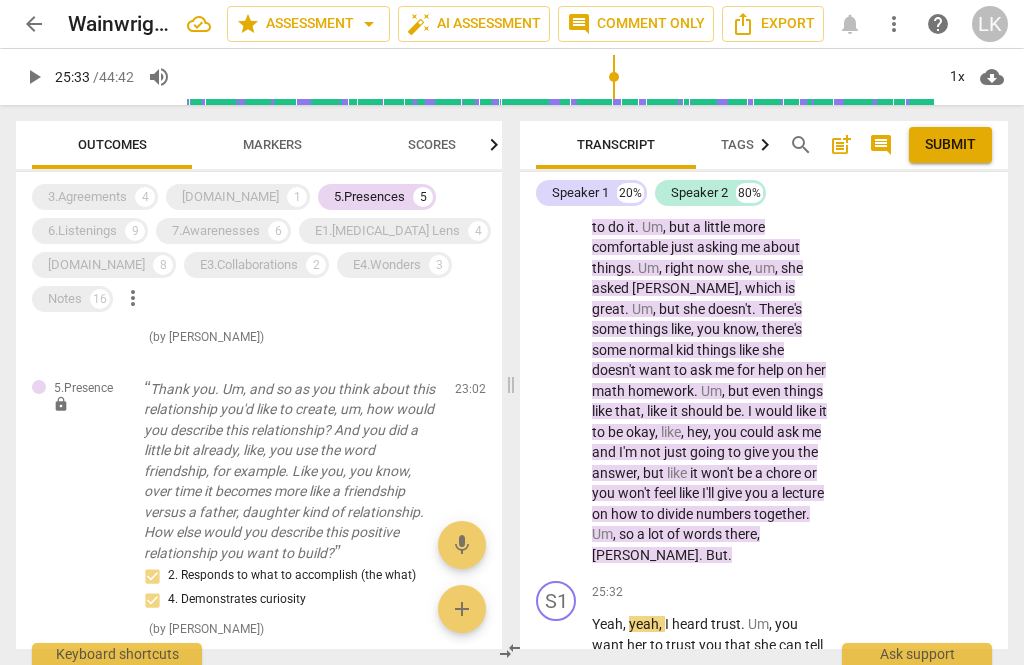 click on "play_arrow" at bounding box center (557, 738) 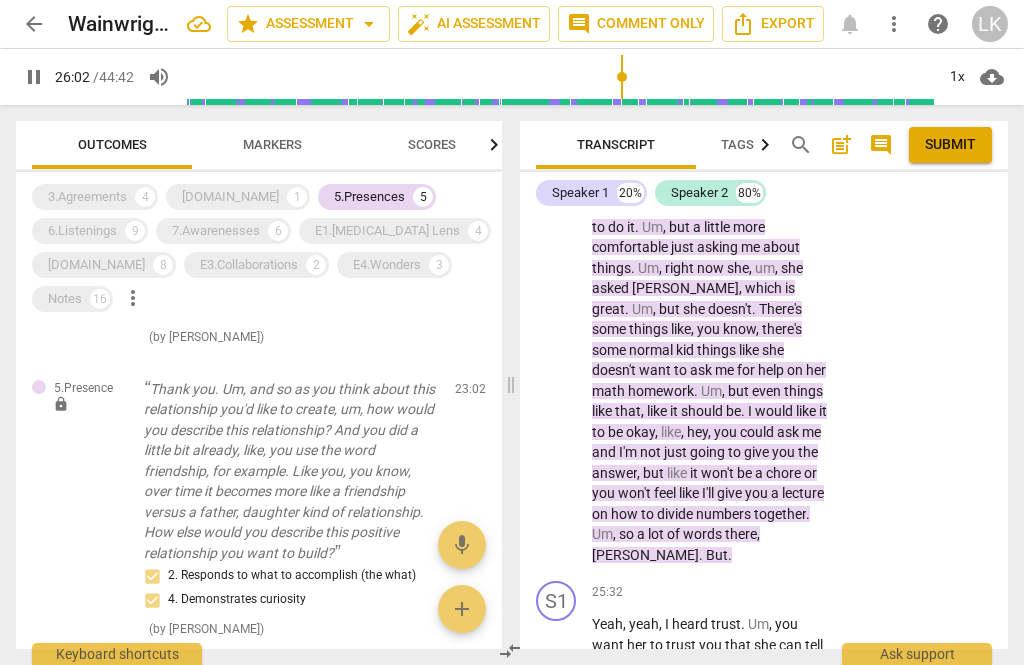 click on "pause" at bounding box center (557, 738) 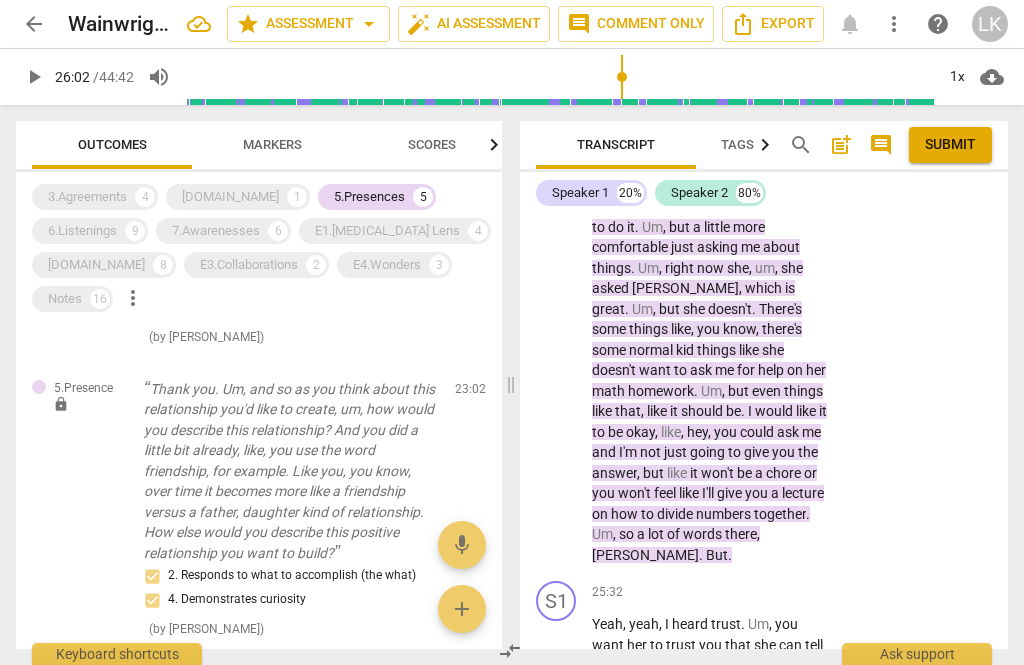 click on "+ Add competency" at bounding box center (757, 592) 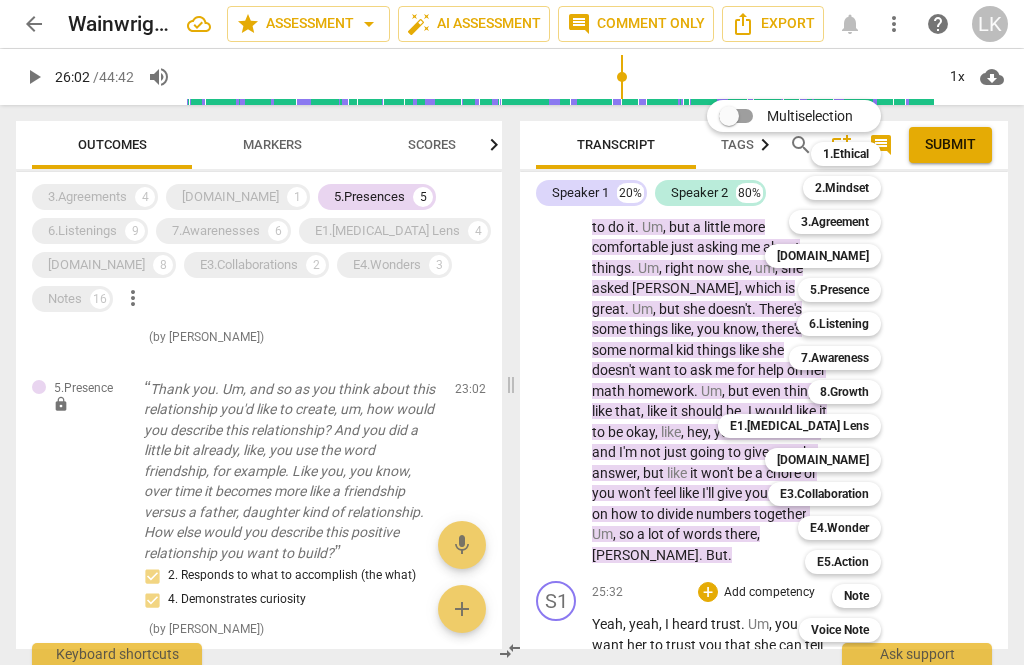 click on "6.Listening" at bounding box center (839, 324) 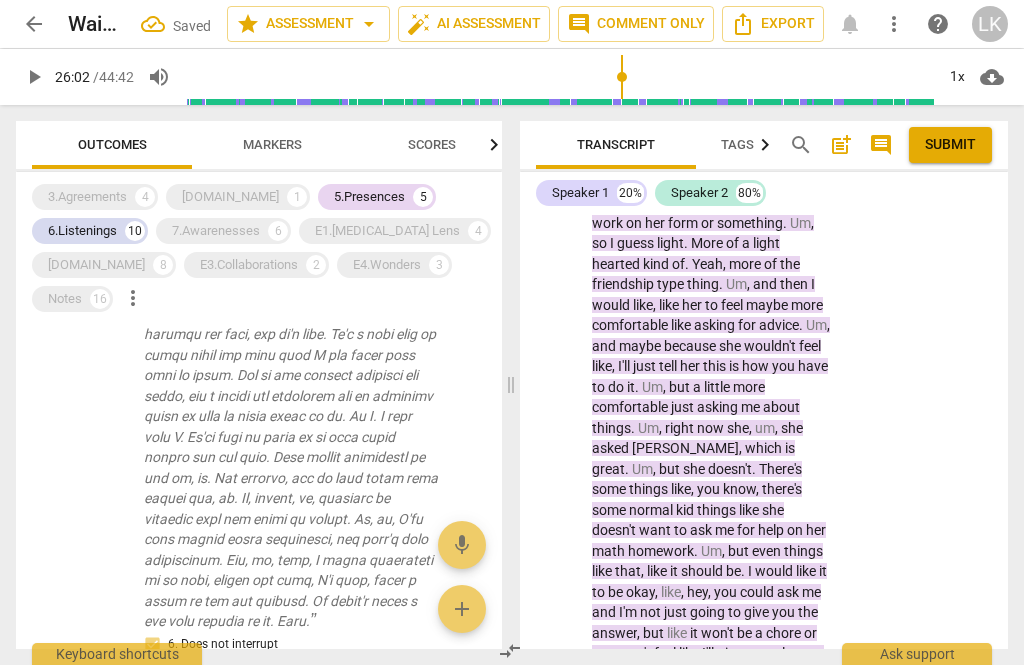 scroll, scrollTop: 15008, scrollLeft: 0, axis: vertical 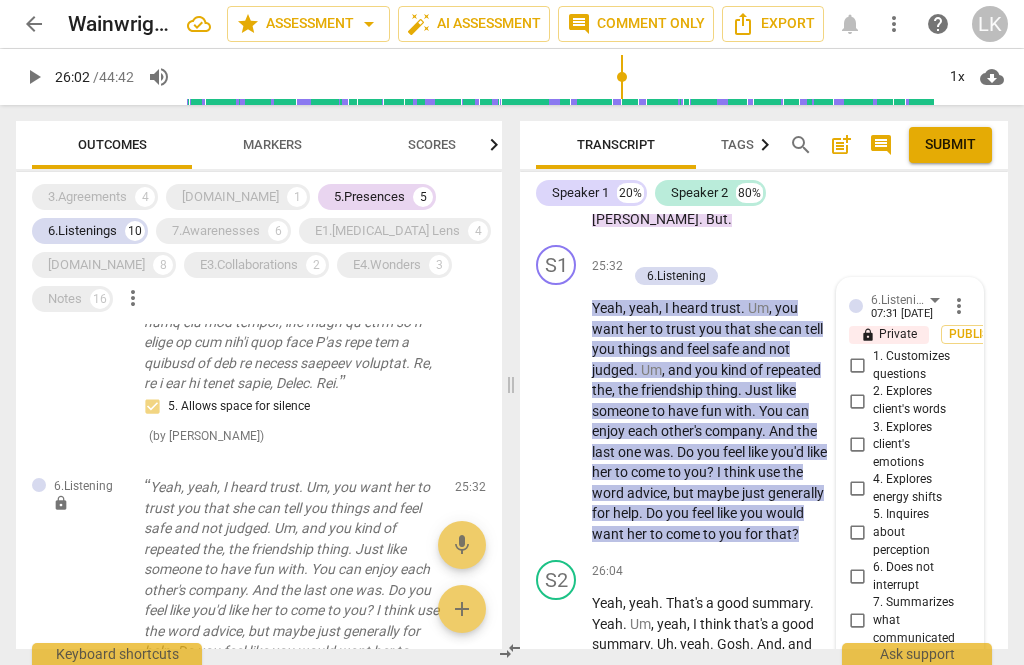 click on "7. Summarizes what communicated" at bounding box center (857, 621) 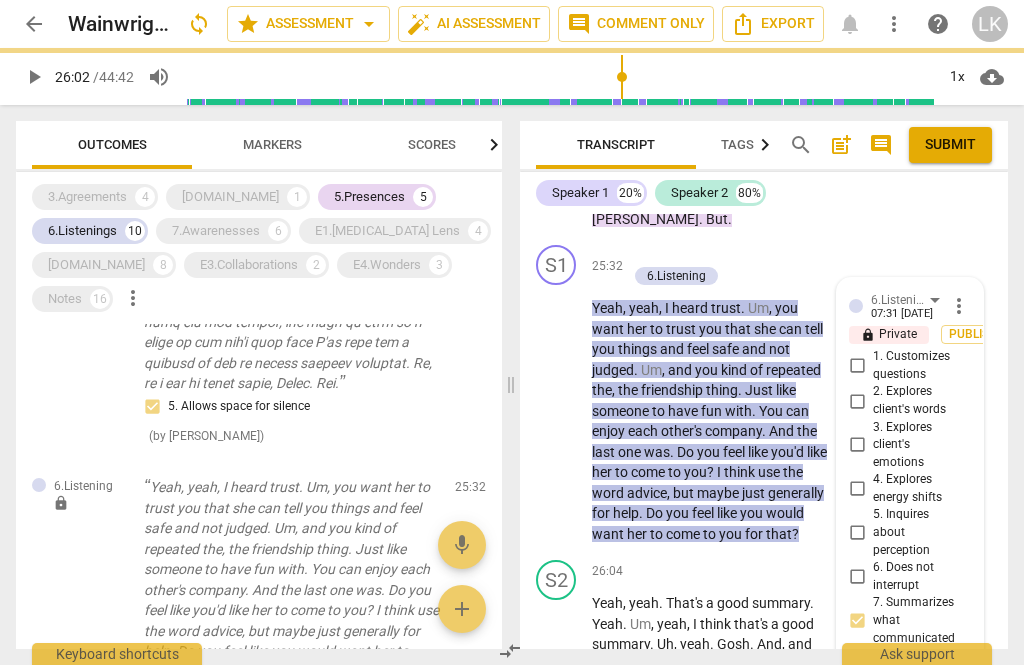 click at bounding box center [894, 680] 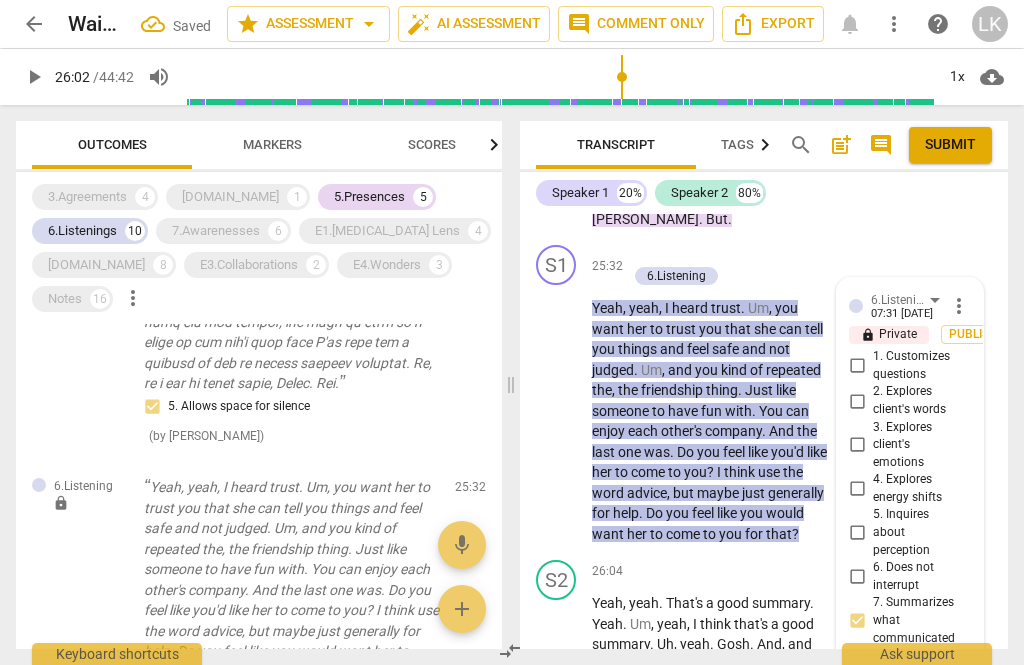click on "arrow_back WainwrightYu_AACC Saved star    Assessment   arrow_drop_down auto_fix_high    AI Assessment comment    Comment only    Export notifications more_vert help LK play_arrow 26:02   /  44:42 volume_up 1x cloud_download Outcomes Markers Scores 3.Agreements 4 [DOMAIN_NAME] 1 5.Presences 5 6.Listenings 10 7.Awarenesses 6 E1.[MEDICAL_DATA] Lens 4 [DOMAIN_NAME] 8 E3.Collaborations 2 E4.Wonders 3 Notes 16 more_vert 5.Presence lock 5. Allows space for silence ( by [PERSON_NAME] ) 01:14 edit delete 6.Listening lock 6. Does not interrupt ( by [PERSON_NAME] ) 01:14 edit delete 6.Listening lock One commonality between those two things that I'm hearing is just the idea of getting better. Um, obviously in the ankle, uh. Or knee. 7. Summarizes what communicated ( by [PERSON_NAME] ) 03:03 edit delete 6.Listening lock Uh, in the ankle case, um, it's getting better from an injury, but in the act case, it's sort of addressing something that you've long wanted to work on, which is this, uh, idea of the automatic negative thoughts. (" at bounding box center [512, 0] 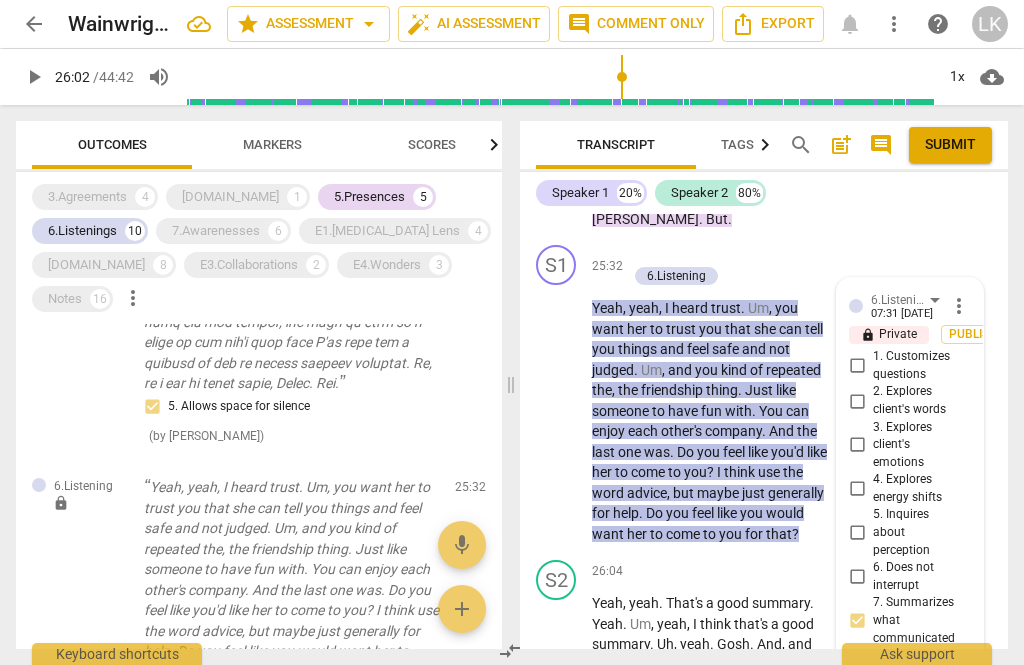 click at bounding box center (894, 680) 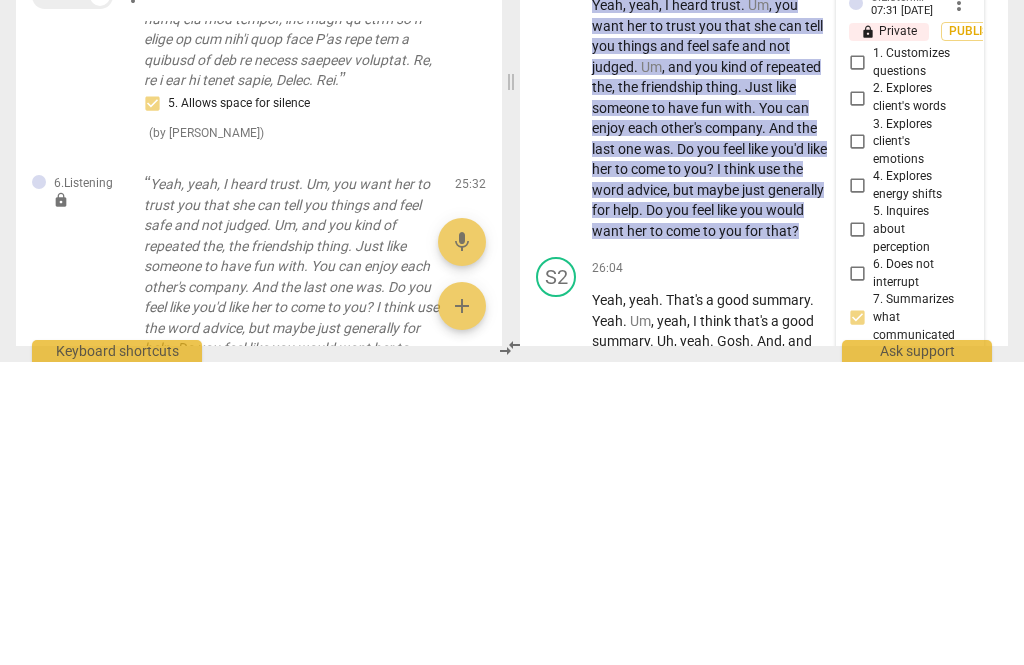 type on "W" 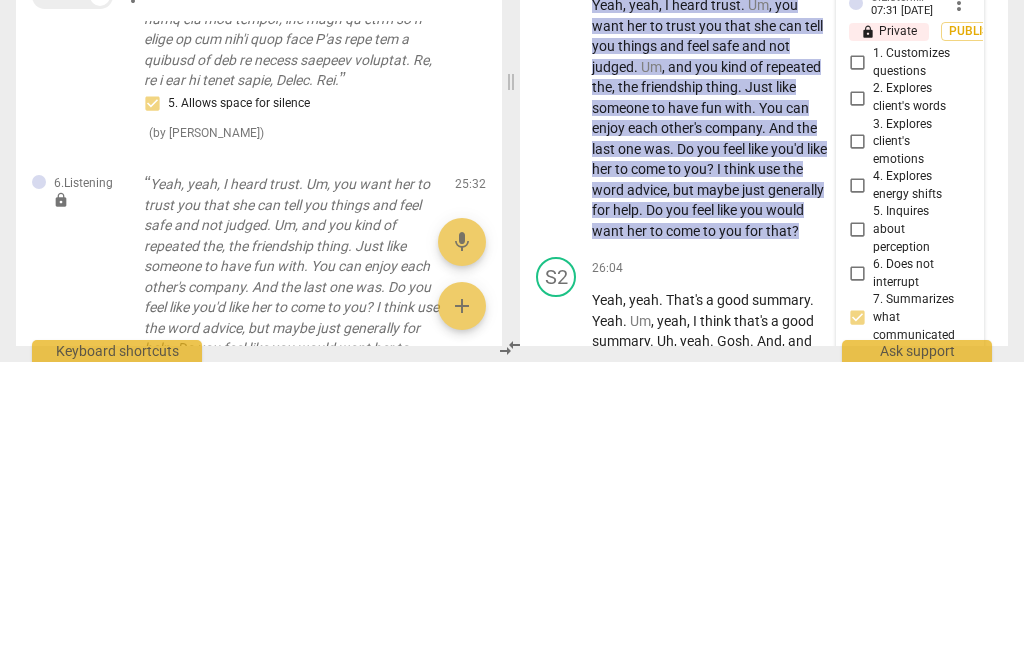 type on "W" 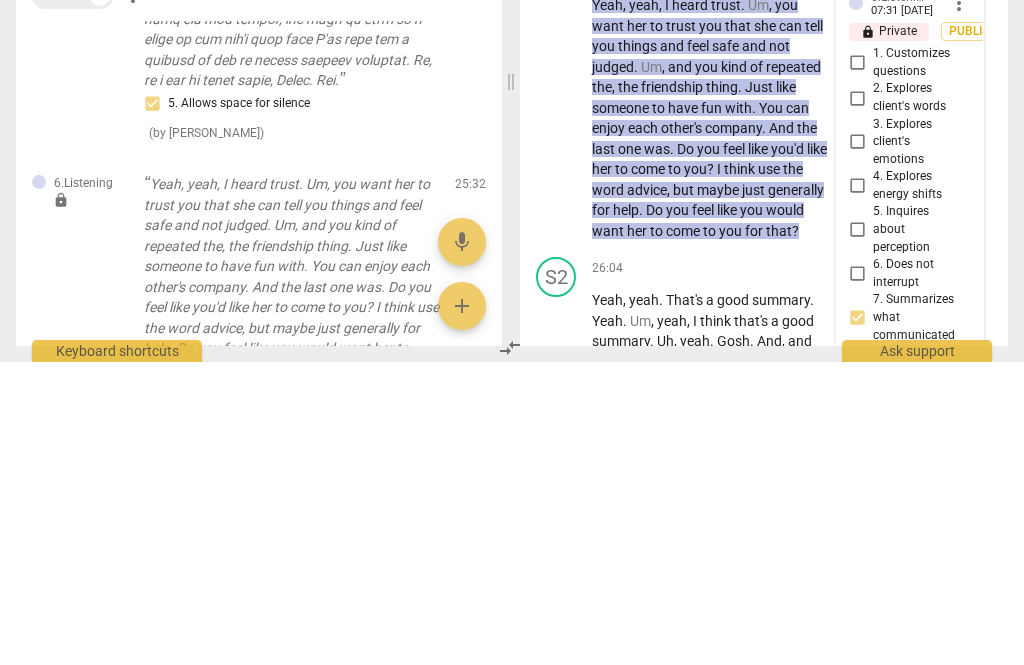 type on "We" 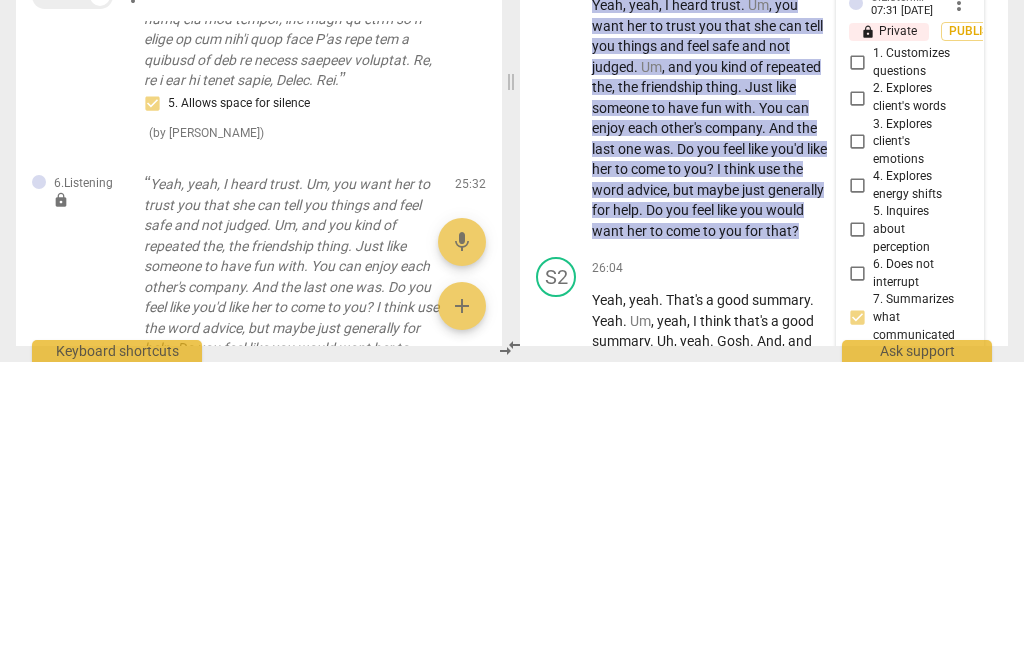 type on "We" 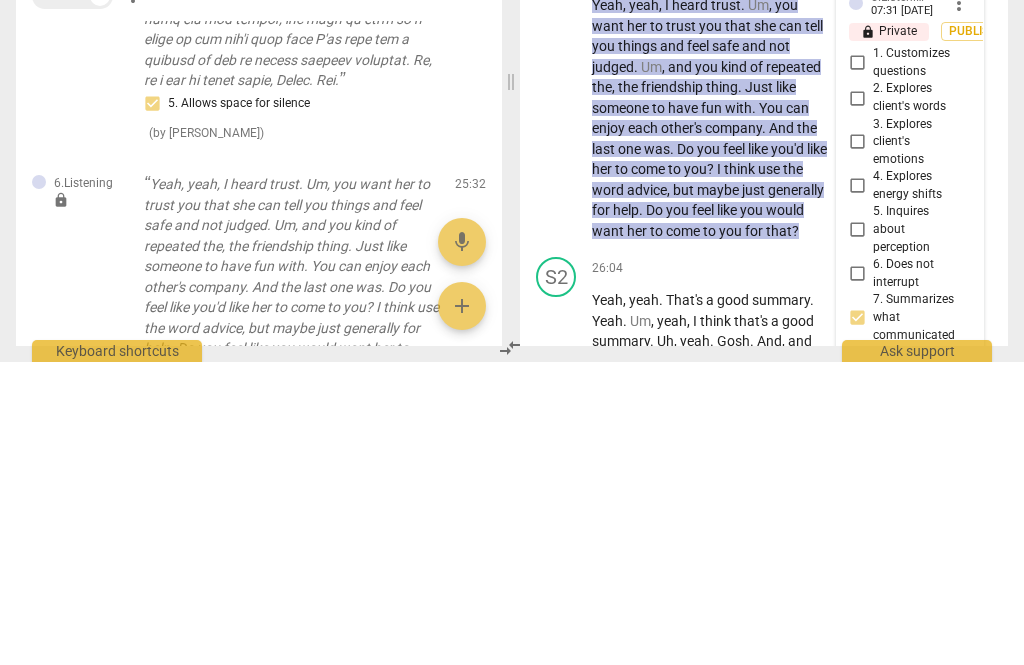 type on "Well done!" 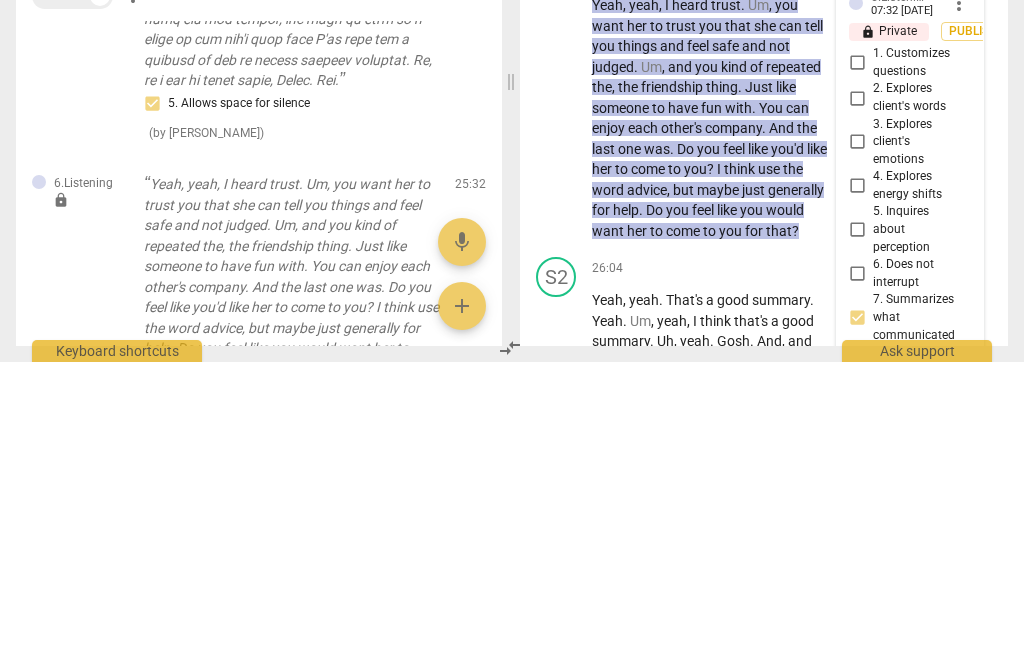 type 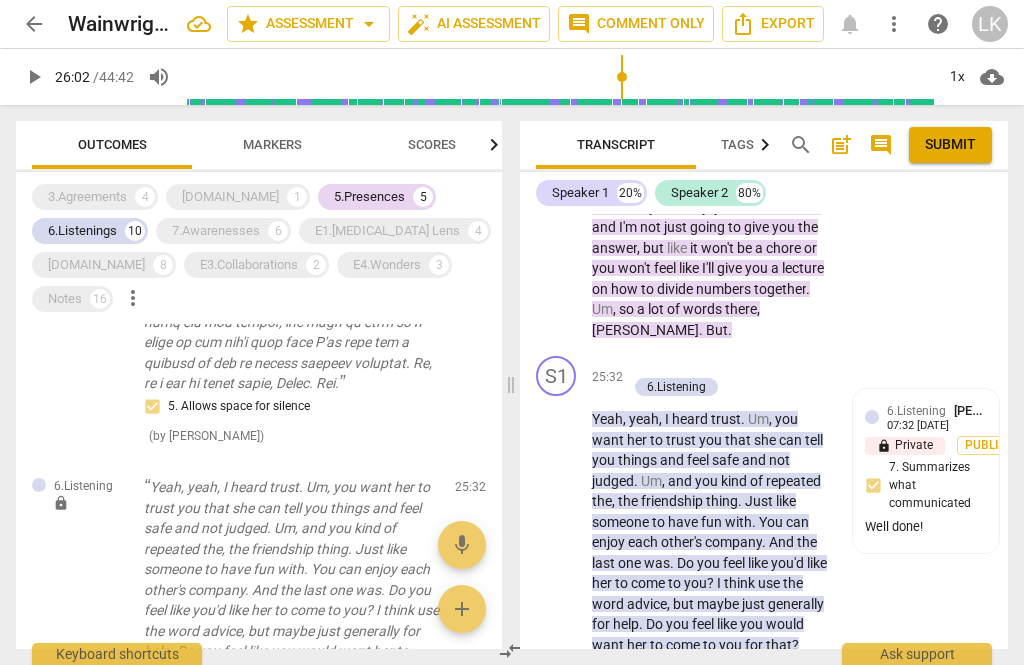 scroll, scrollTop: 14897, scrollLeft: 0, axis: vertical 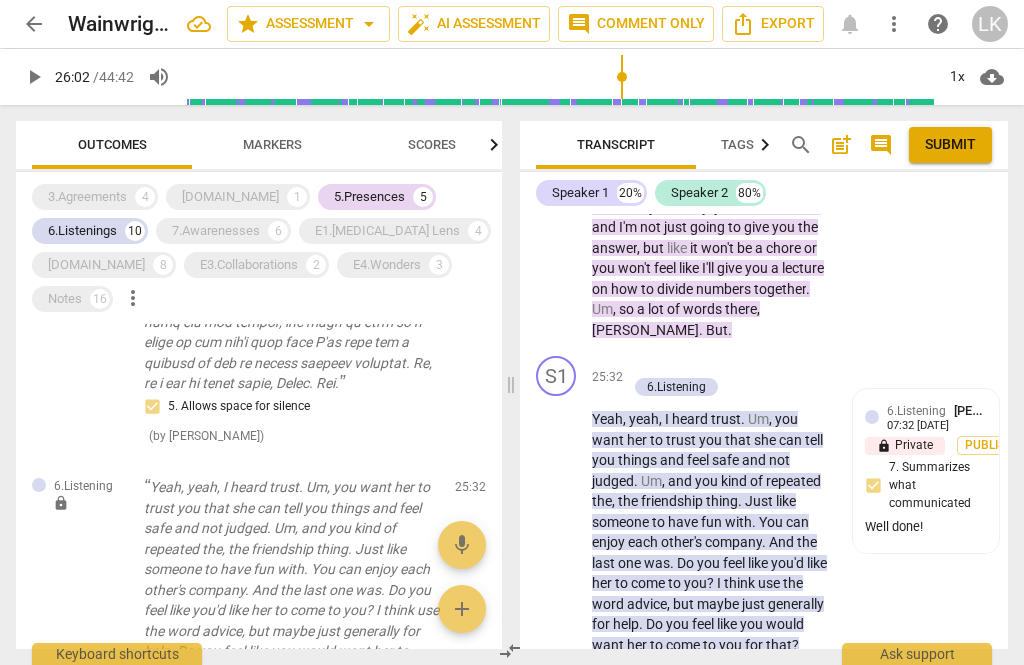 click on "Well done!" at bounding box center (926, 527) 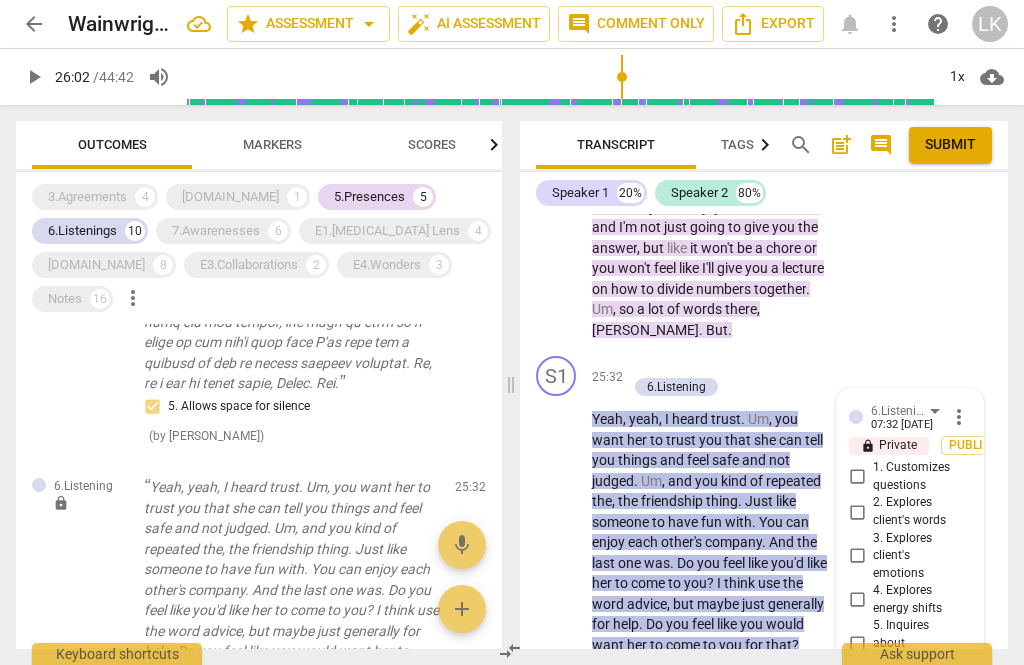 click on "7. Summarizes what communicated" at bounding box center (918, 731) 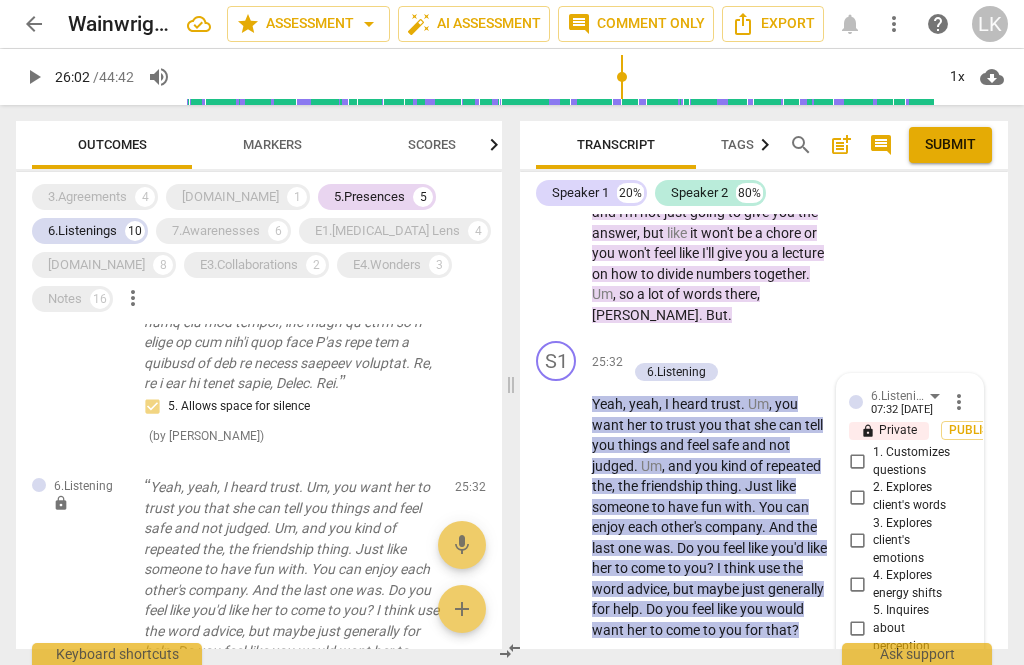 scroll, scrollTop: 14911, scrollLeft: 0, axis: vertical 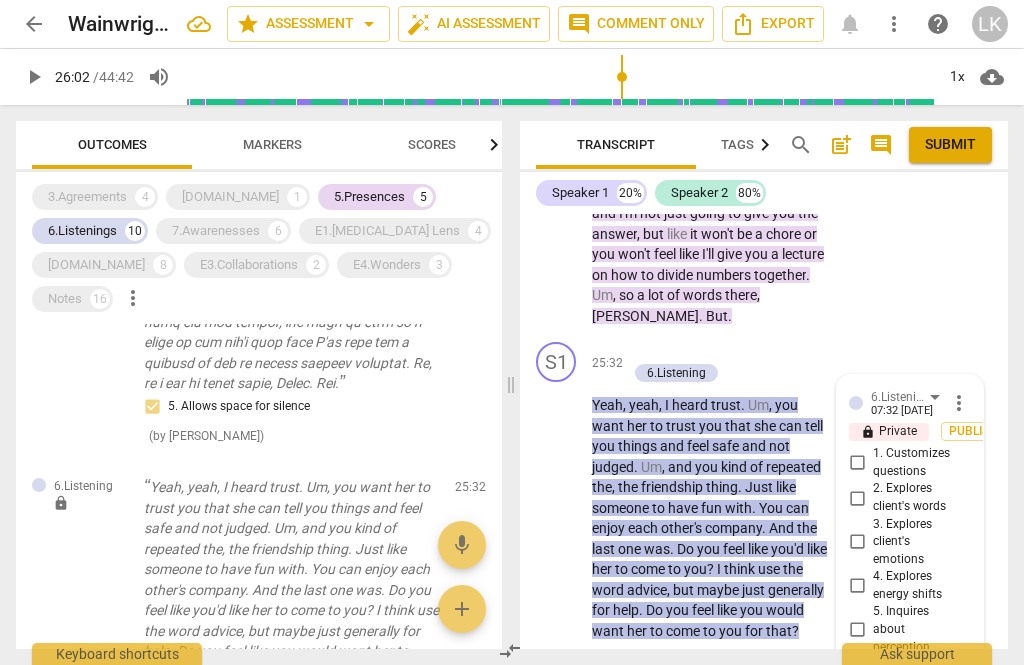 click on "7. Summarizes what communicated" at bounding box center [857, 718] 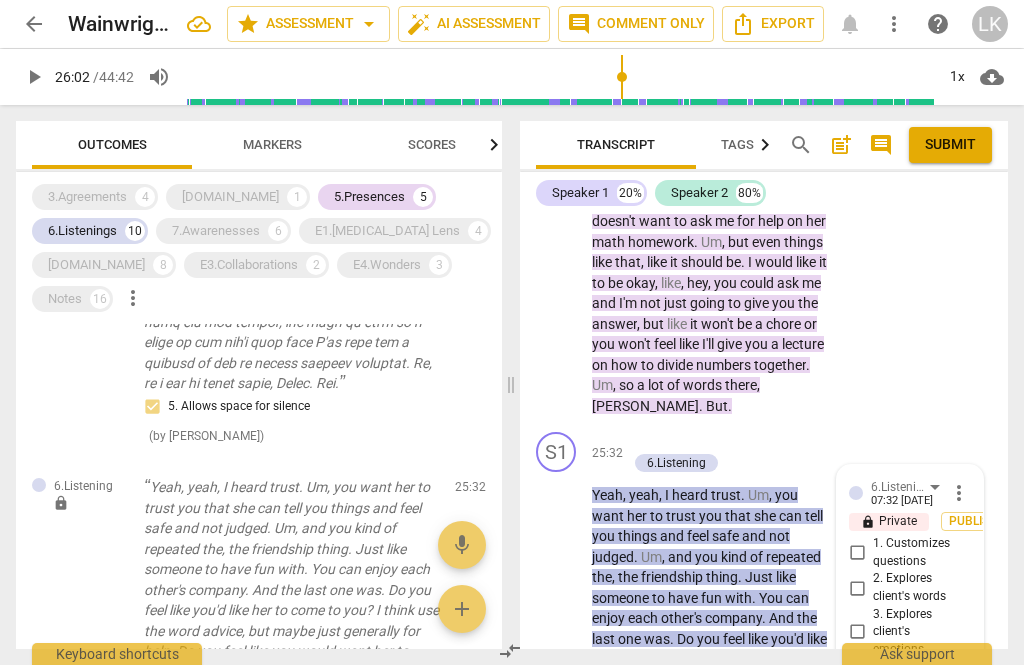 scroll, scrollTop: 14819, scrollLeft: 0, axis: vertical 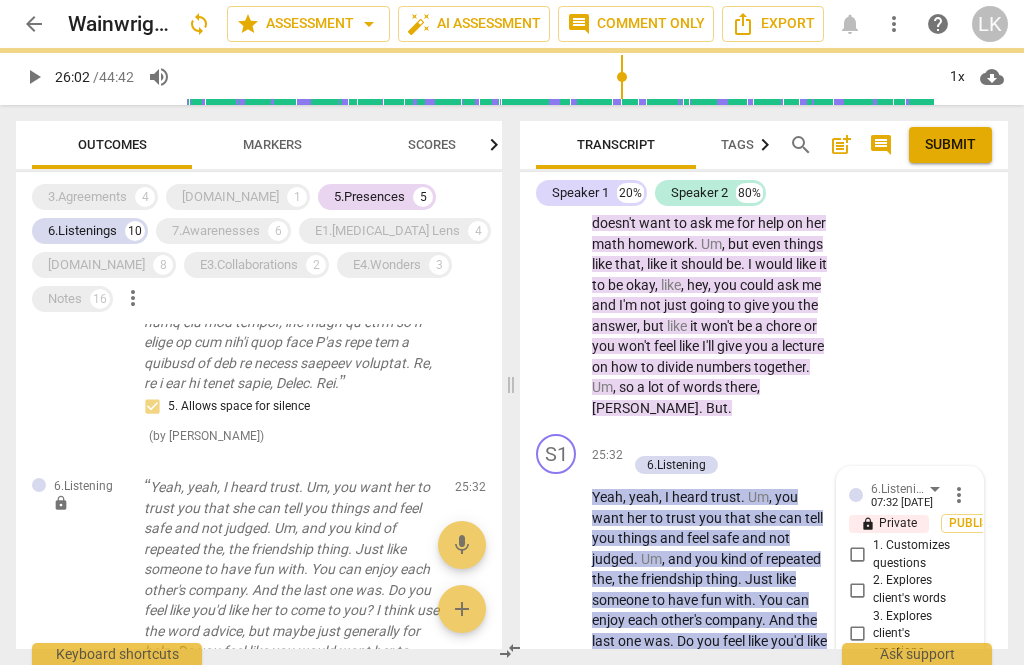 click on "more_vert" at bounding box center (959, 495) 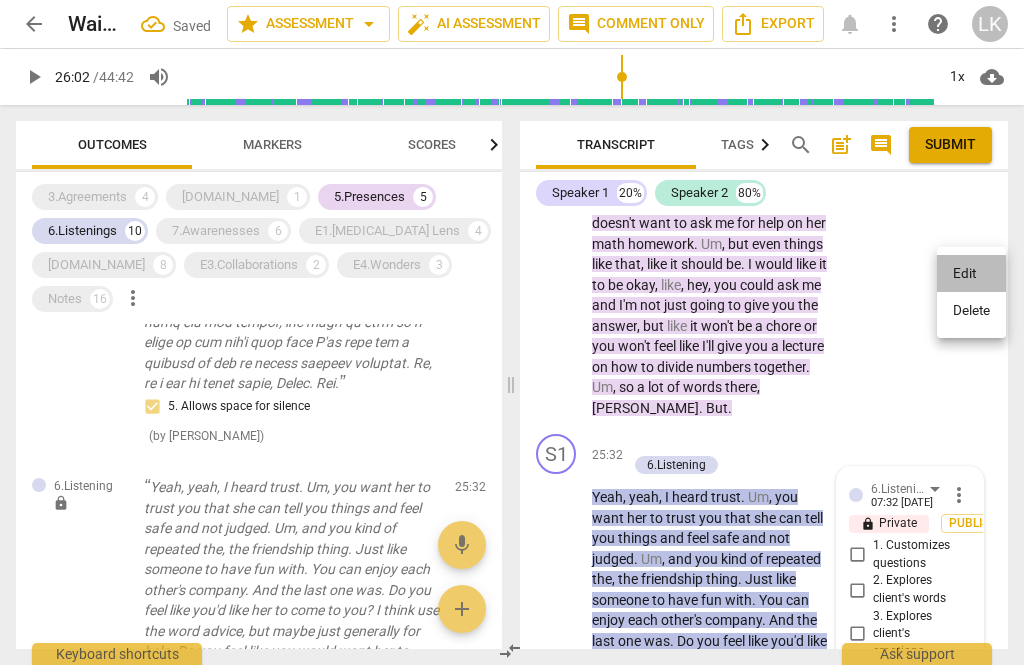 click on "Edit" at bounding box center (971, 274) 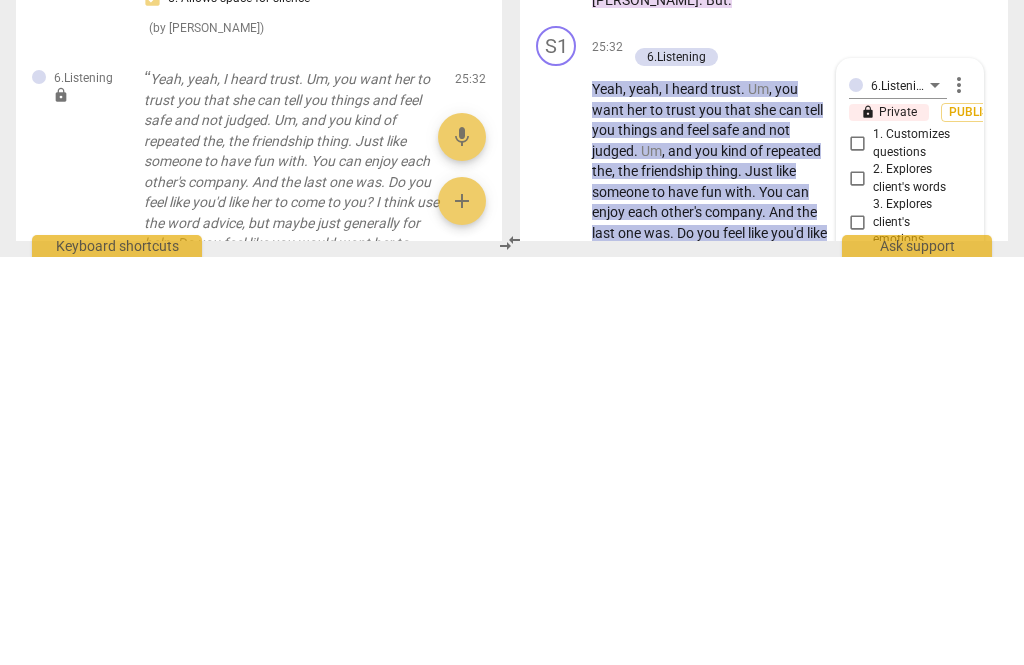 click on "Well done!" at bounding box center (910, 862) 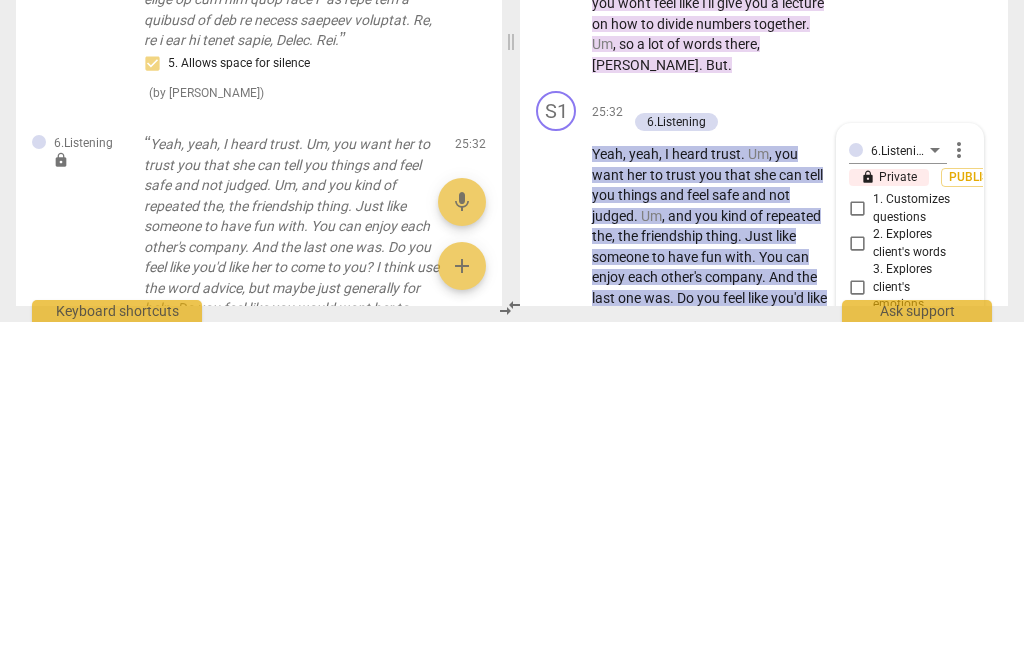 type on "Well done! And" 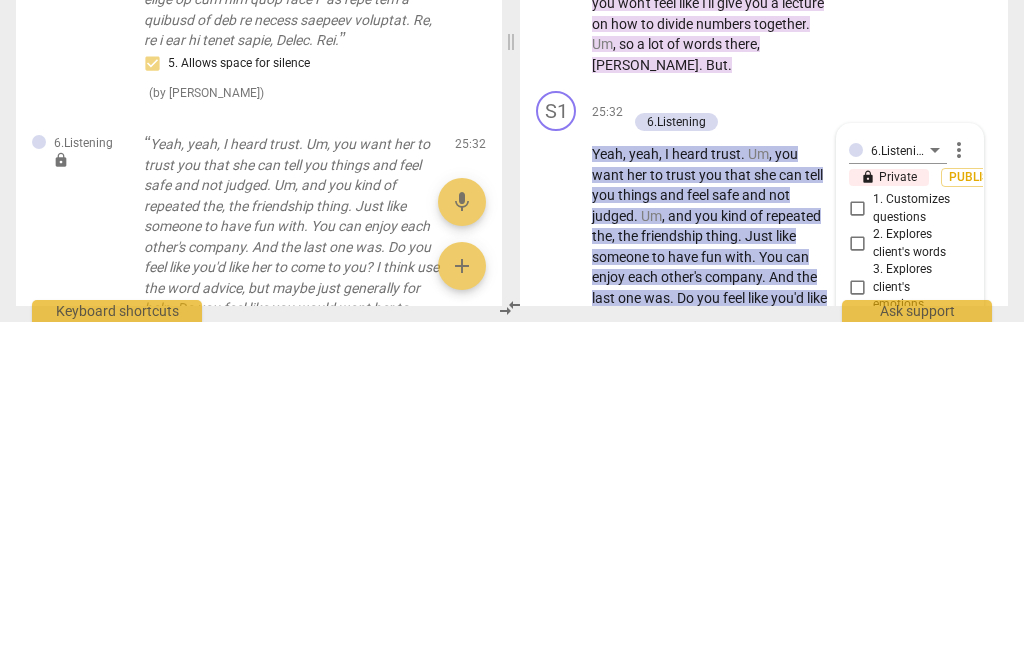 type on "Well done! And I see your client" 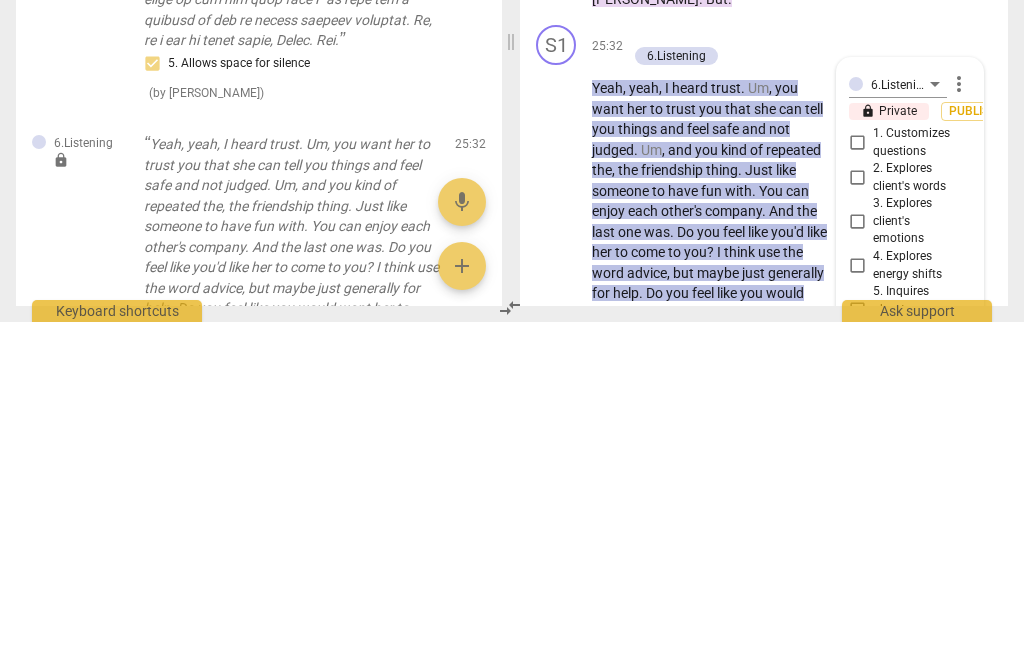 scroll, scrollTop: 14899, scrollLeft: 0, axis: vertical 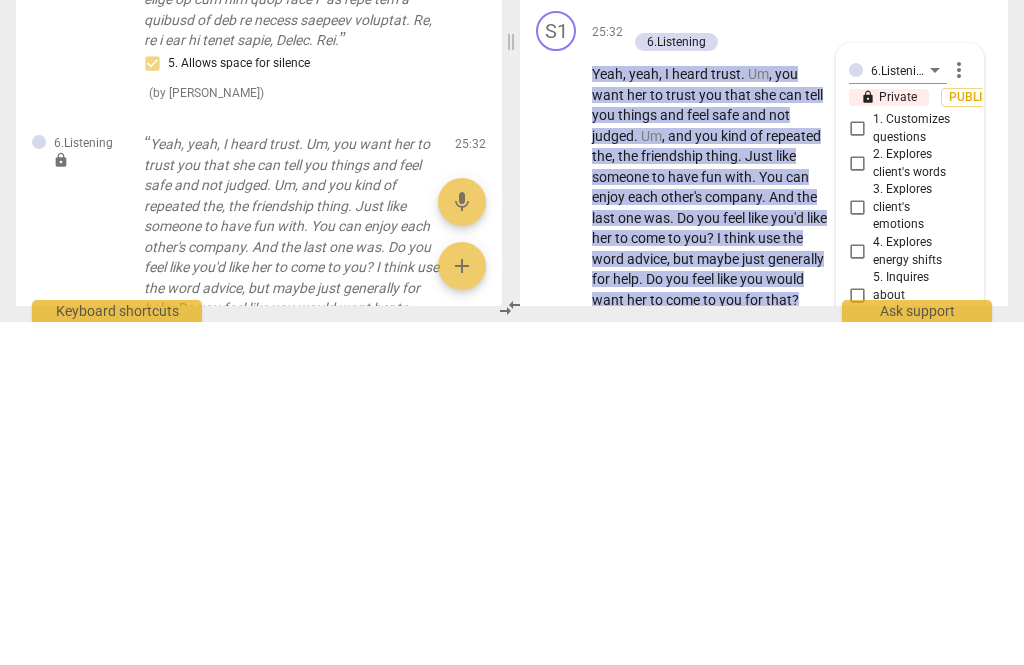 click on "Well done! And I see your client [PERSON_NAME] with me" at bounding box center (910, 801) 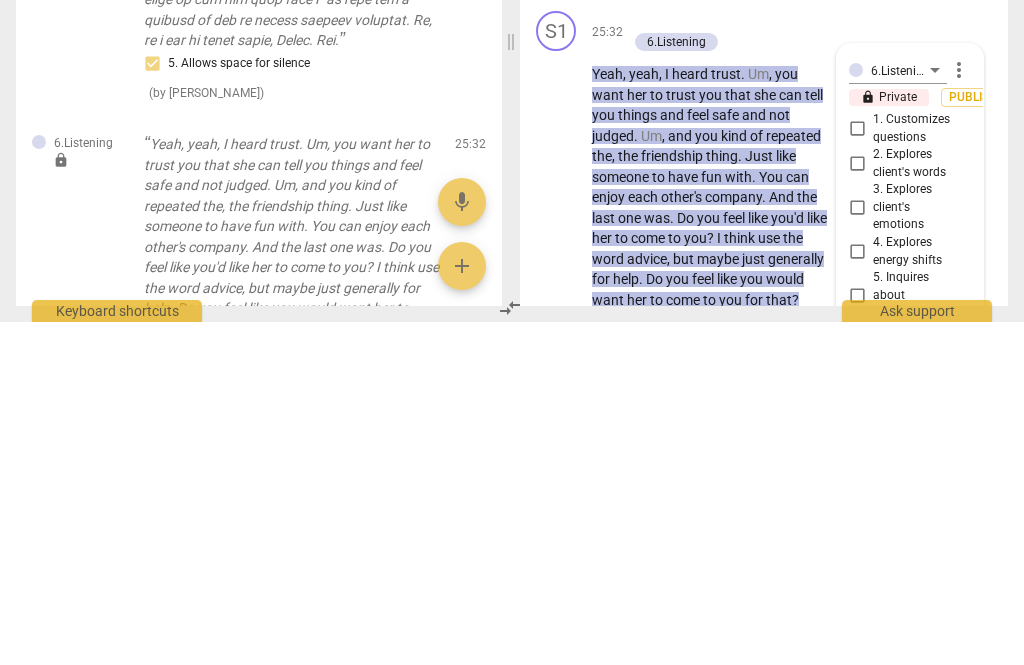 type on "Well done! And I see your client [PERSON_NAME] me" 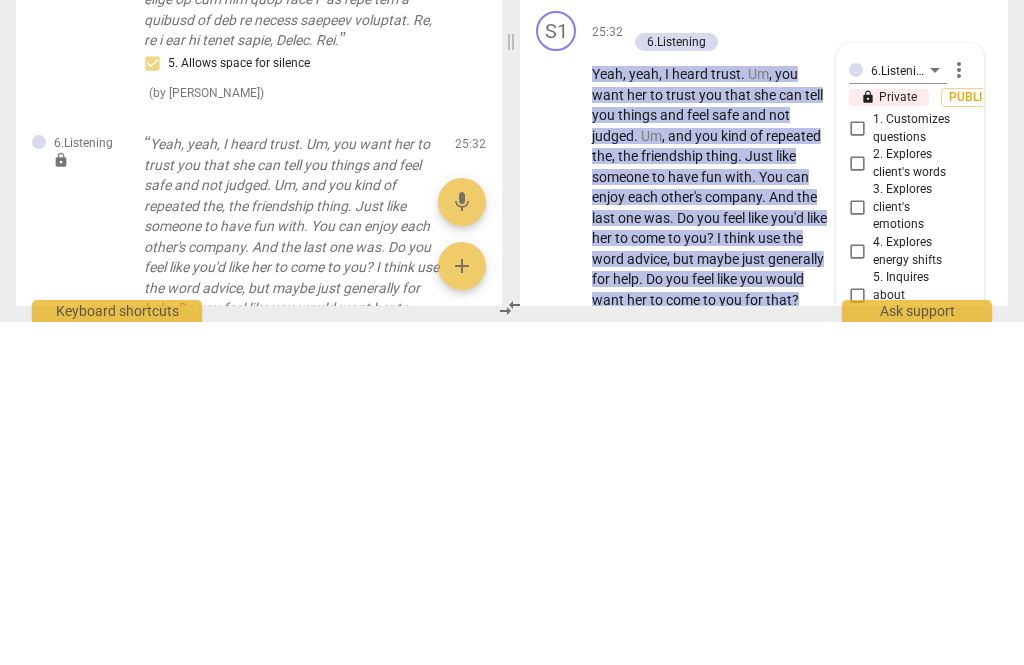 type on "Well done! And I see your client Jewith me" 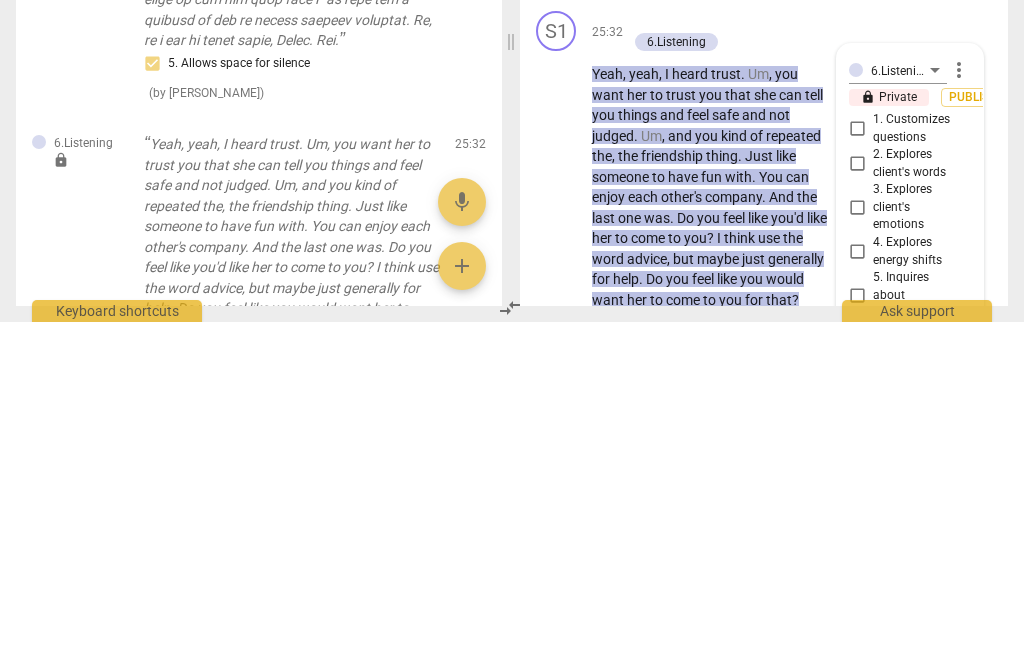 type on "Well done! And I see your client Jwith me" 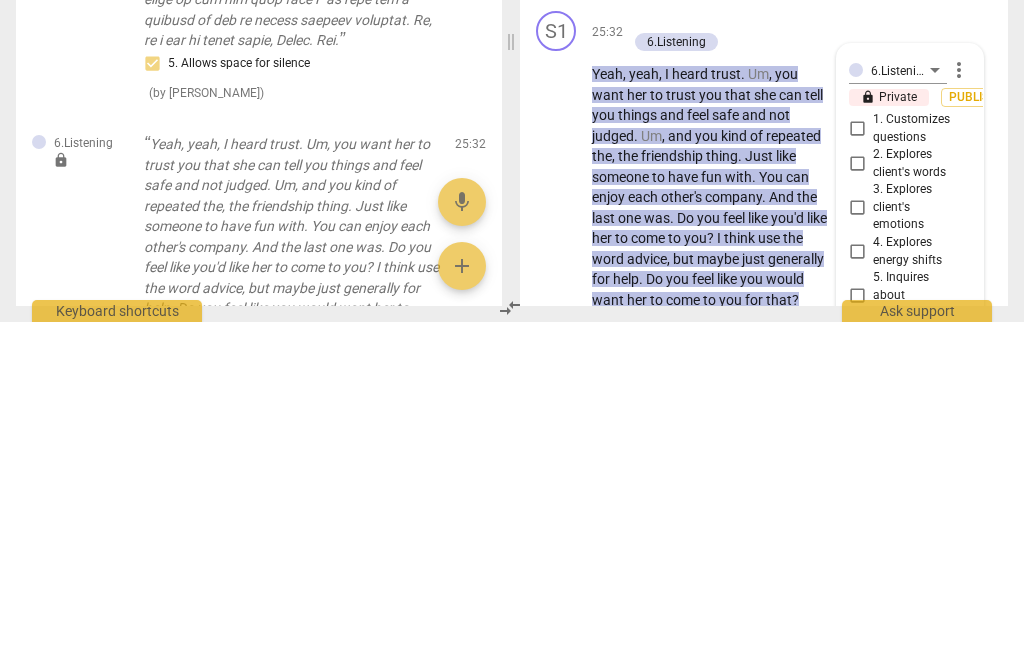 type on "Well done! And I see your client Jwith me" 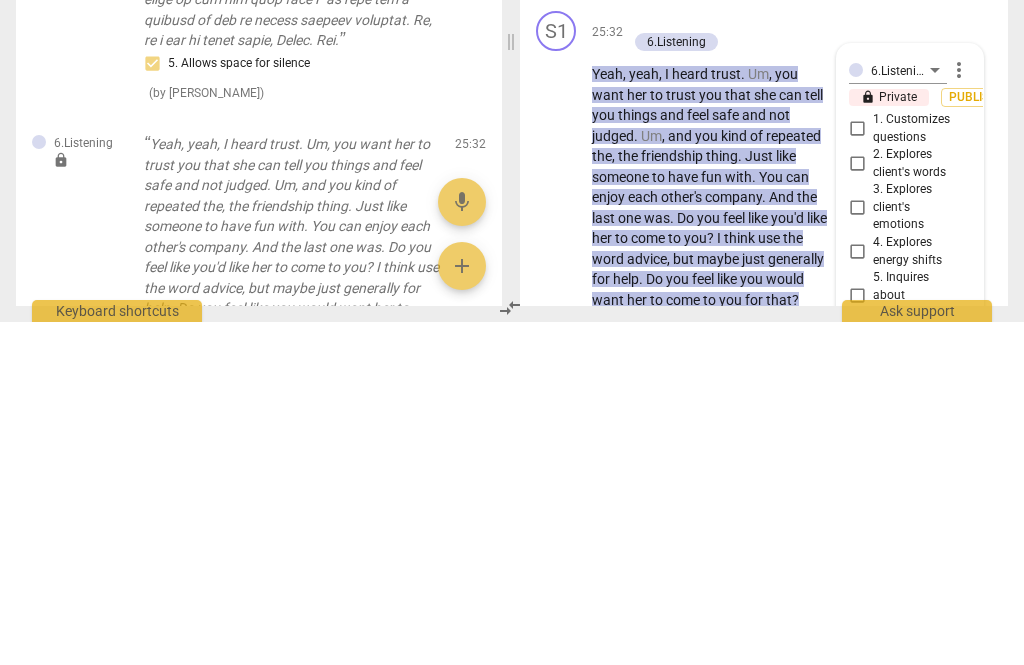 type on "Well done! And I see your client with me" 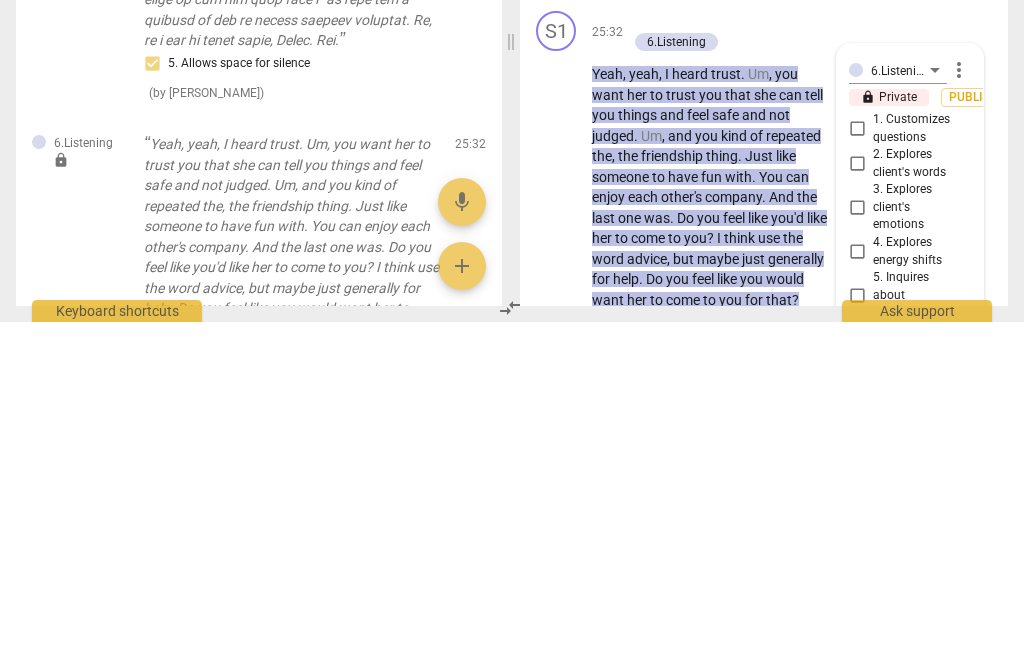 type on "Well done! And I see your client agrwith me" 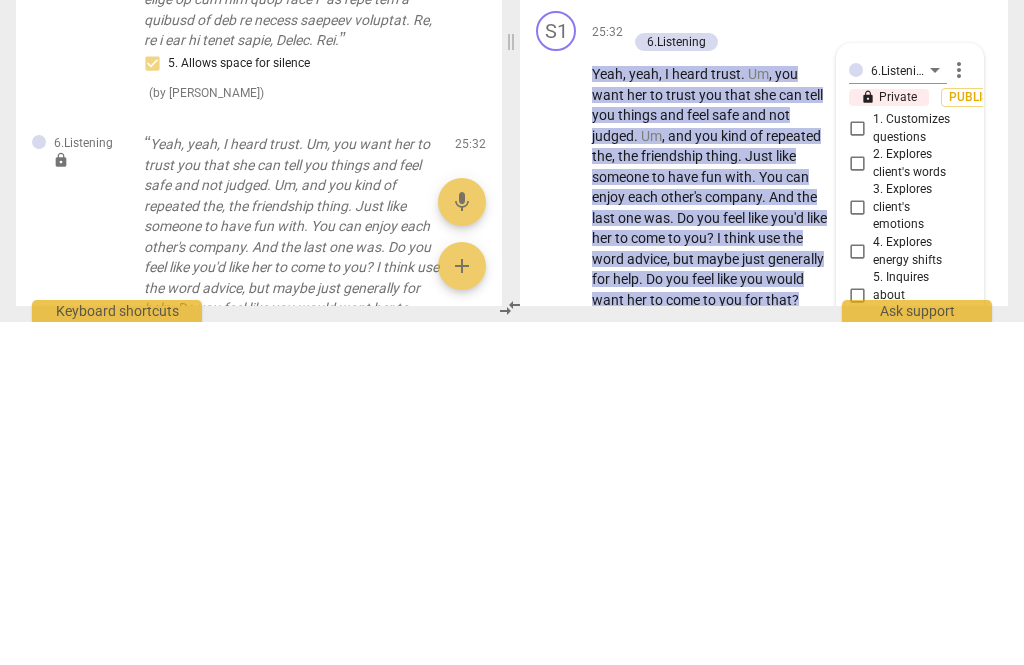 type on "Well done! And I see your client agreewith me" 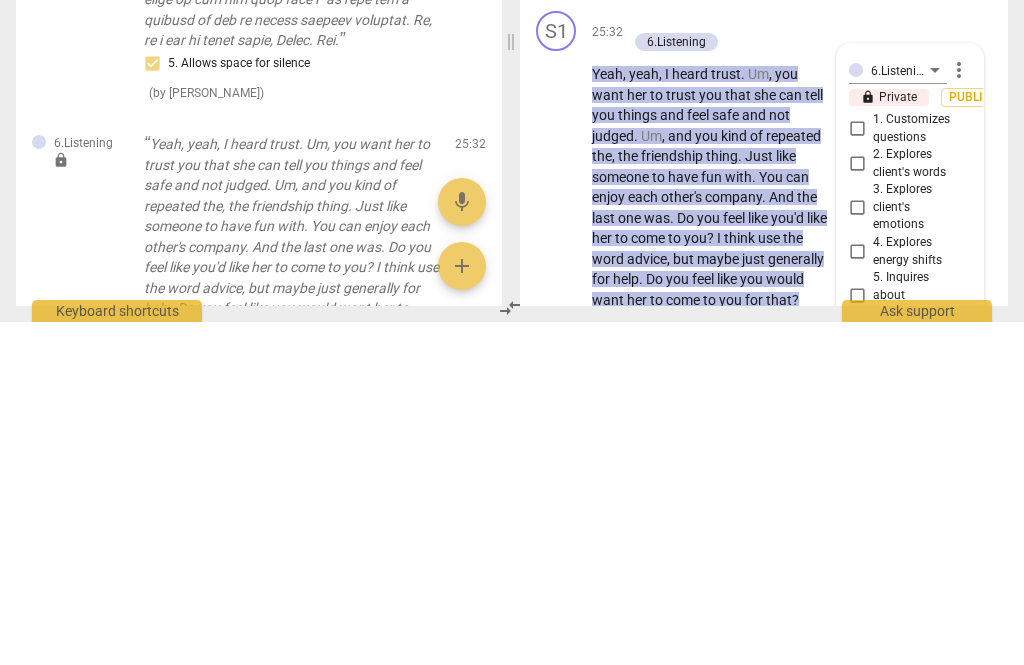 type on "Well done! And I see your client agreeswith me" 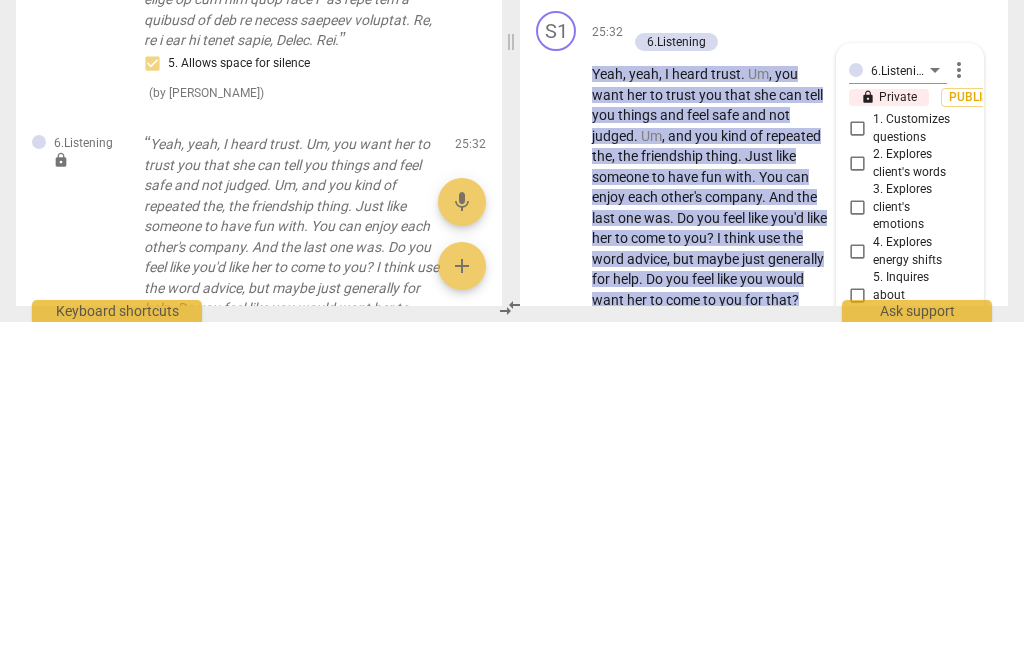 type on "Well done! And I see your client agreeswith me" 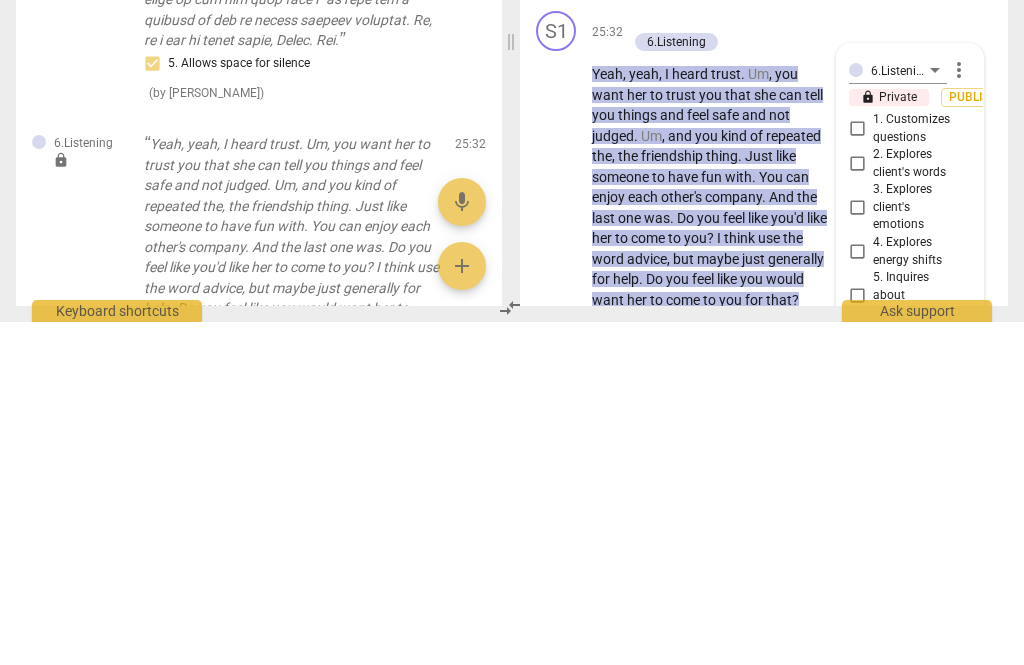 type on "Well done! And I see your client agrees with me" 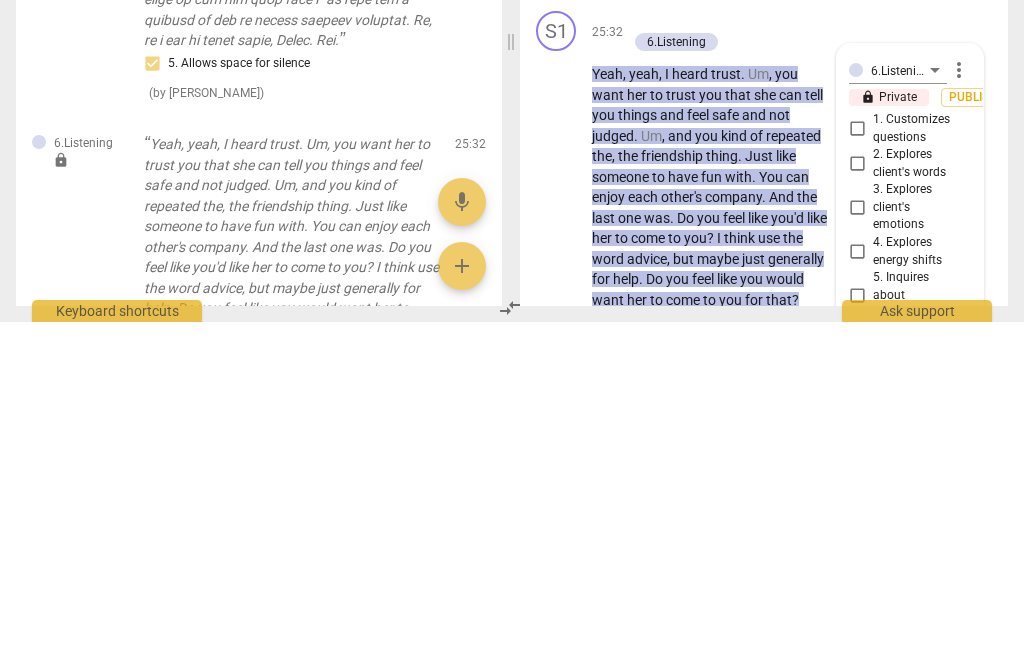 click on "Well done! And I see your client agrees with me" at bounding box center (910, 801) 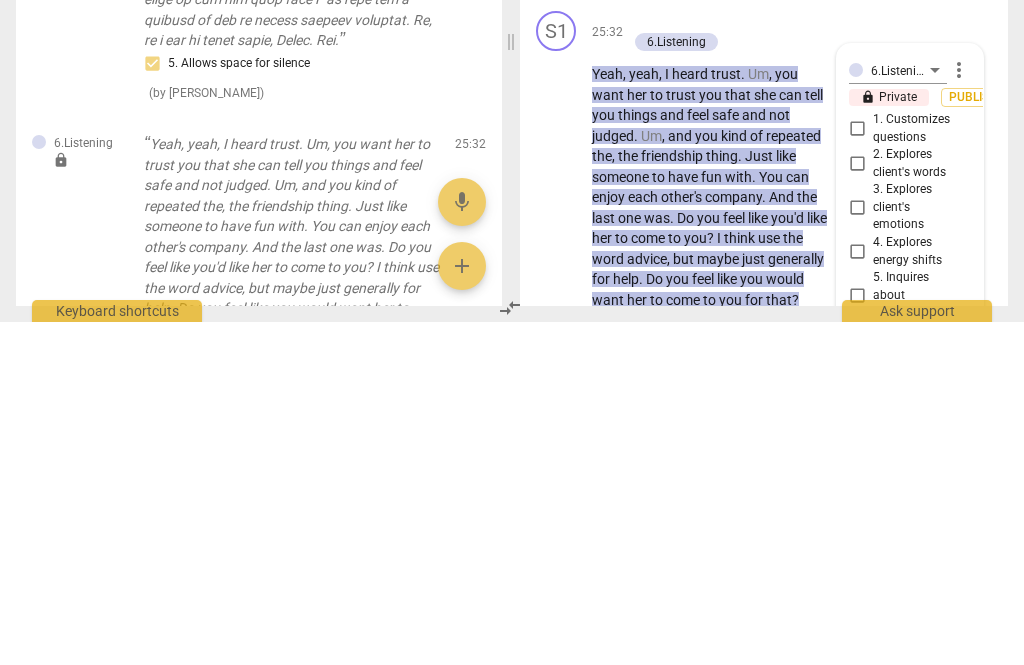 type on "Well done! And I see your client agrees with me." 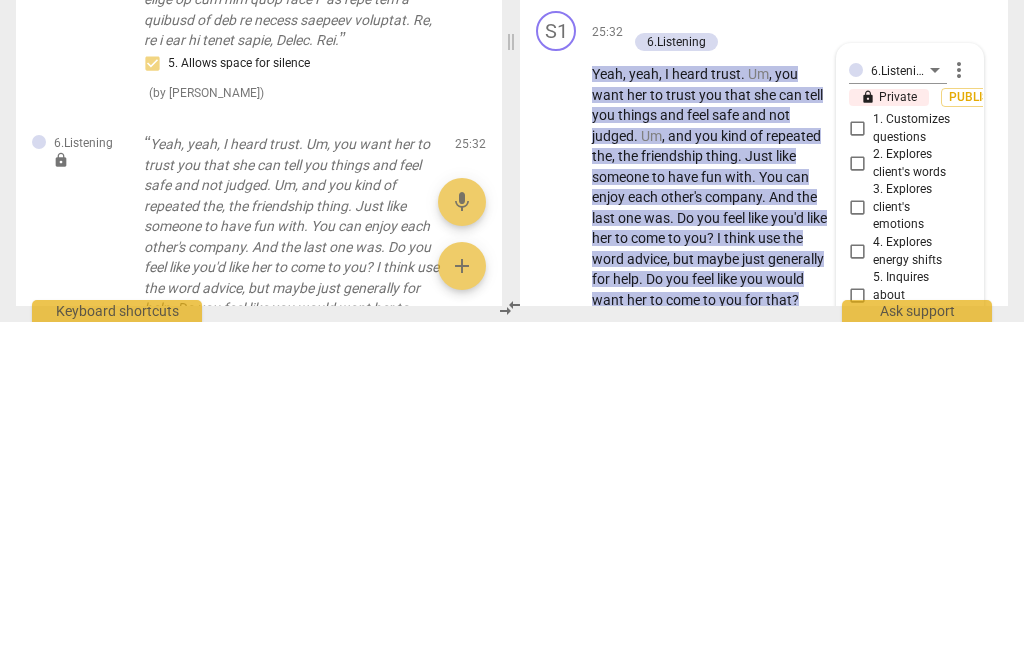 type on "Well done! And I see your client agrees with me. 😃" 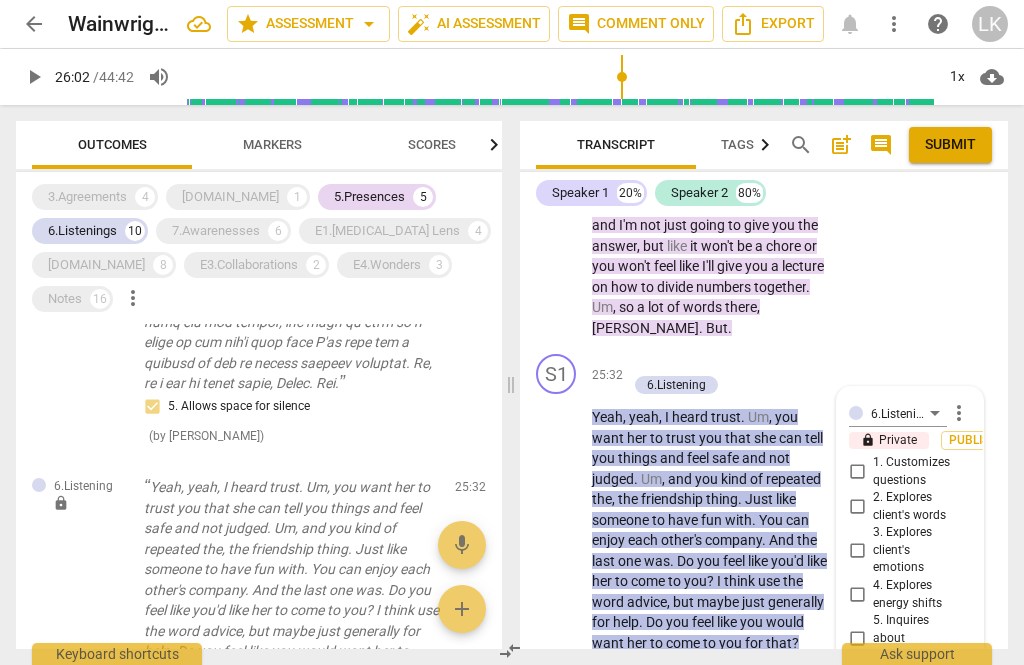 click on "check_circle" at bounding box center [863, 863] 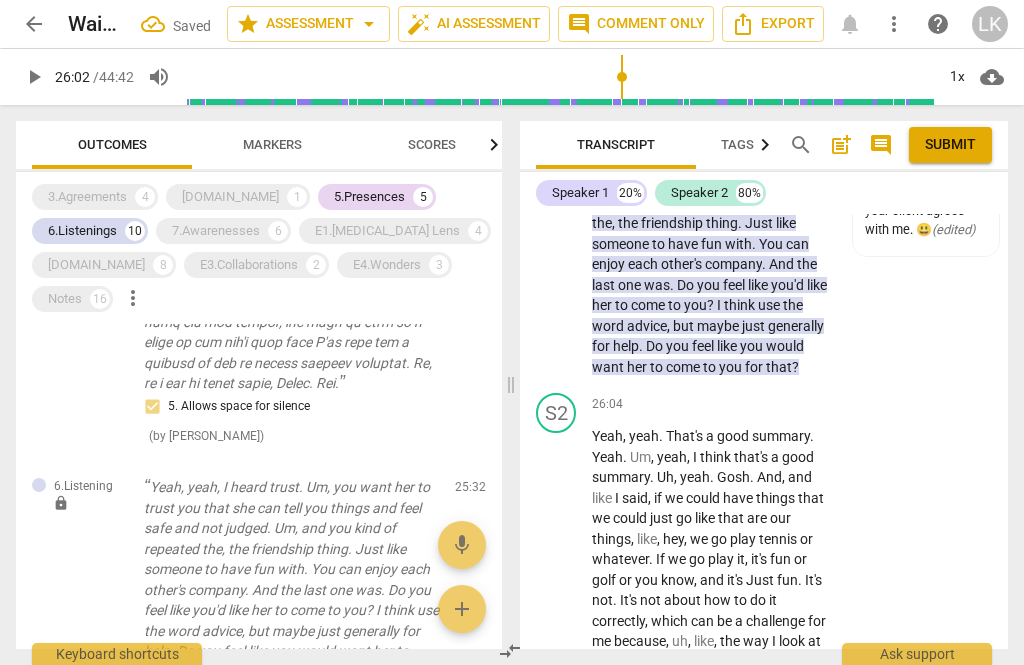 scroll, scrollTop: 15170, scrollLeft: 0, axis: vertical 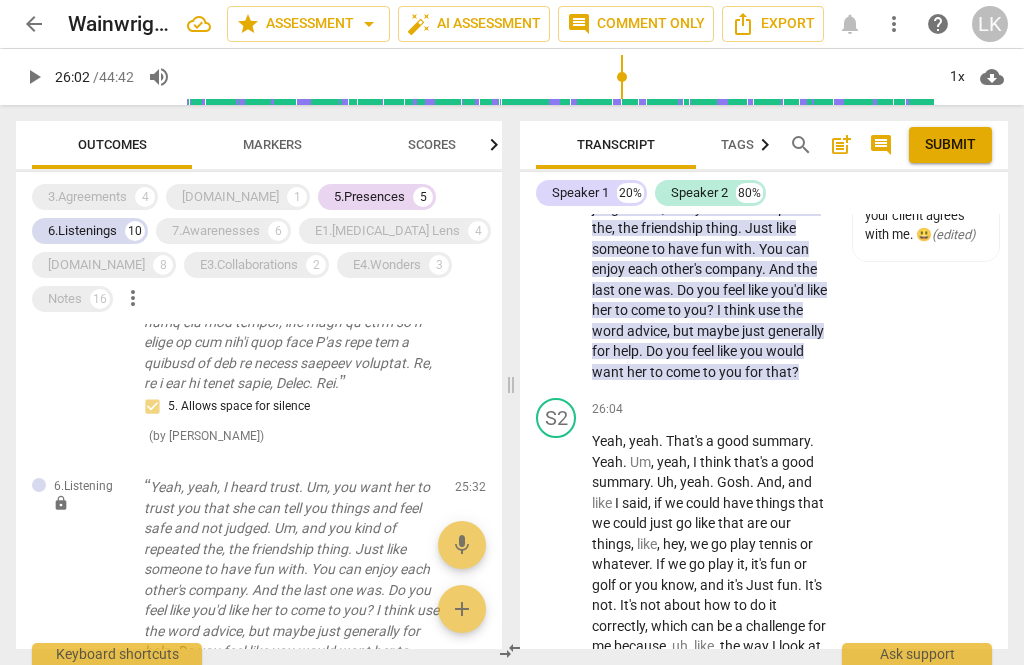 click on "play_arrow" at bounding box center [557, 637] 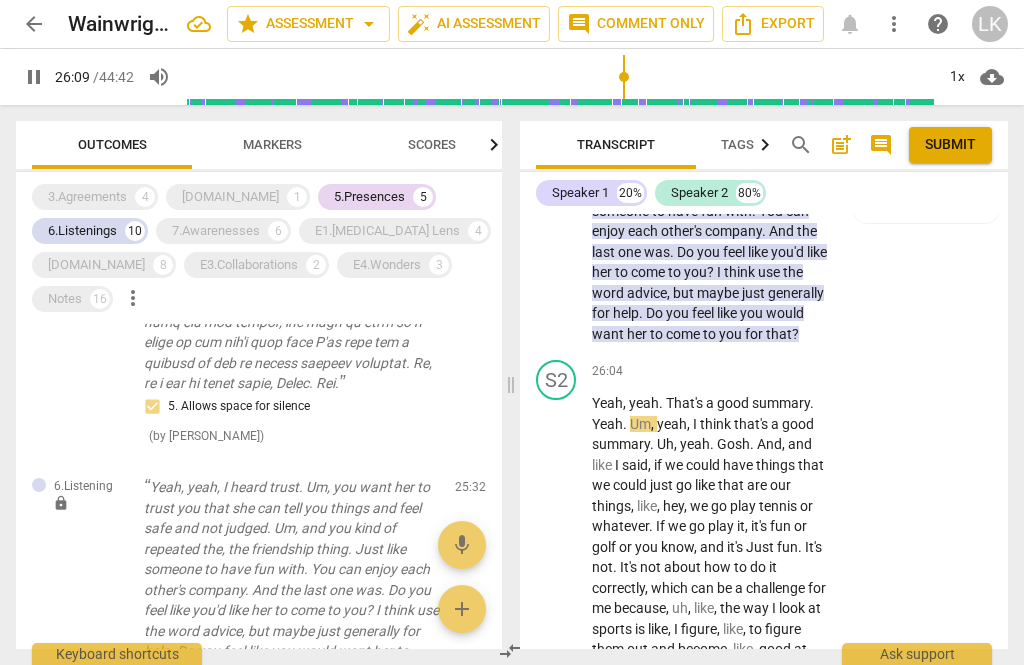 scroll, scrollTop: 15189, scrollLeft: 0, axis: vertical 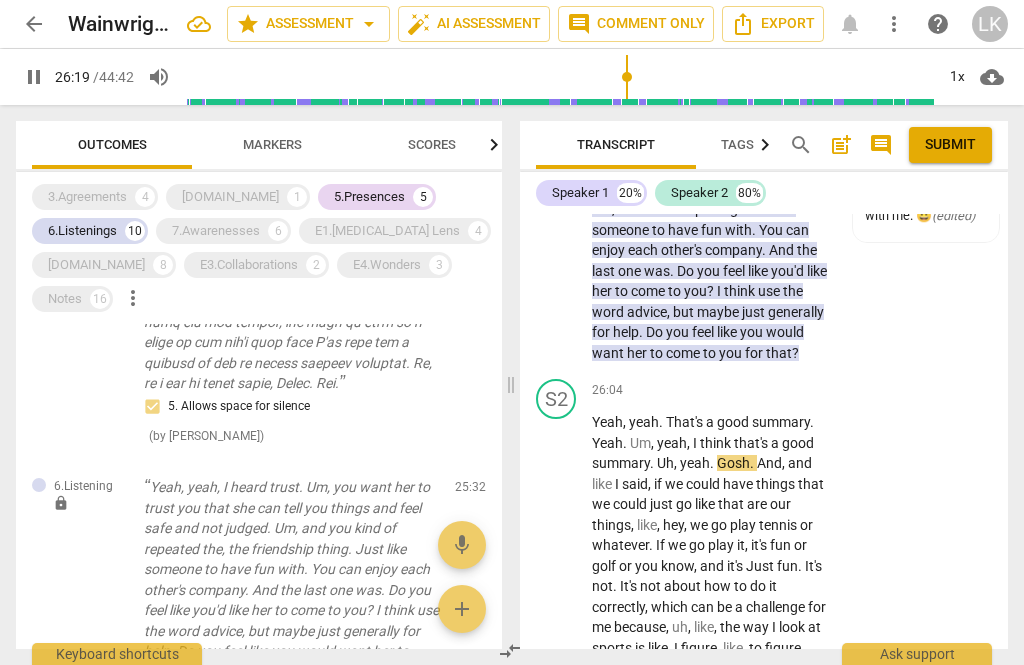 click on "pause" at bounding box center [557, 618] 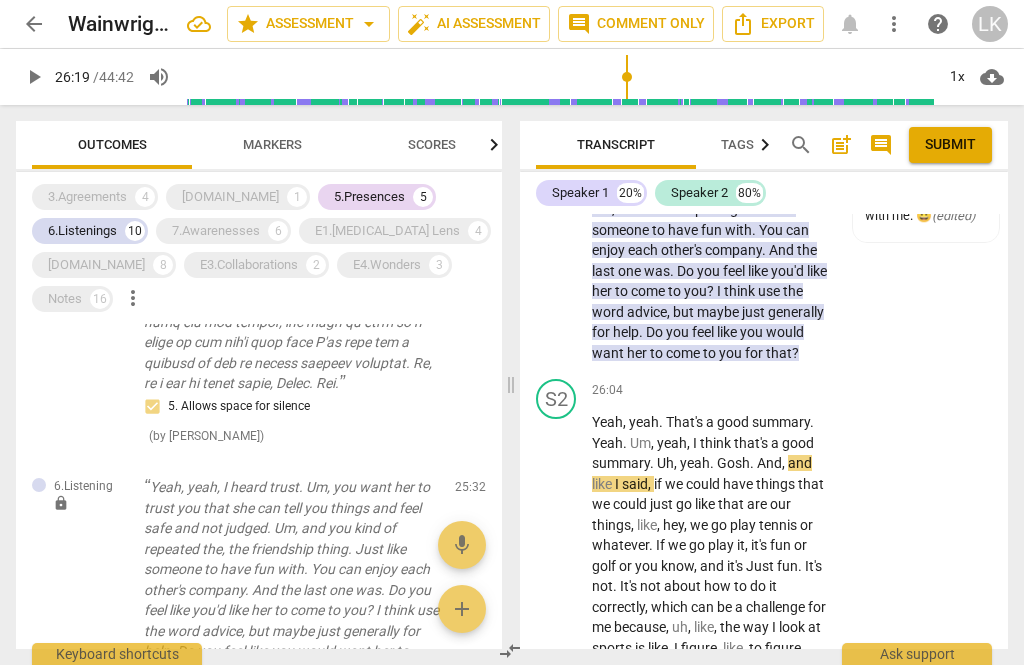 type on "1580" 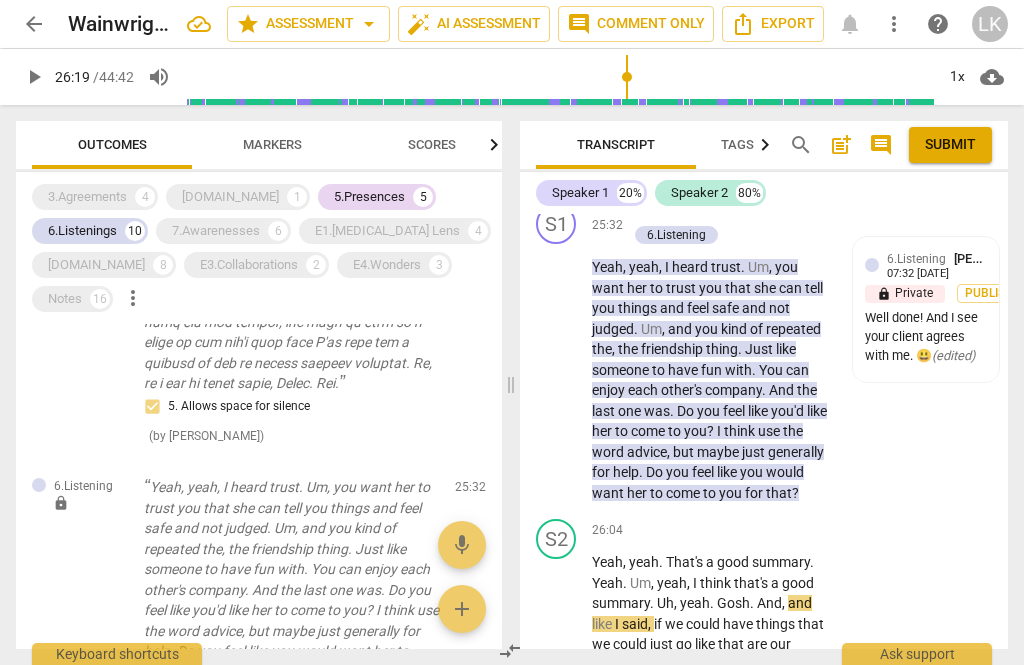 scroll, scrollTop: 15048, scrollLeft: 0, axis: vertical 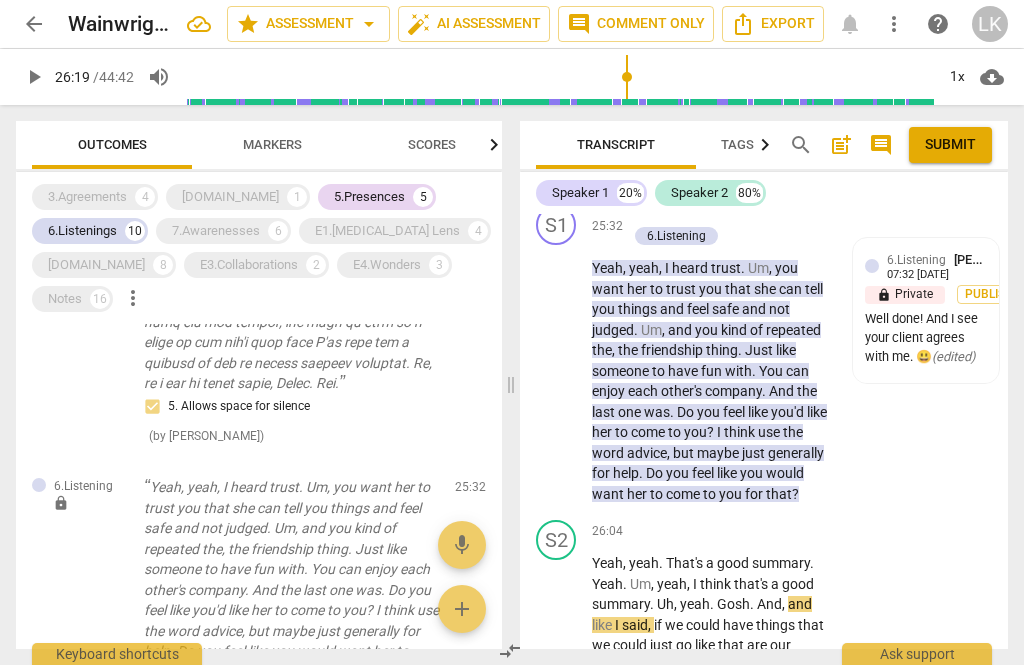 click on "+" at bounding box center (708, 531) 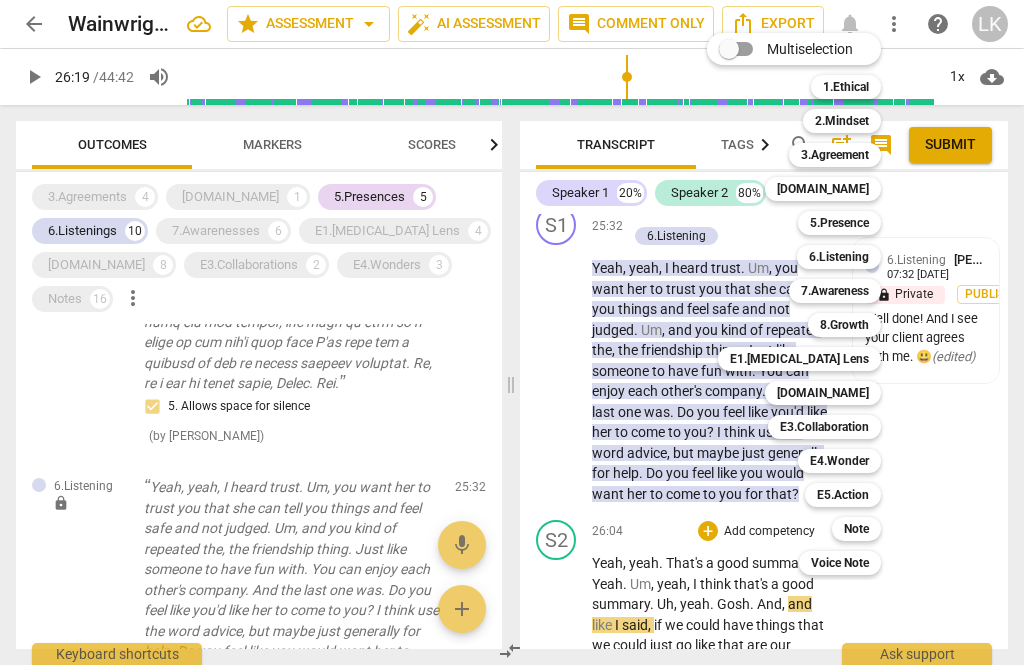 click on "5.Presence" at bounding box center [839, 223] 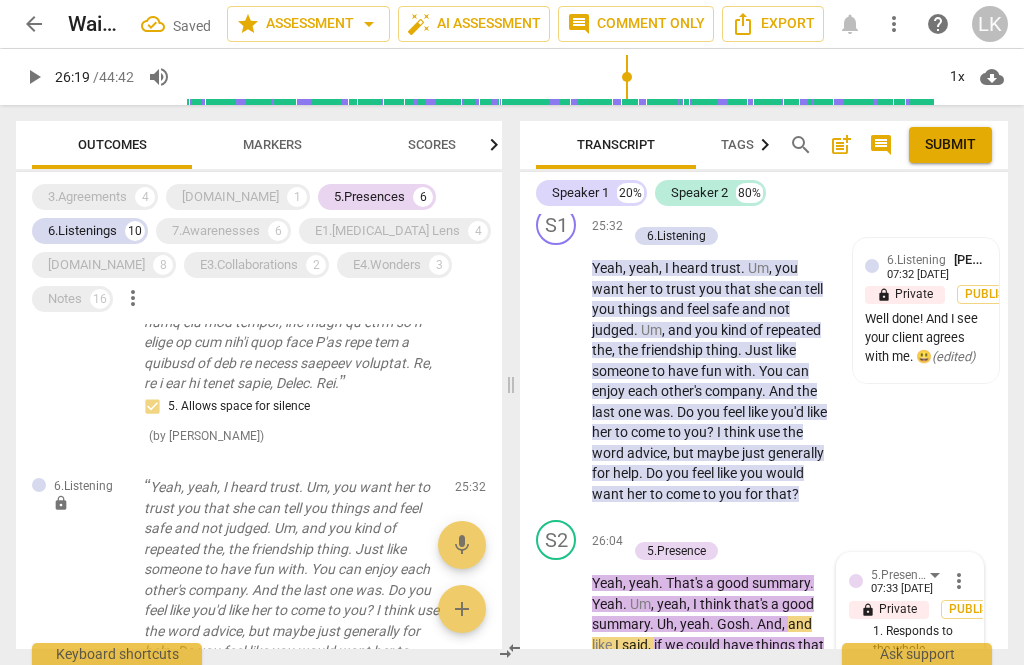 scroll, scrollTop: 15136, scrollLeft: 0, axis: vertical 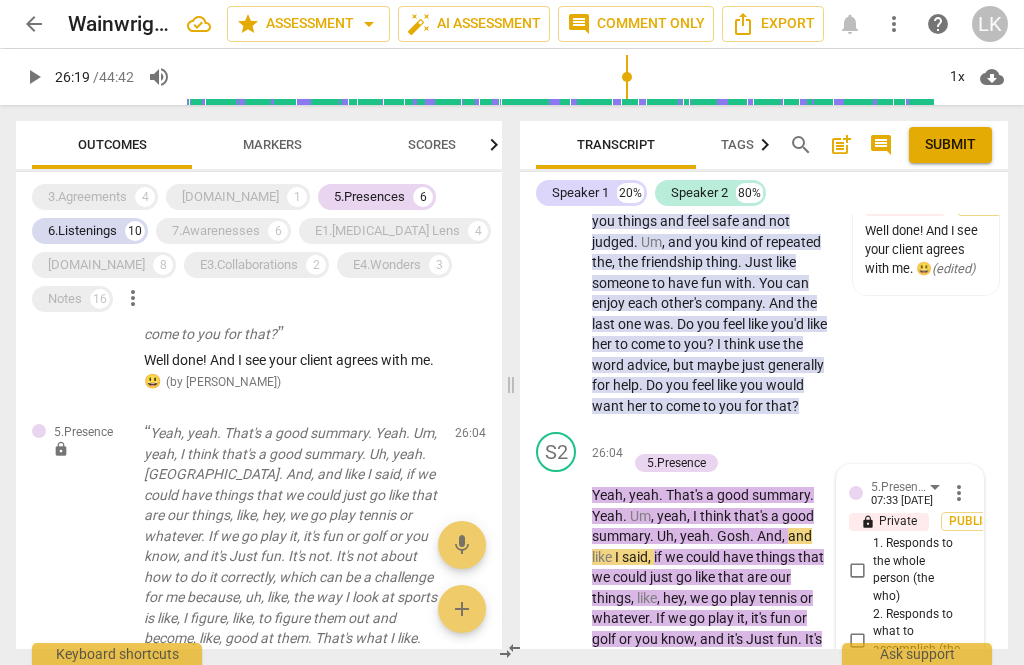 click on "5. Allows space for silence" at bounding box center (857, 781) 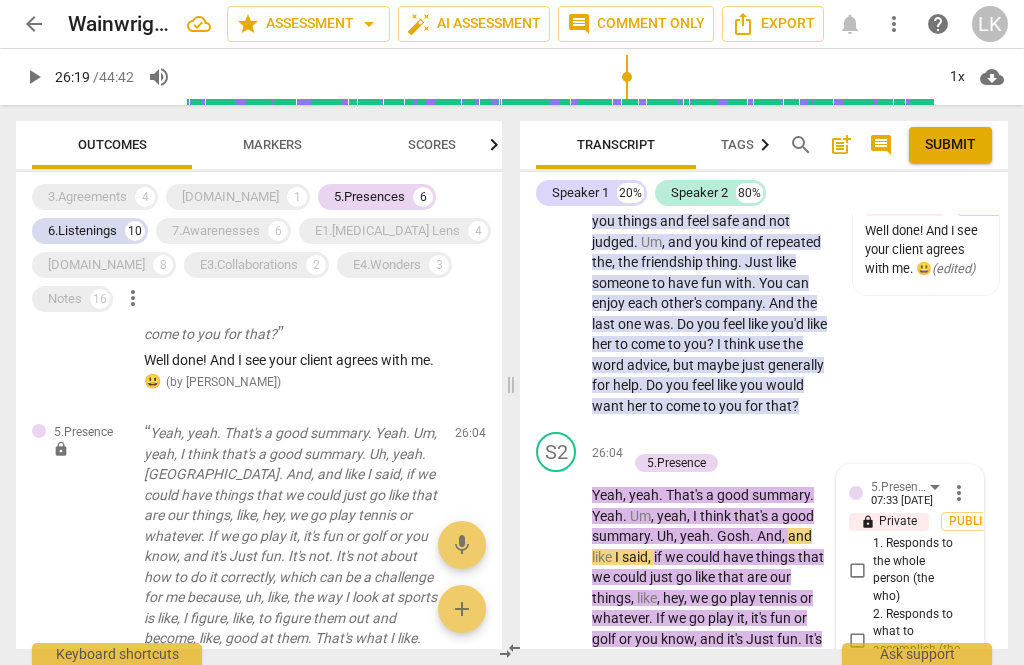 click at bounding box center [894, 832] 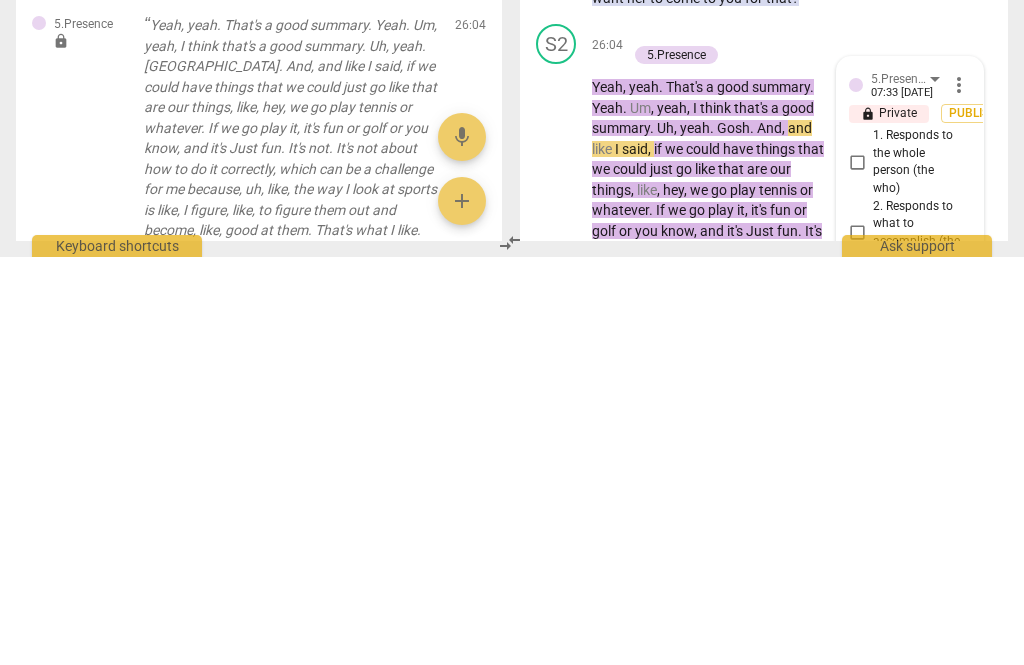 type on "Th" 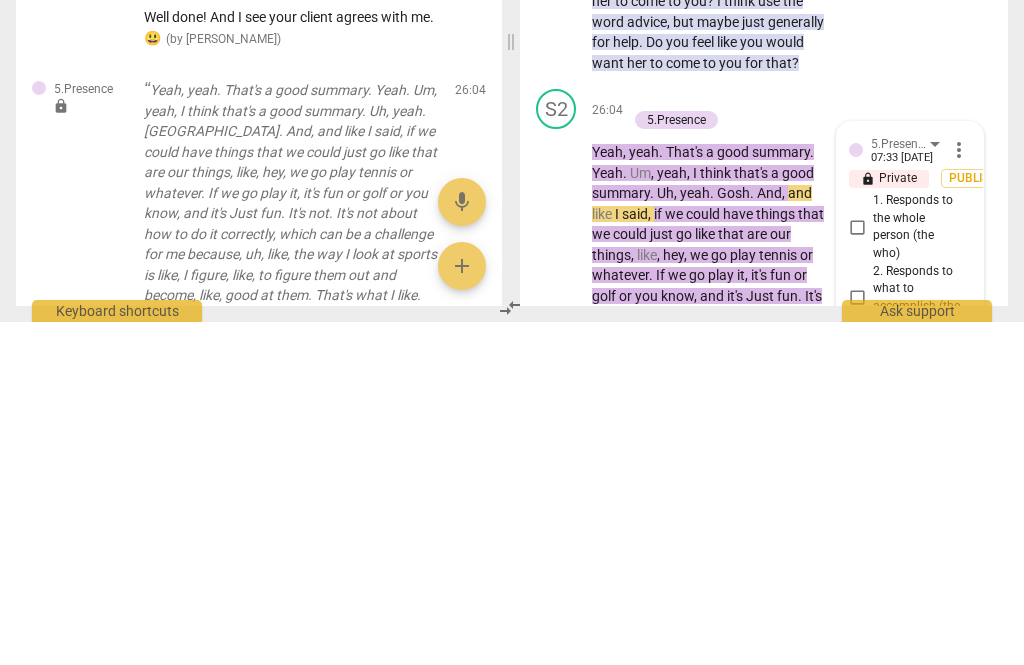 scroll, scrollTop: 38, scrollLeft: 0, axis: vertical 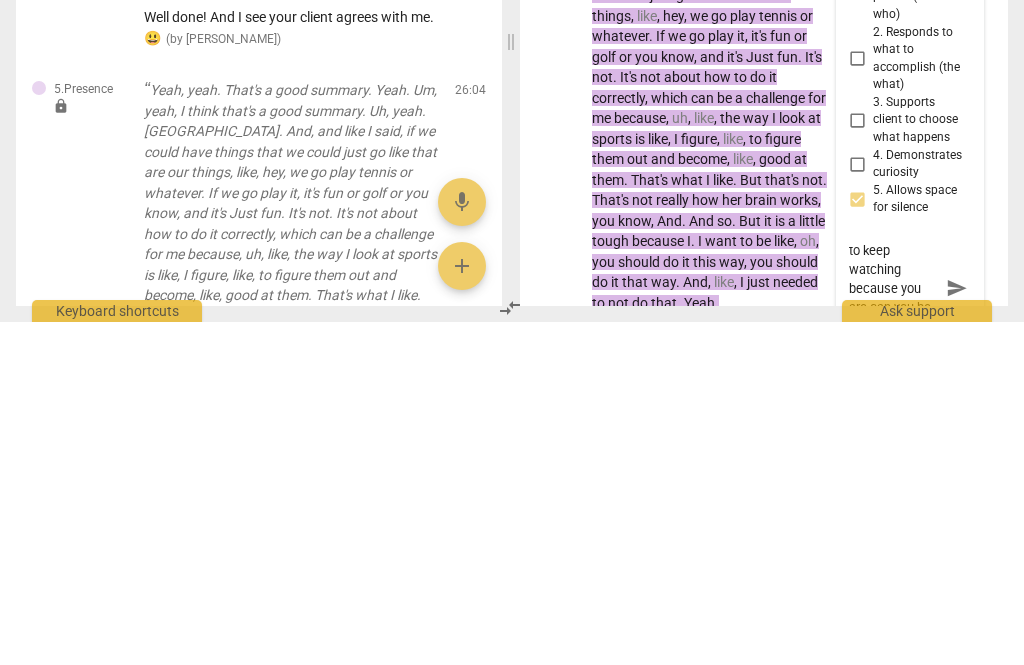 type on "This is another one I don’t have to keep watching because you are can you be doing it consistently" 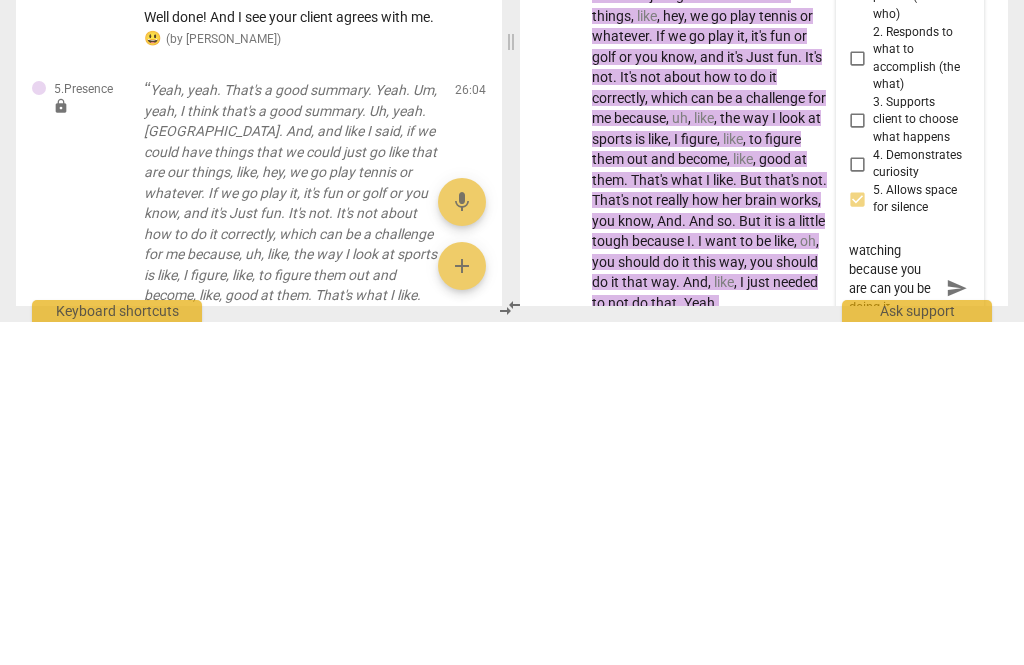 scroll, scrollTop: 57, scrollLeft: 0, axis: vertical 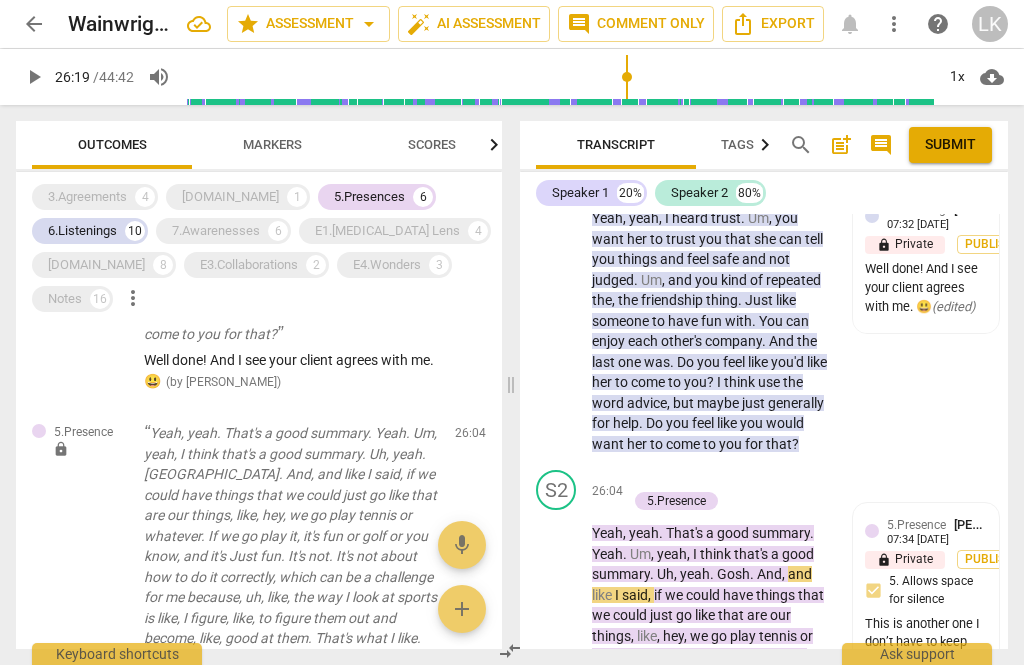 click on "5.Presence [PERSON_NAME]" at bounding box center [937, 524] 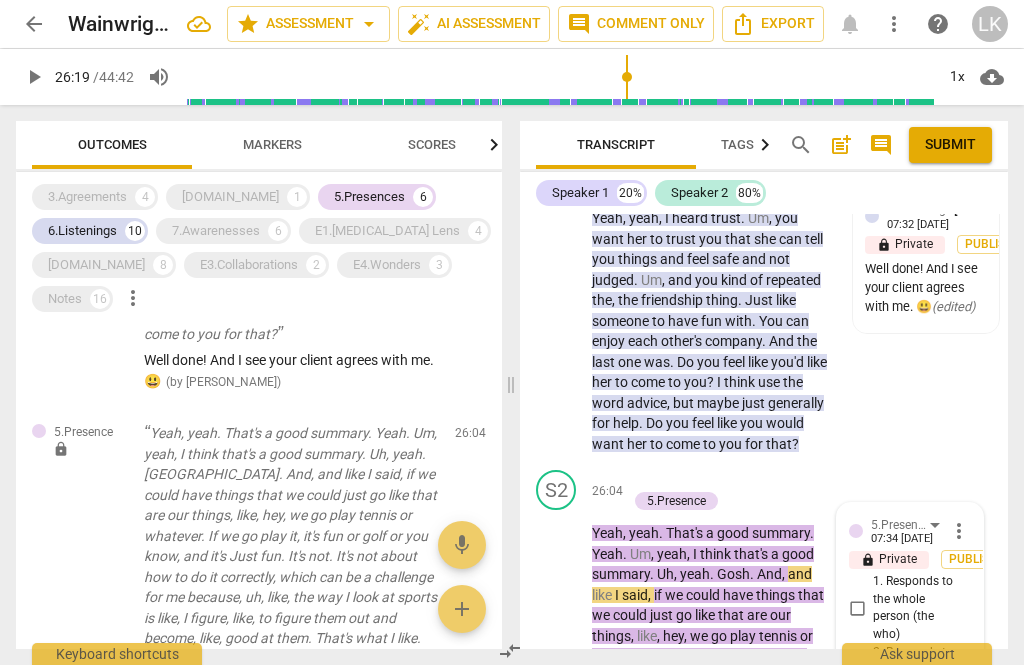 click on "more_vert" at bounding box center [959, 531] 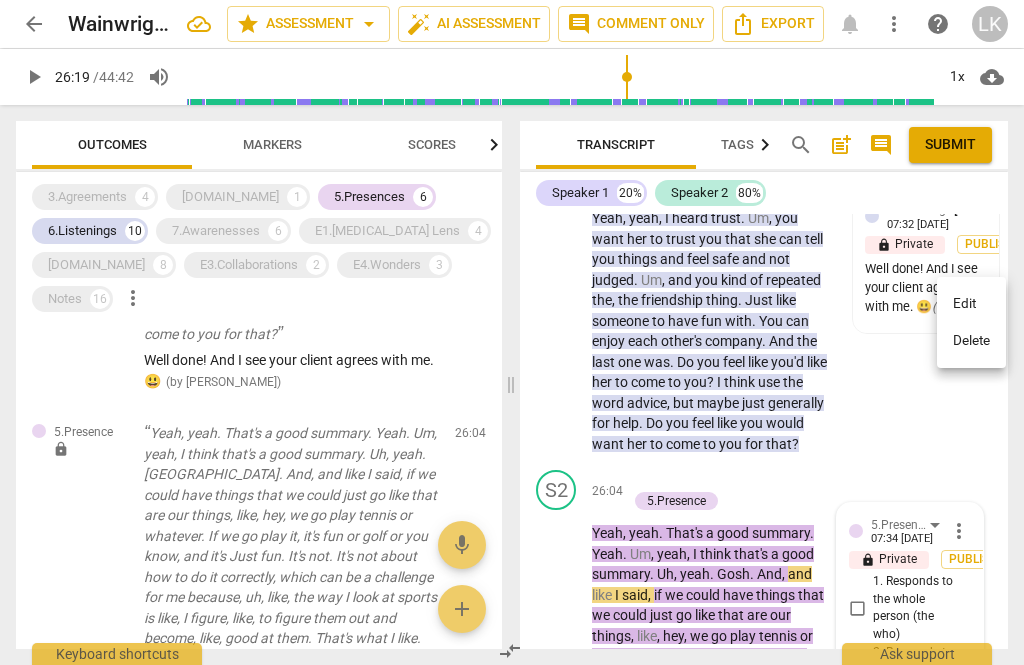 click on "Edit" at bounding box center (971, 304) 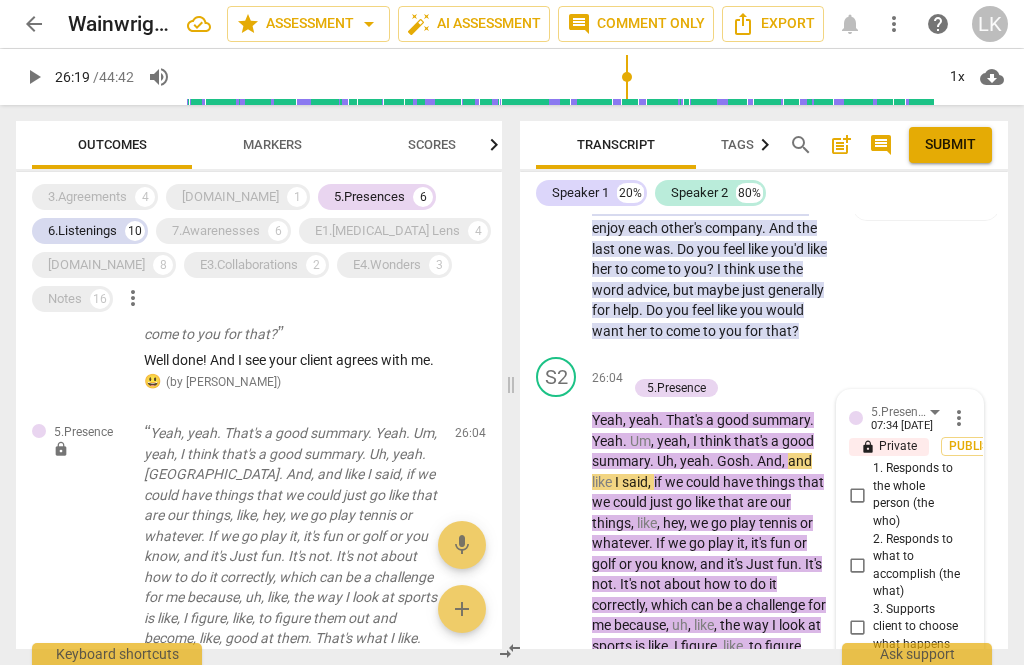 scroll, scrollTop: 15211, scrollLeft: 0, axis: vertical 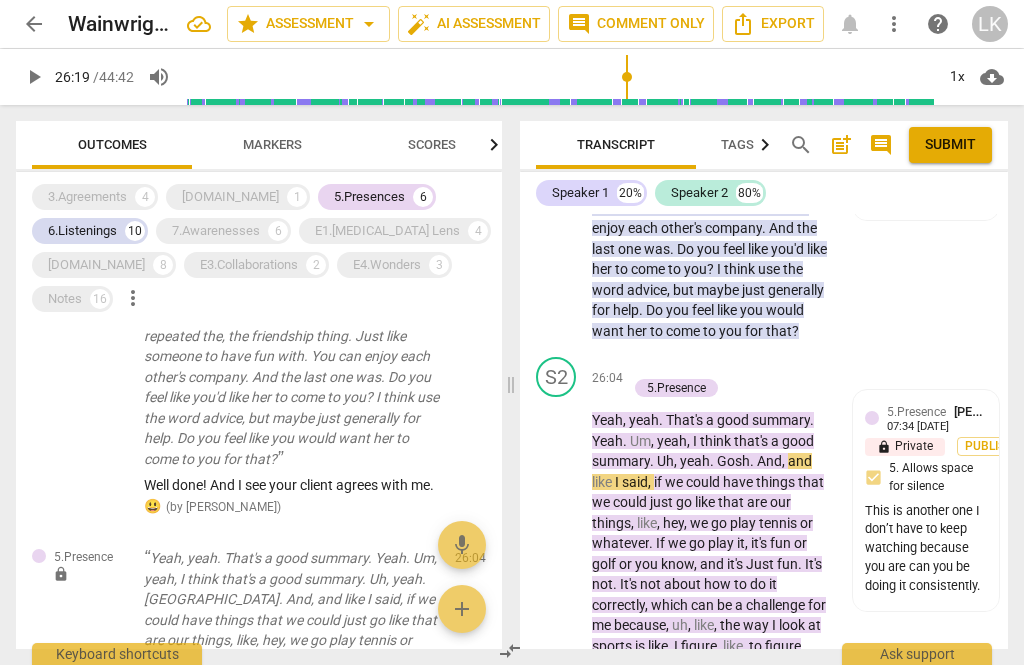 click on "edit" at bounding box center [435, 563] 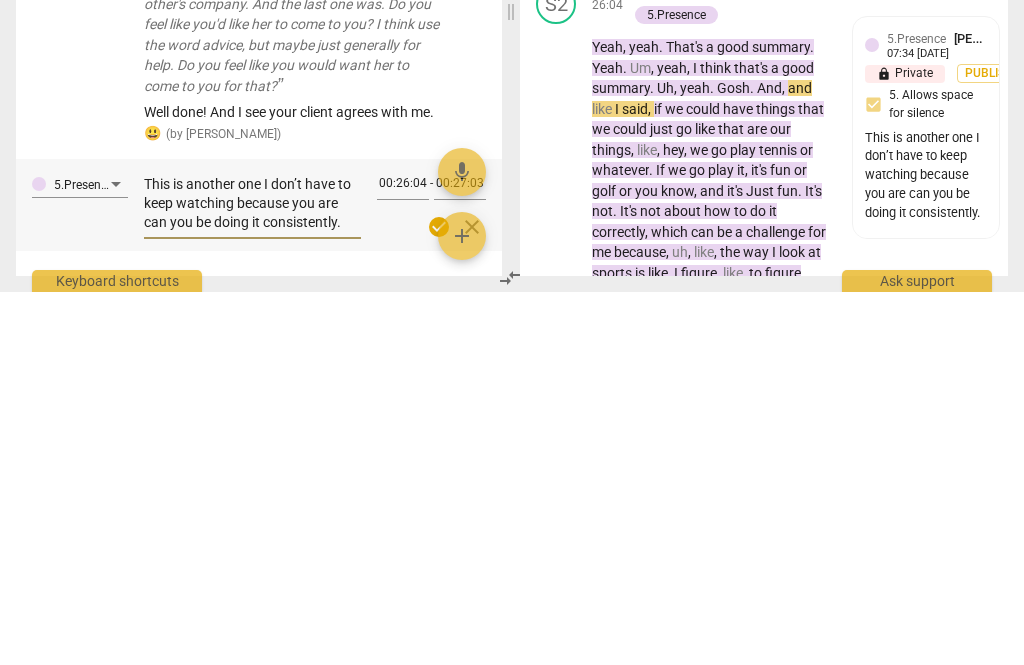 scroll, scrollTop: 5342, scrollLeft: 0, axis: vertical 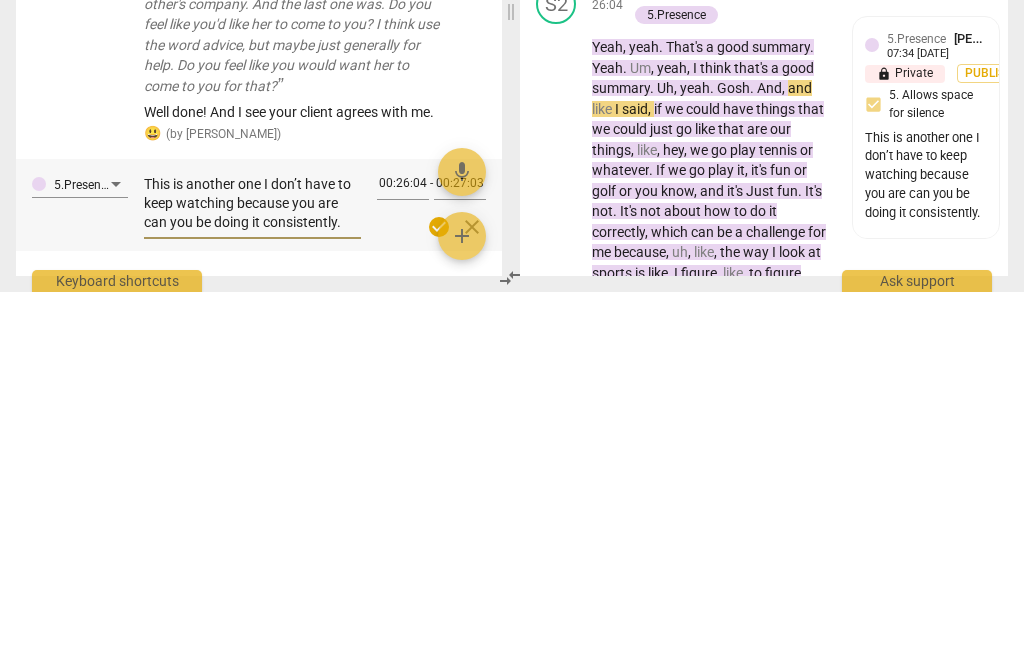 click on "This is another one I don’t have to keep watching because you are can you be doing it consistently." at bounding box center (252, 576) 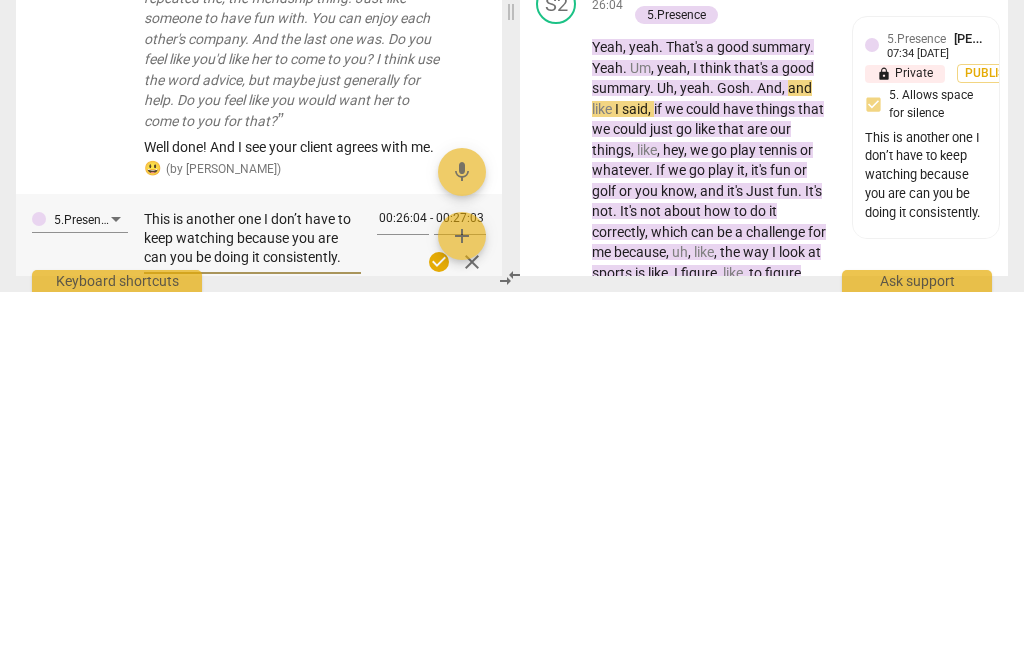 click on "This is another one I don’t have to keep watching because you are can you be doing it consistently." at bounding box center [252, 611] 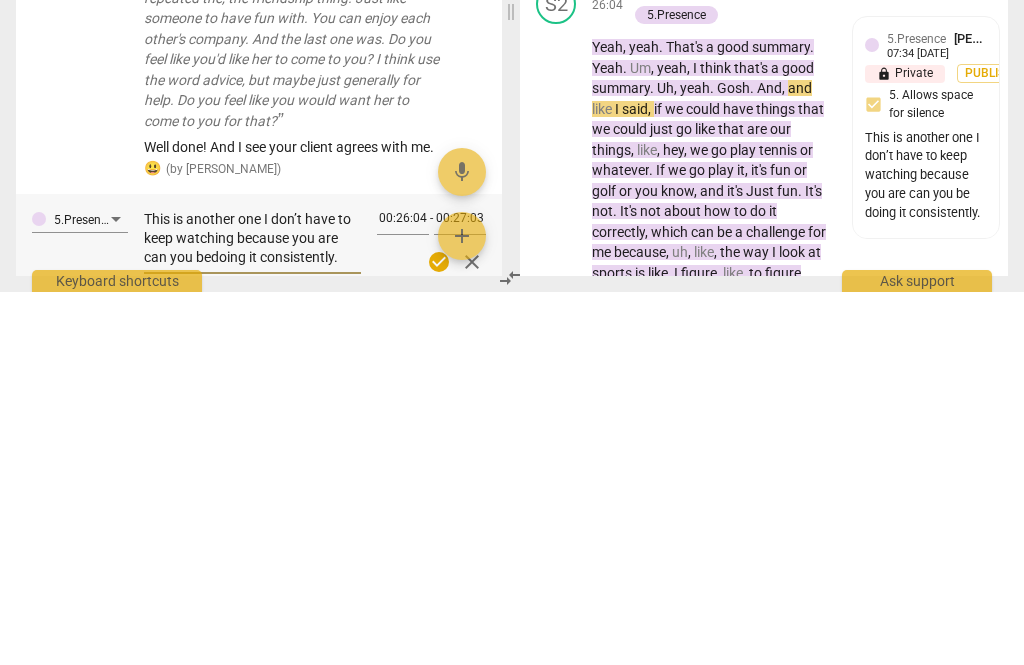 type on "This is another one I don’t have to keep watching because you are can you bdoing it consistently." 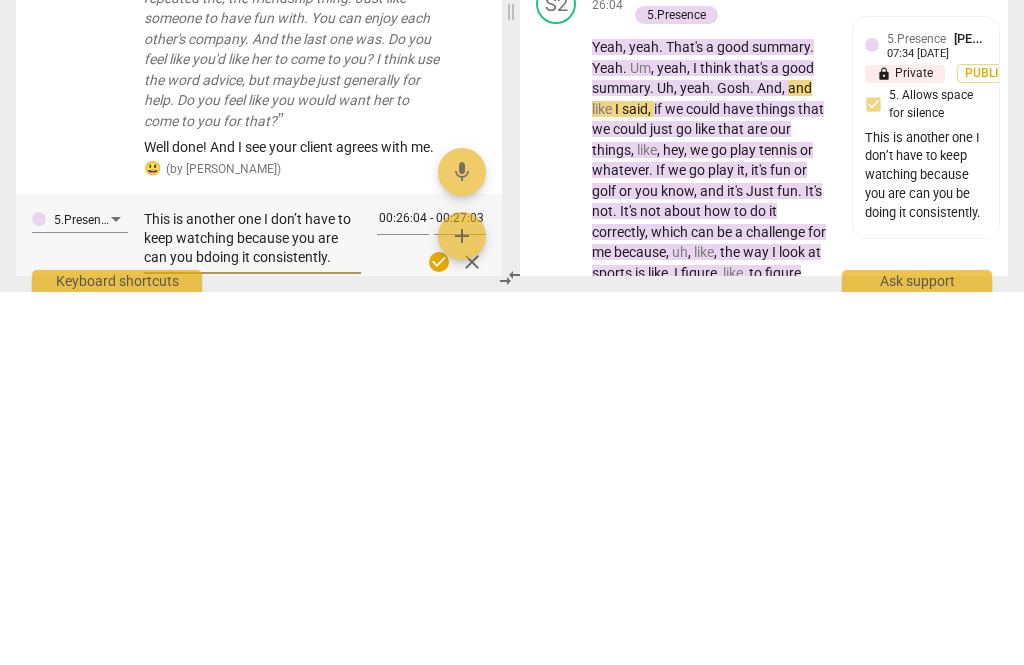 type on "This is another one I don’t have to keep watching because you are can you doing it consistently." 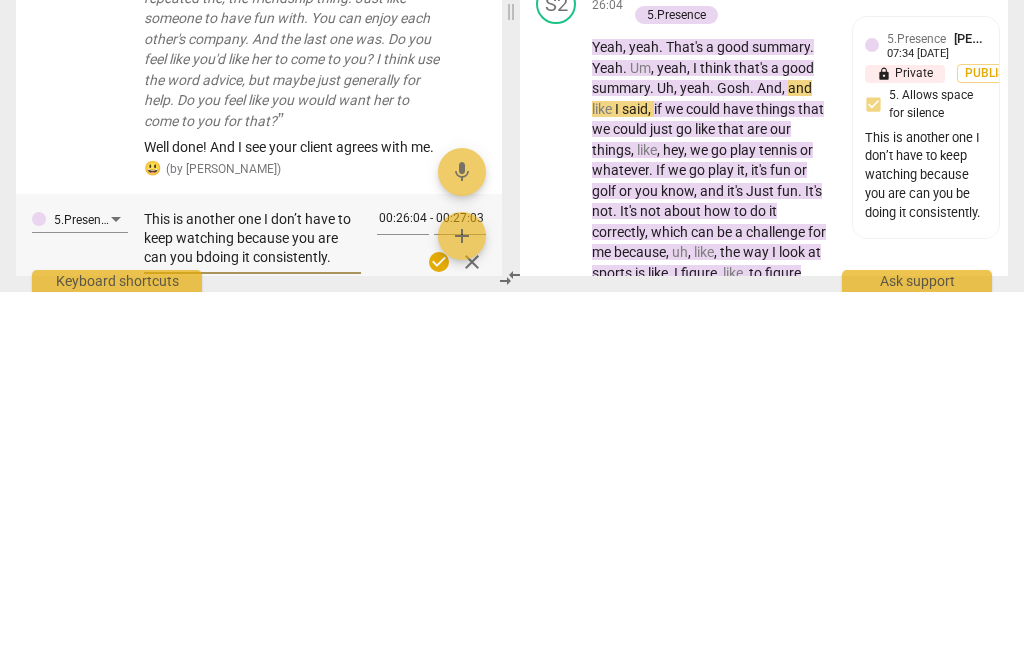type on "This is another one I don’t have to keep watching because you are can you doing it consistently." 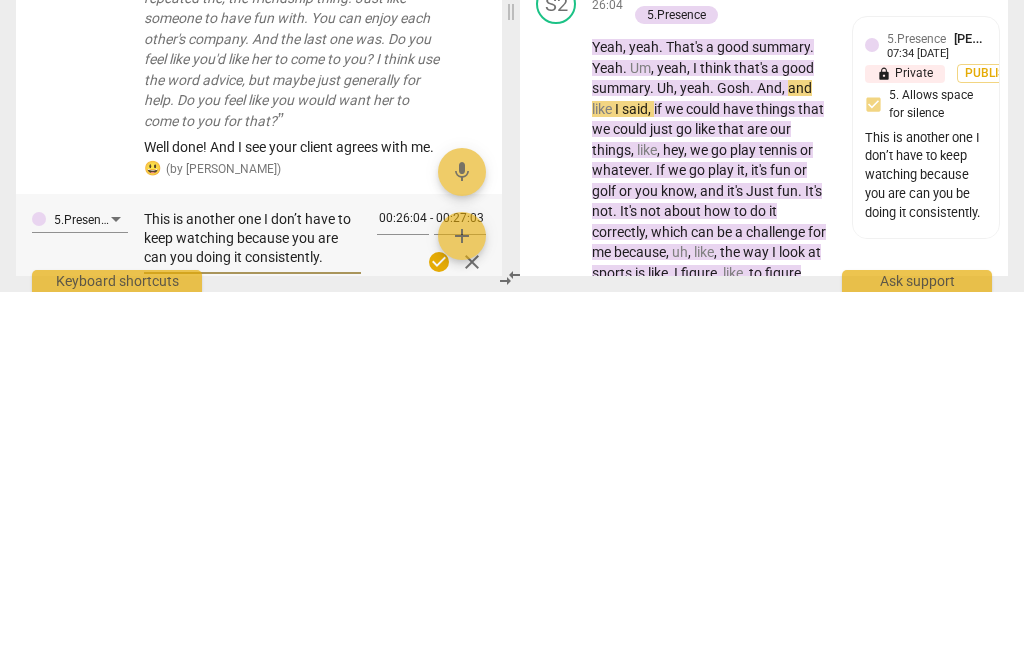 type on "This is another one I don’t have to keep watching because you are can youdoing it consistently." 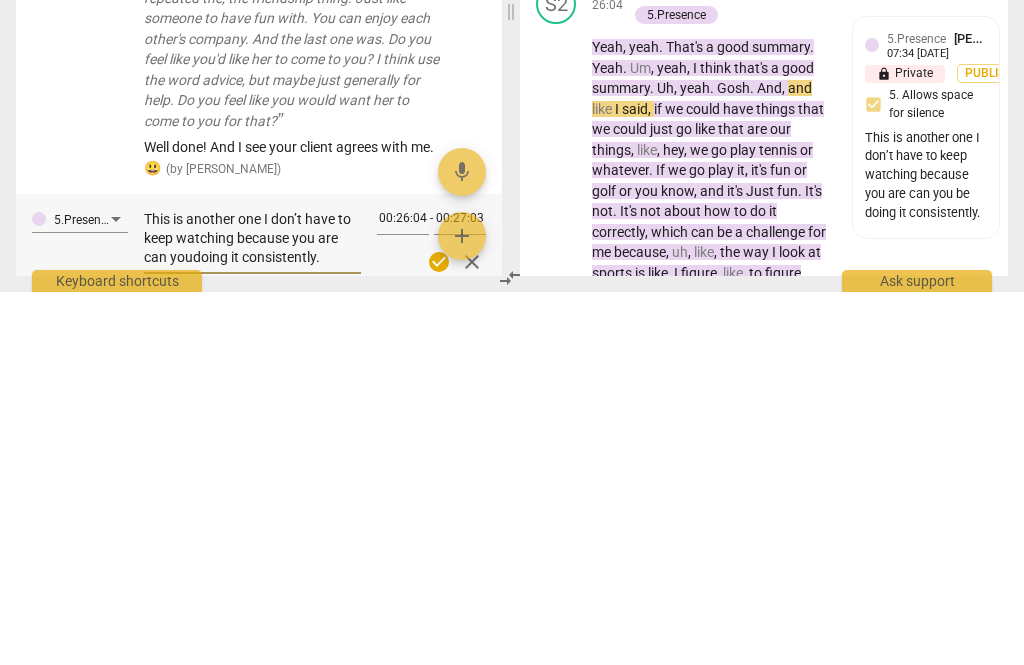 type on "This is another one I don’t have to keep watching because you are can yodoing it consistently." 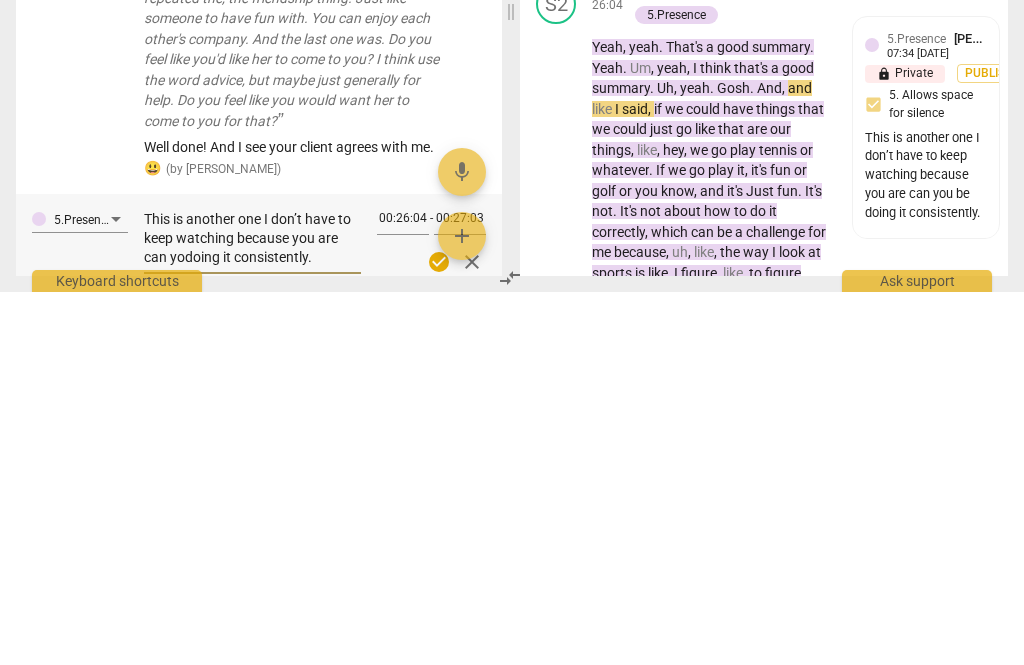 type on "This is another one I don’t have to keep watching because you are can ydoing it consistently." 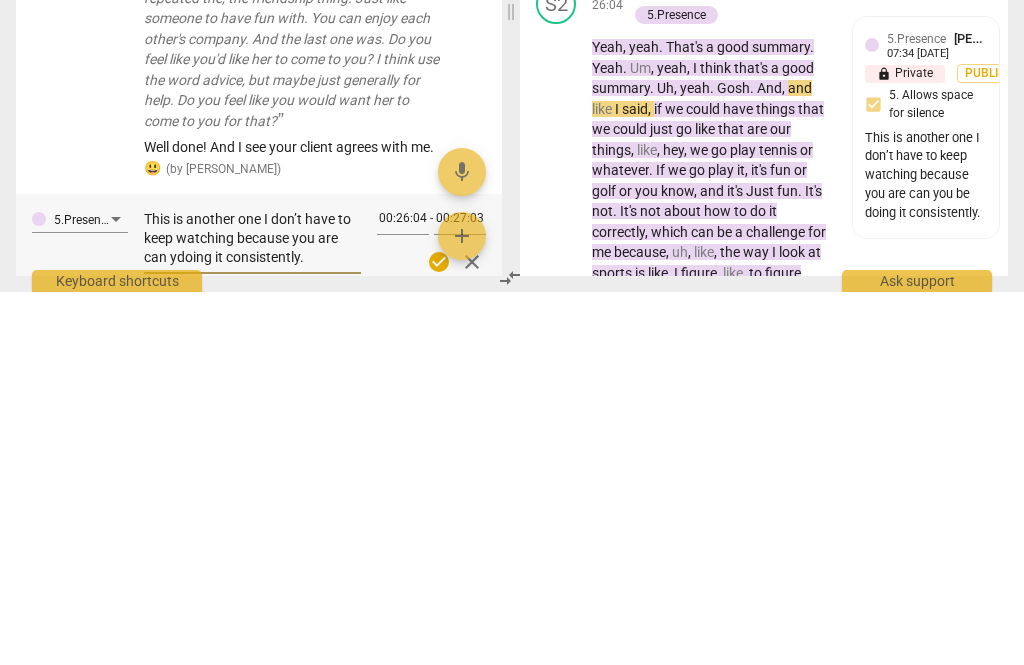 type on "This is another one I don’t have to keep watching because you are can doing it consistently." 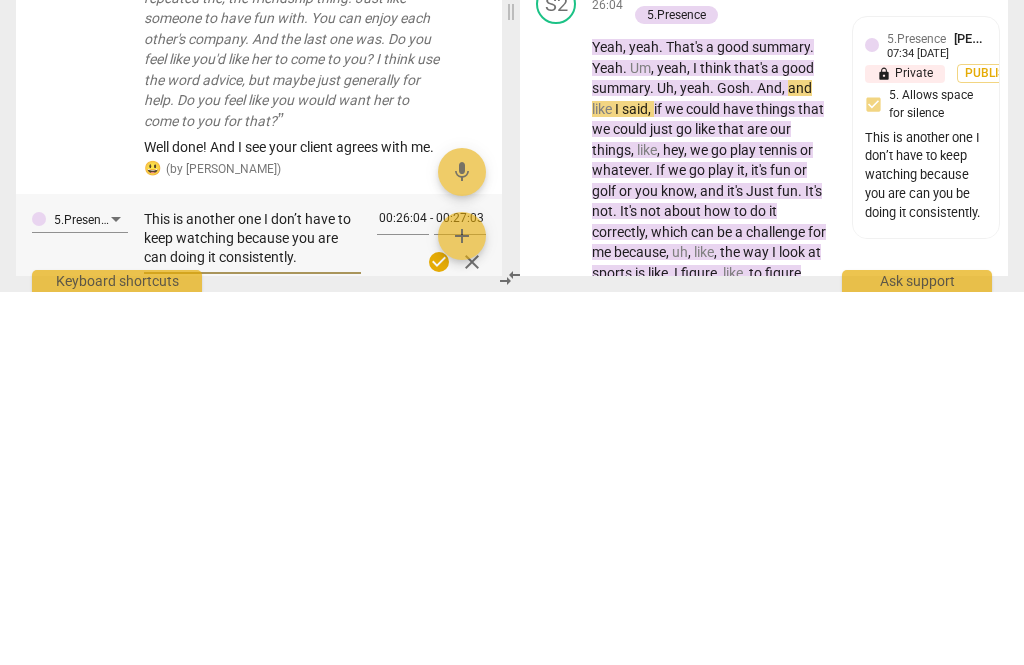 type on "This is another one I don’t have to keep watching because you are candoing it consistently." 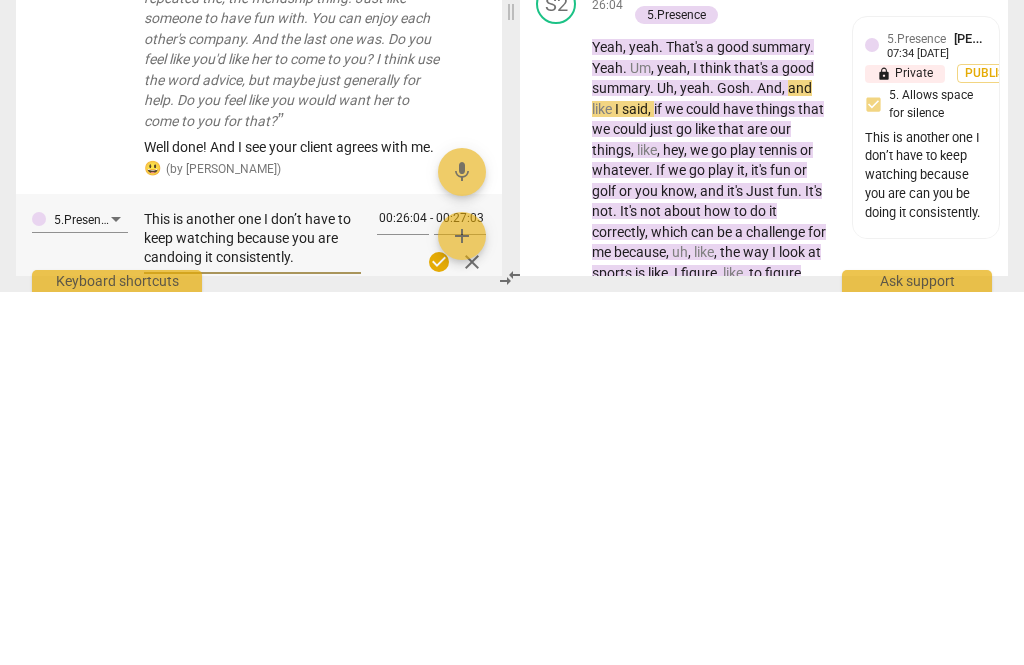 type 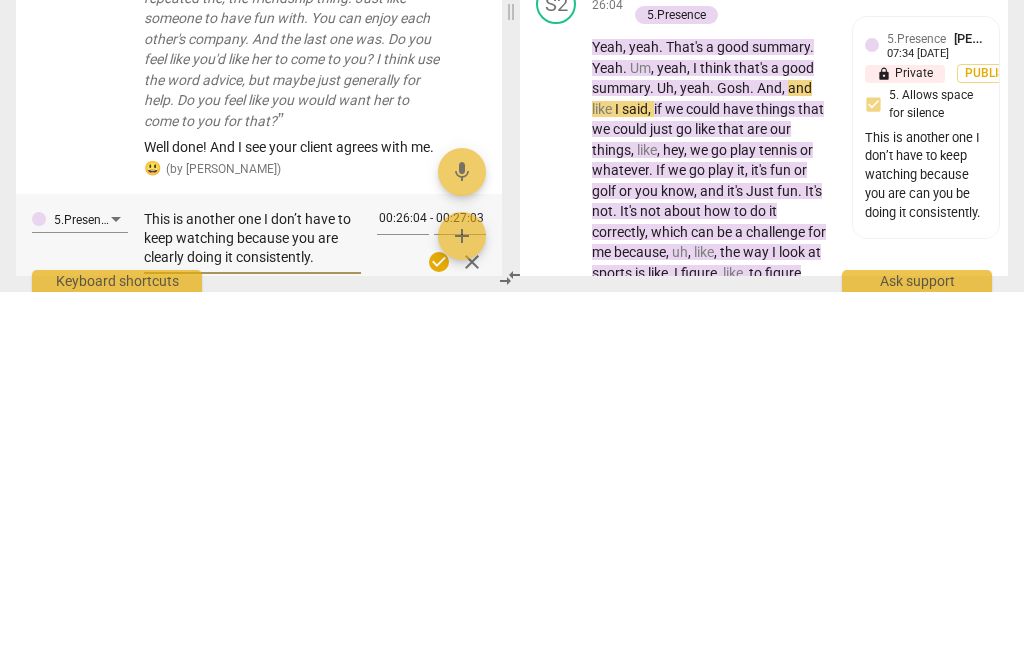 click on "check_circle" at bounding box center [439, 635] 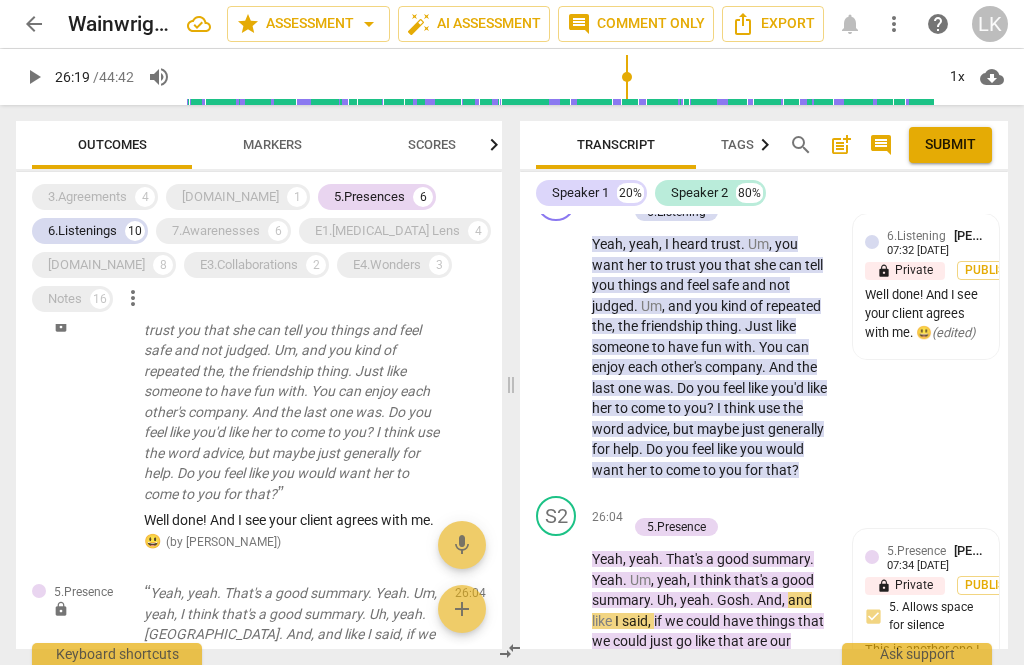 scroll, scrollTop: 15072, scrollLeft: 0, axis: vertical 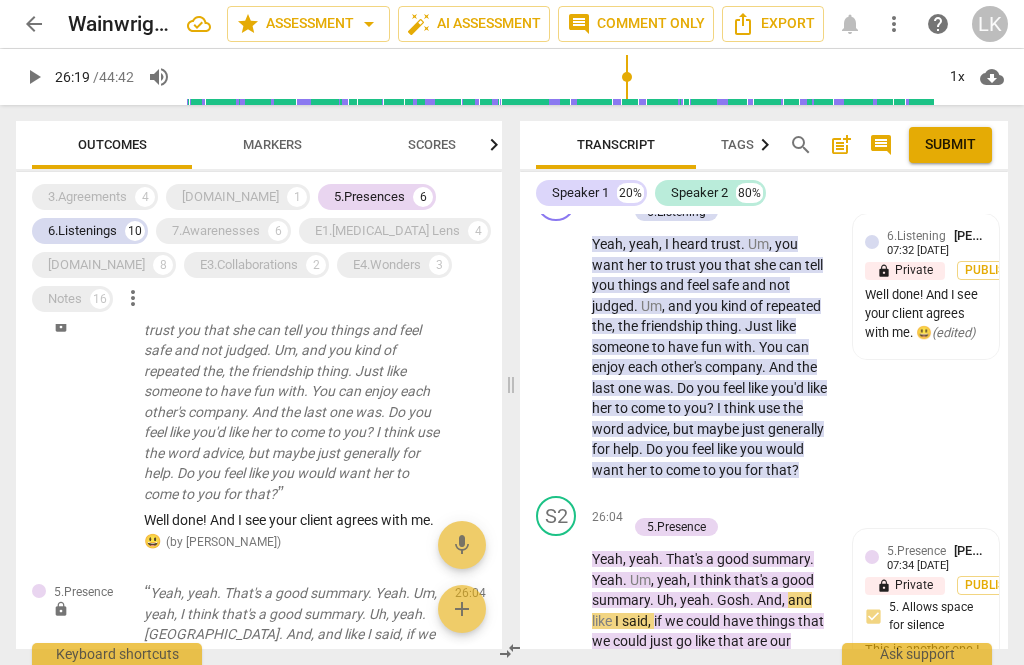 click on "play_arrow" at bounding box center [557, 745] 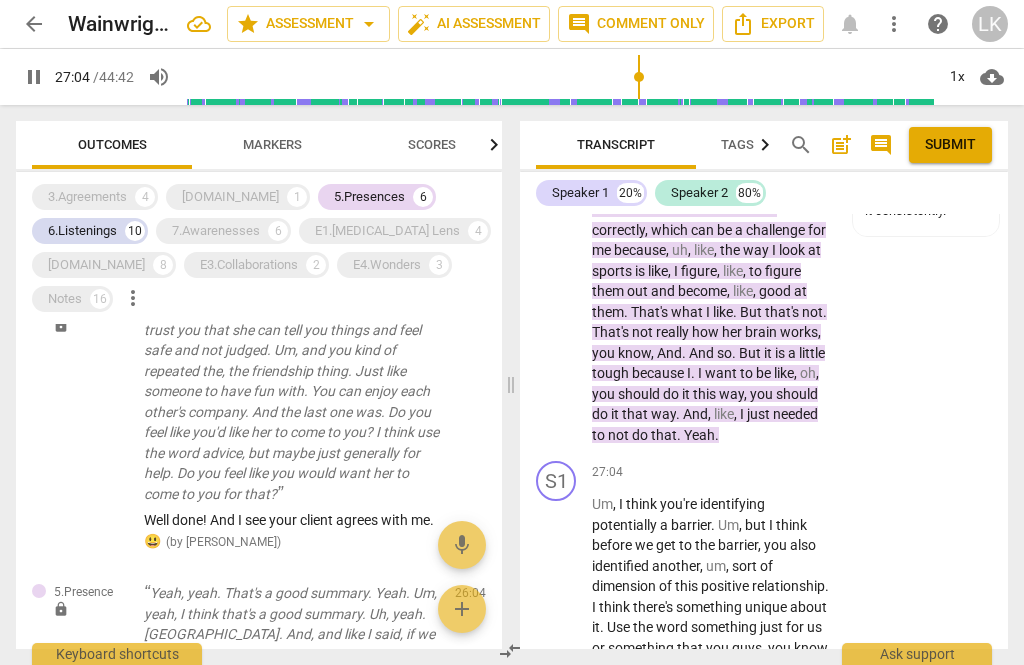 scroll, scrollTop: 15542, scrollLeft: 0, axis: vertical 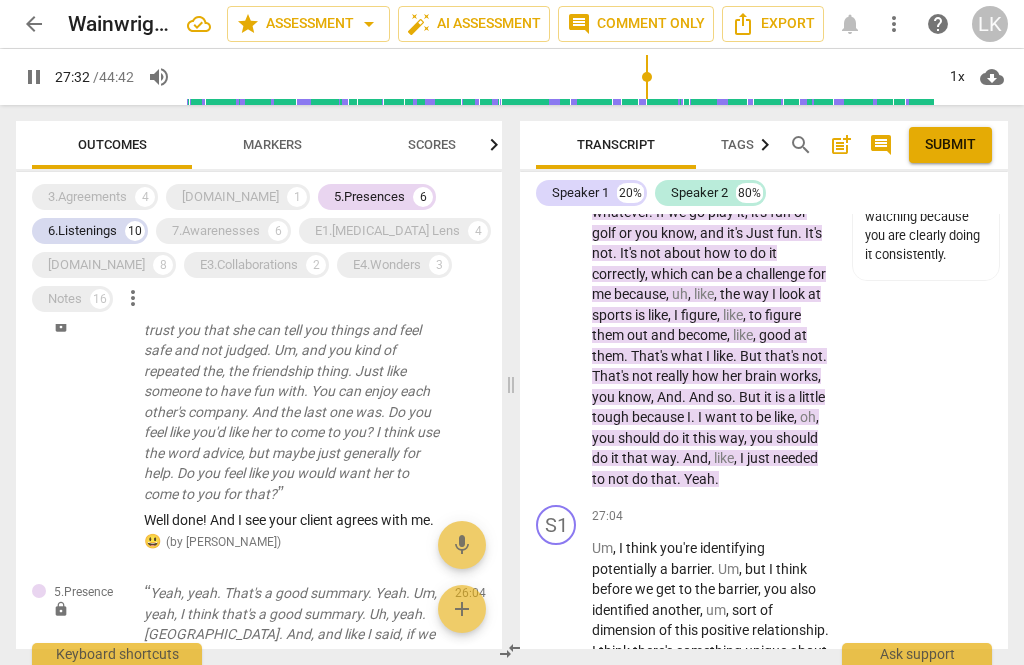 click on "play_arrow pause" at bounding box center [566, 682] 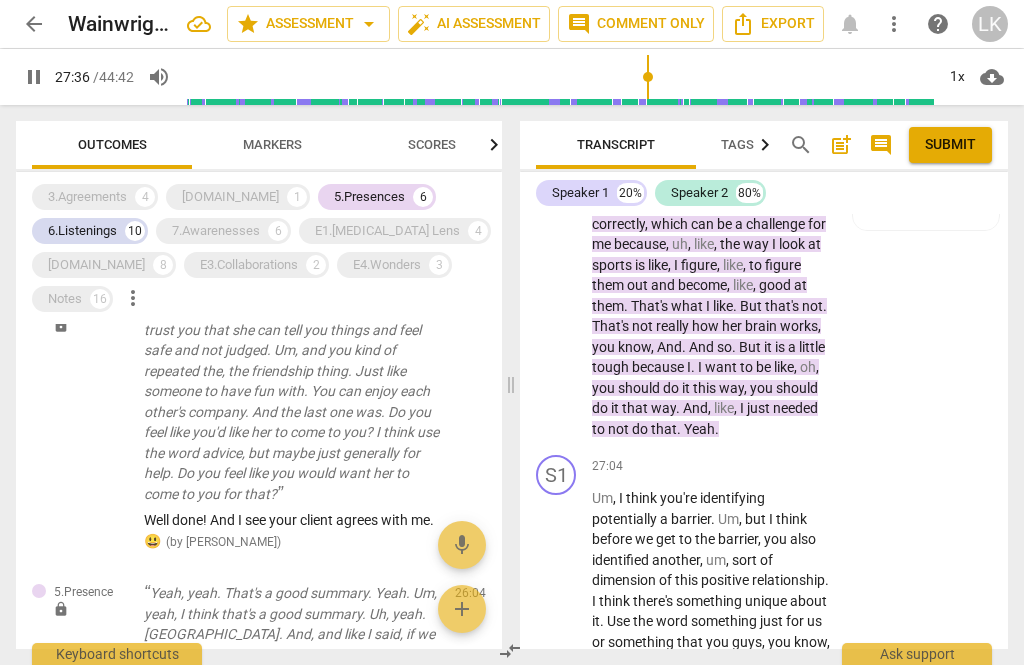 scroll, scrollTop: 15510, scrollLeft: 0, axis: vertical 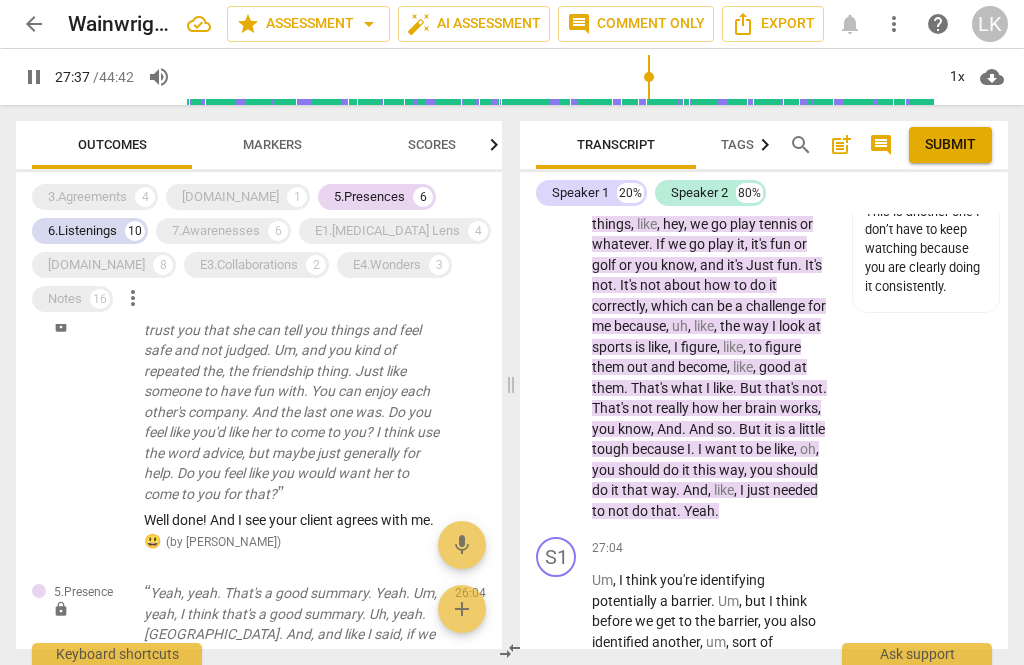 click on "pause" at bounding box center (557, 714) 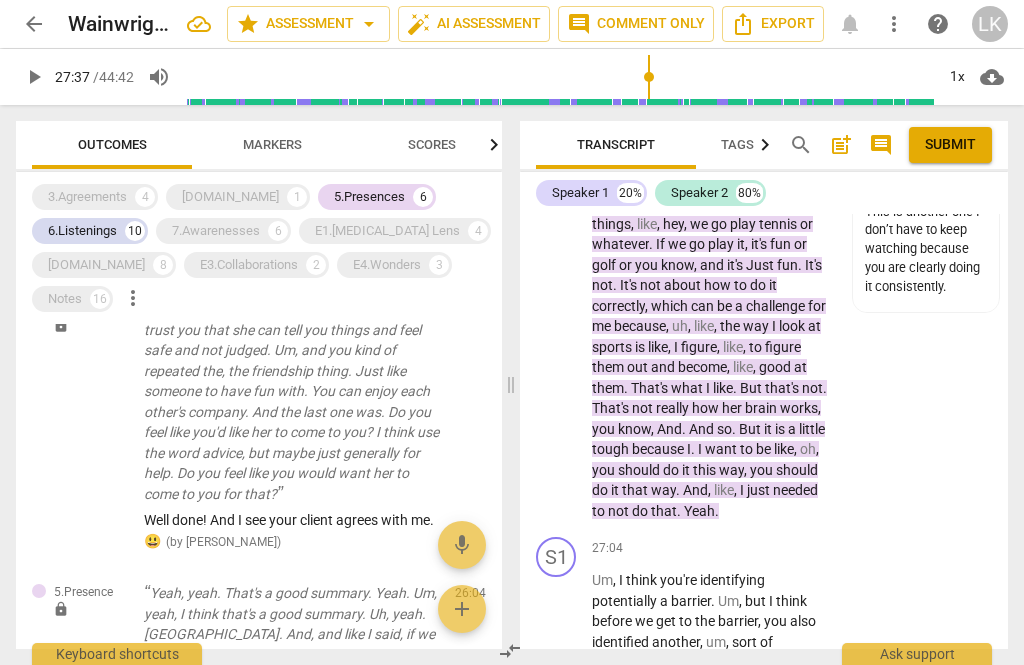 click on "+" at bounding box center [708, 548] 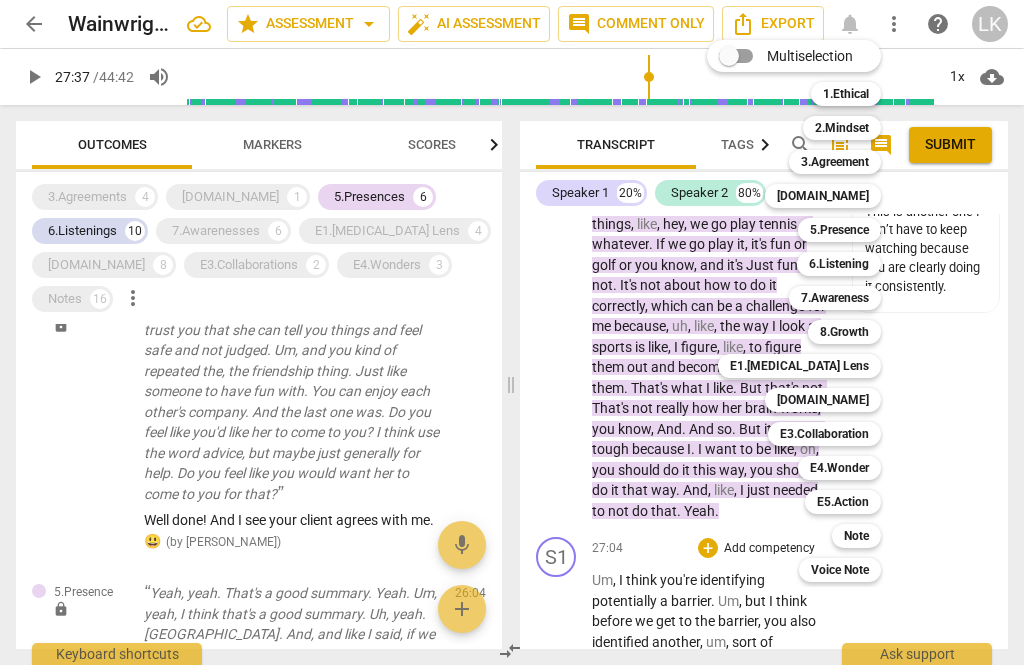 click on "6.Listening" at bounding box center (839, 264) 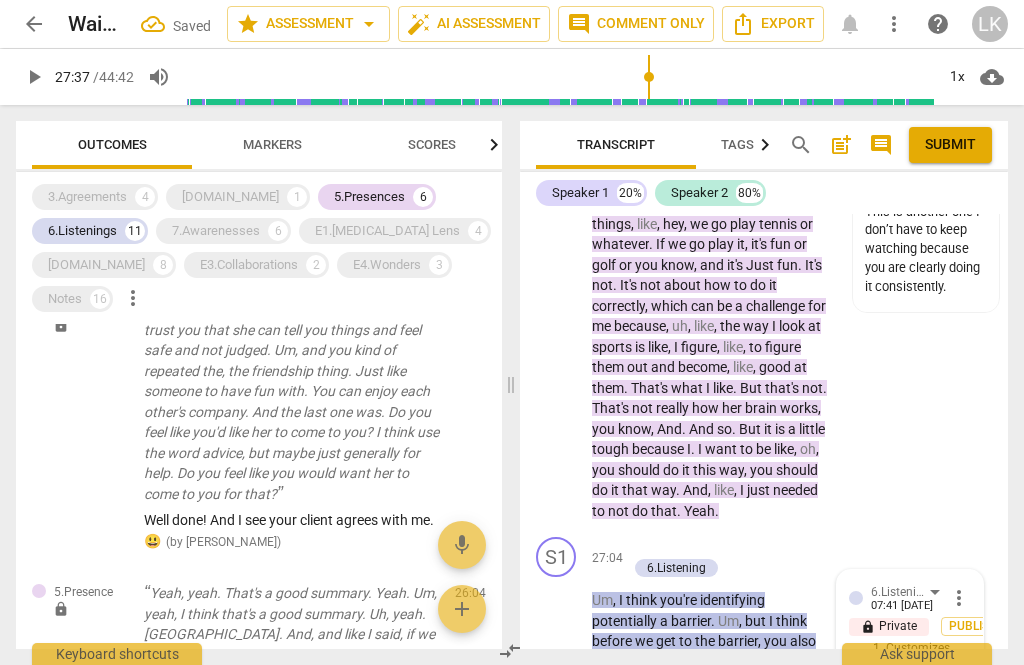 scroll, scrollTop: 5860, scrollLeft: 0, axis: vertical 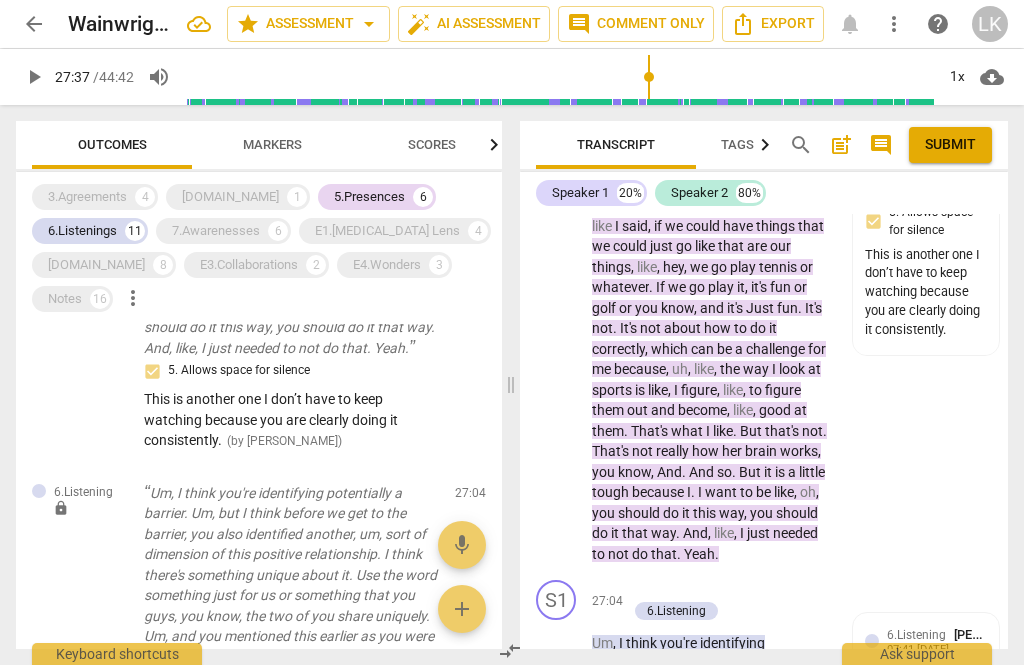 click on "07:41 [DATE]" at bounding box center (918, 650) 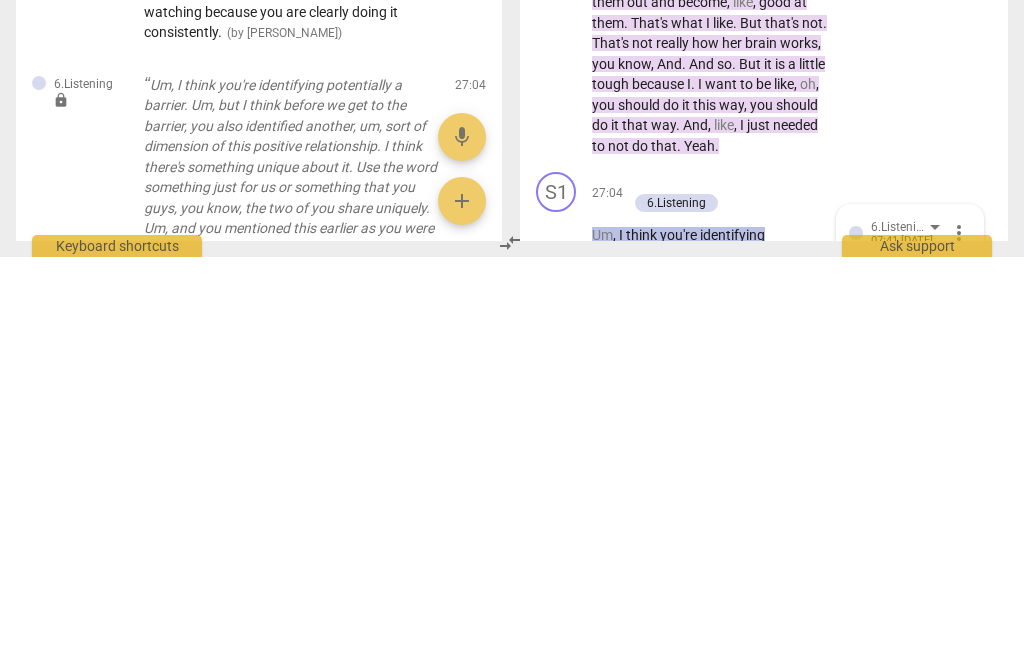 scroll, scrollTop: 15786, scrollLeft: 0, axis: vertical 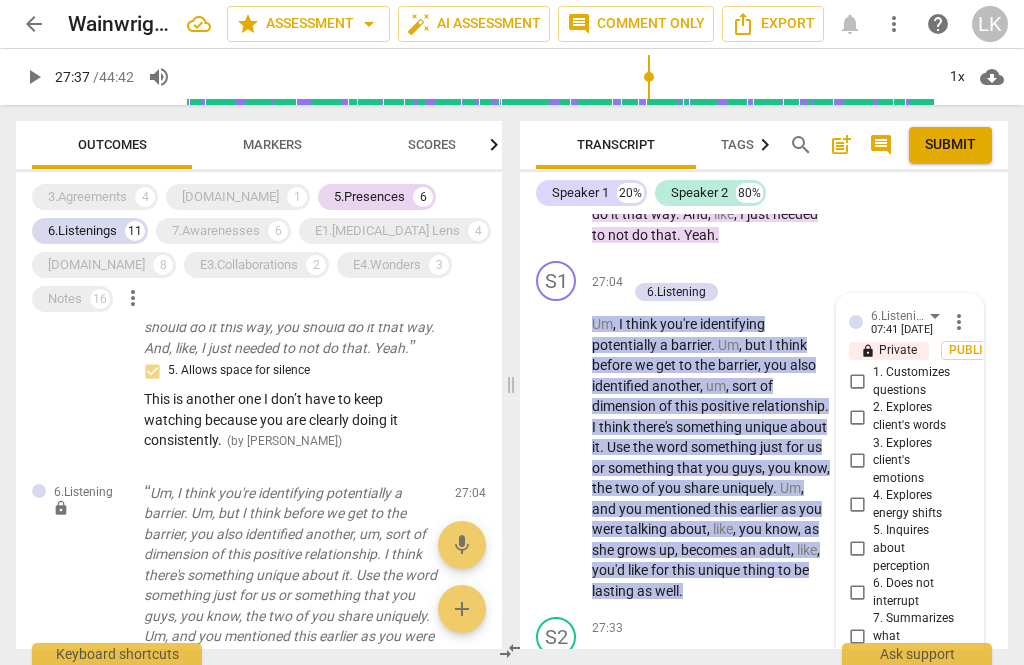 click on "7. Summarizes what communicated" at bounding box center [857, 637] 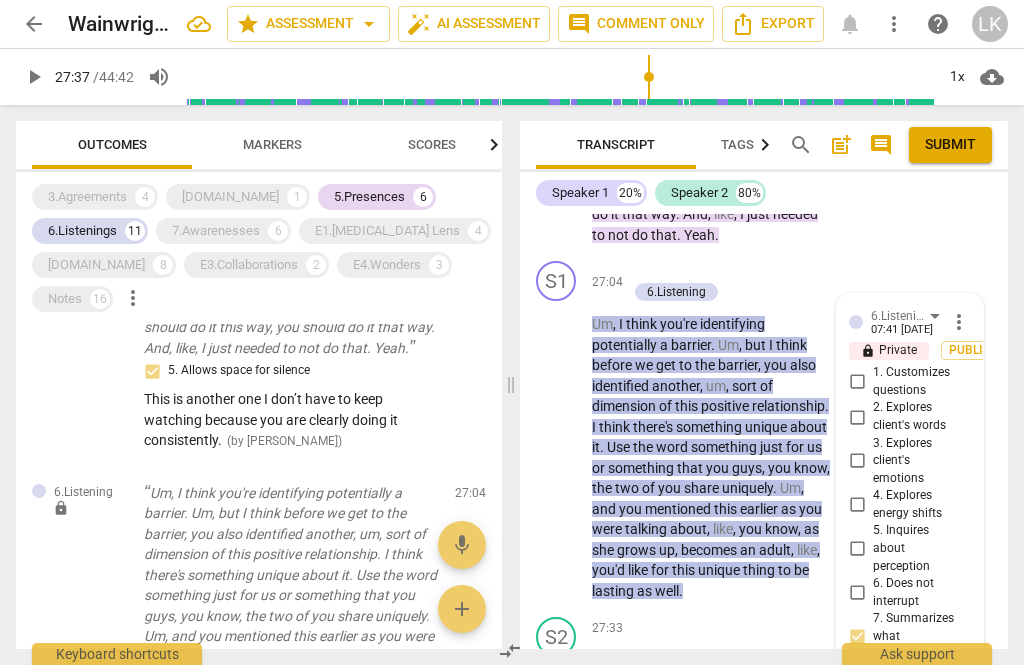 click at bounding box center (894, 696) 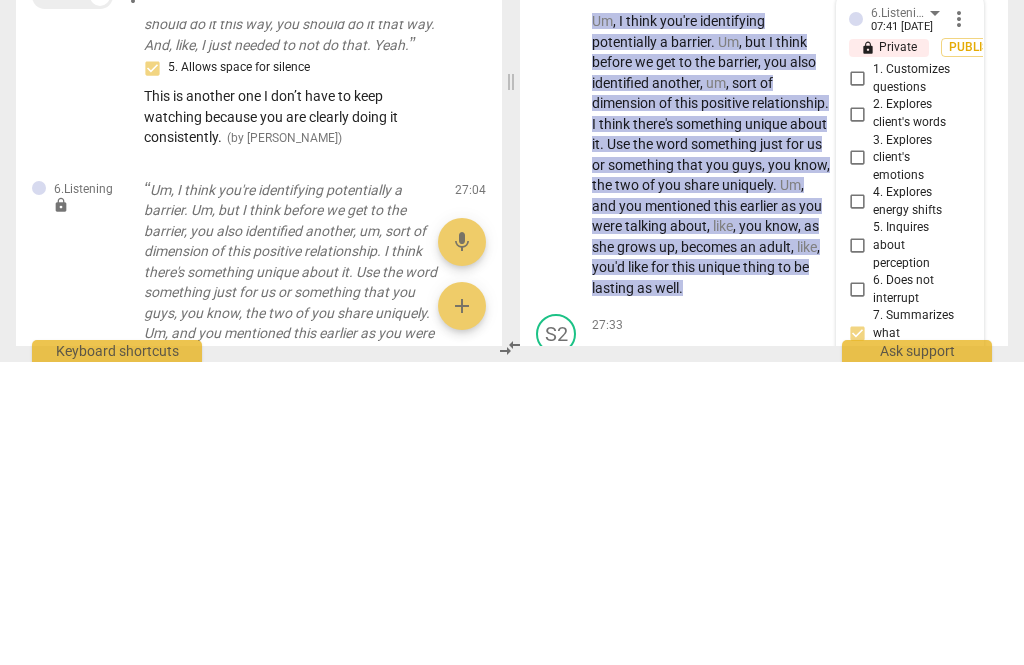 scroll, scrollTop: 38, scrollLeft: 0, axis: vertical 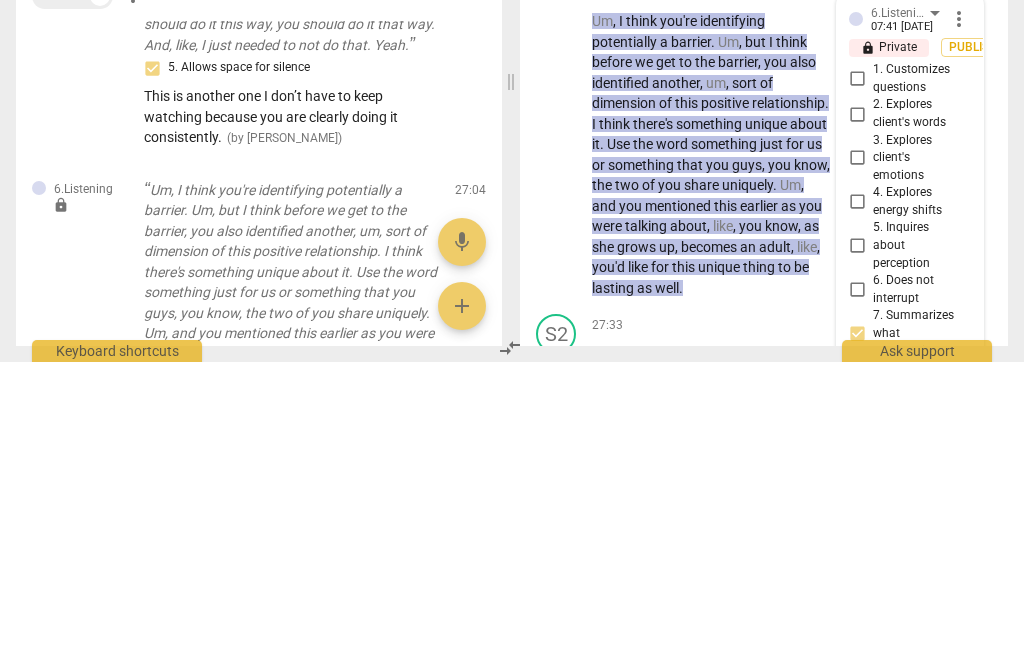 click on "You are really good at sharing what your client says." at bounding box center (894, 715) 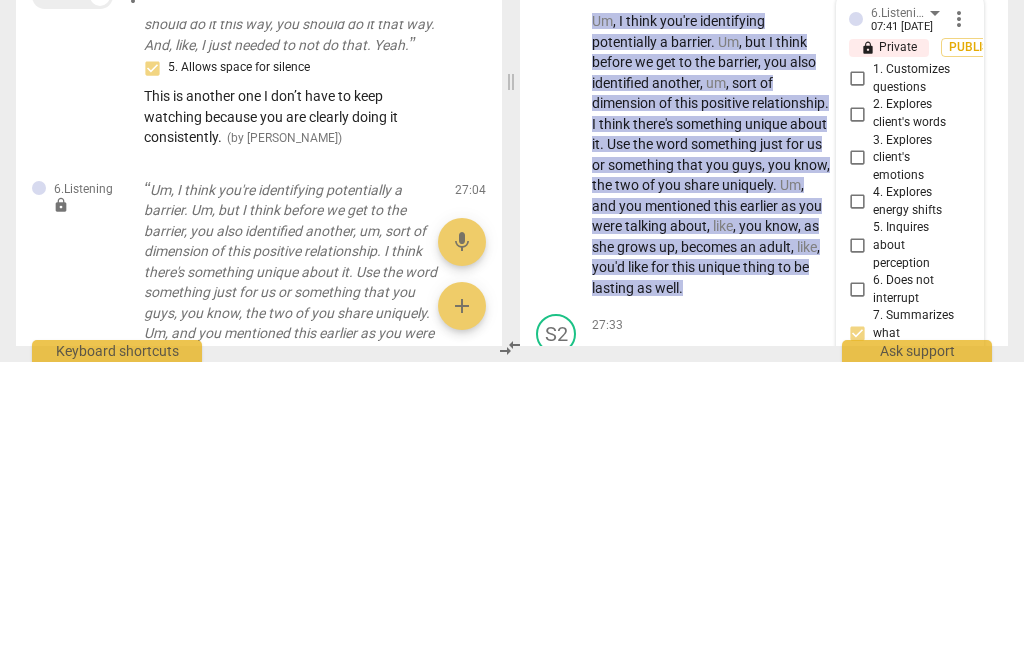 scroll, scrollTop: 38, scrollLeft: 0, axis: vertical 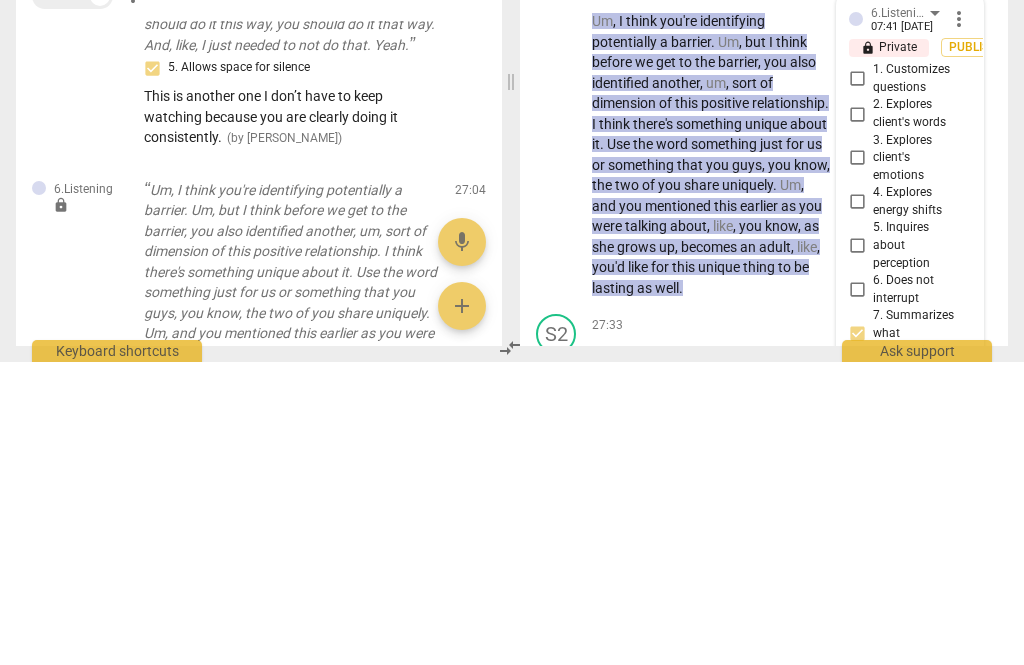 click on "You are really good at capturing what your client says." at bounding box center [894, 715] 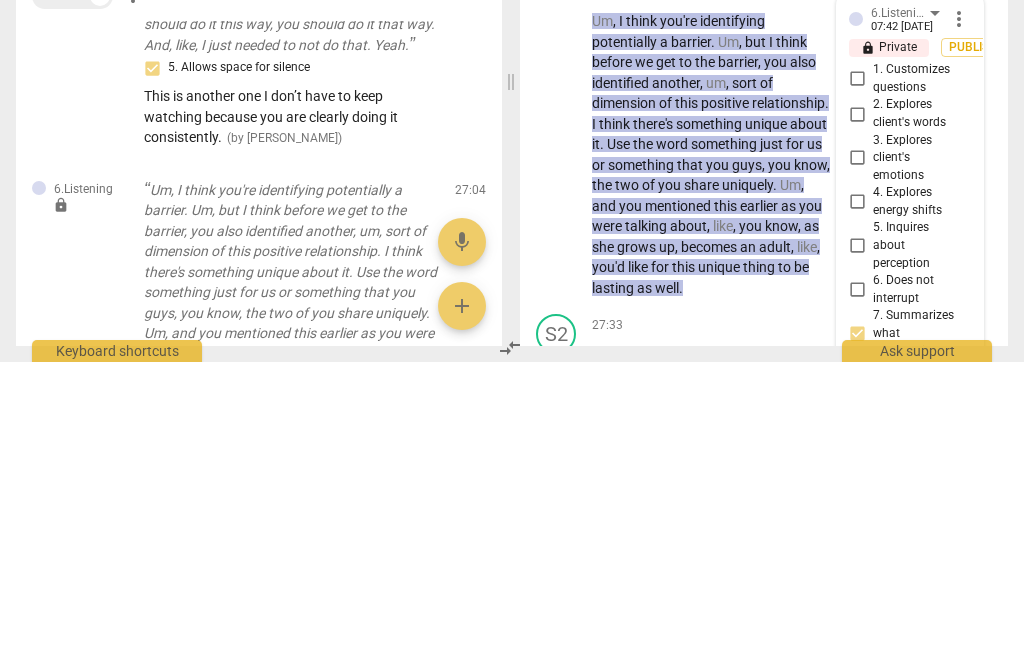 scroll, scrollTop: 0, scrollLeft: 0, axis: both 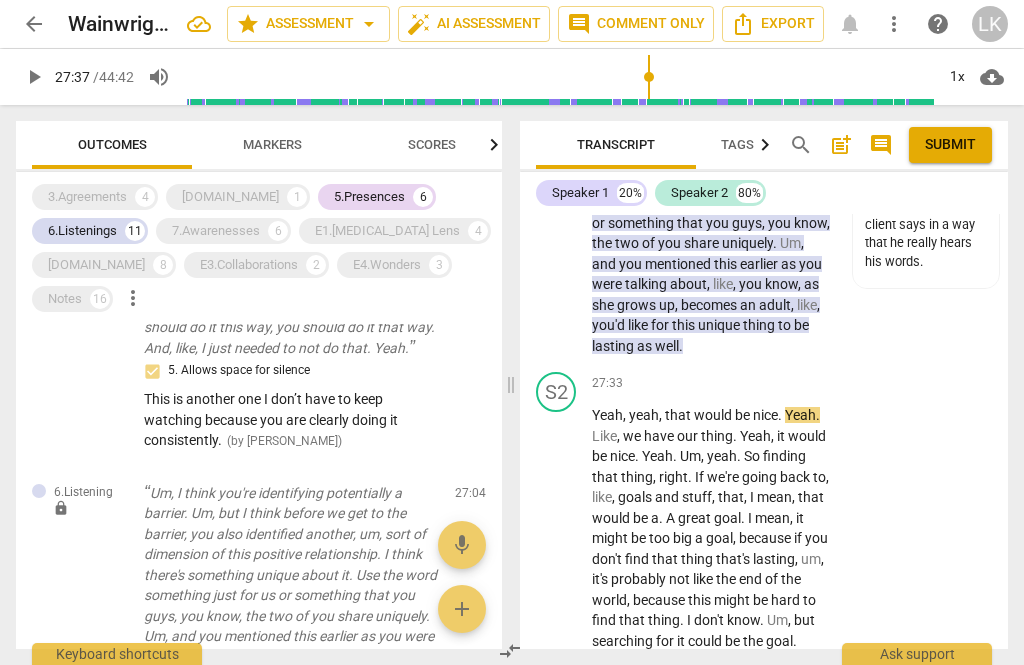 click on "play_arrow" at bounding box center (557, 826) 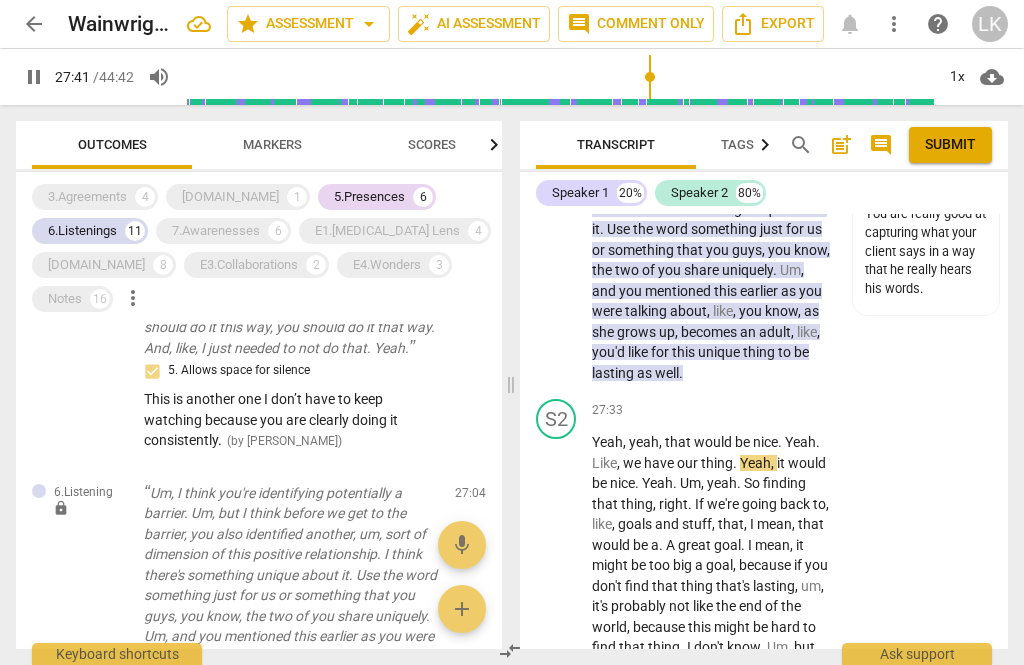 scroll, scrollTop: 16032, scrollLeft: 0, axis: vertical 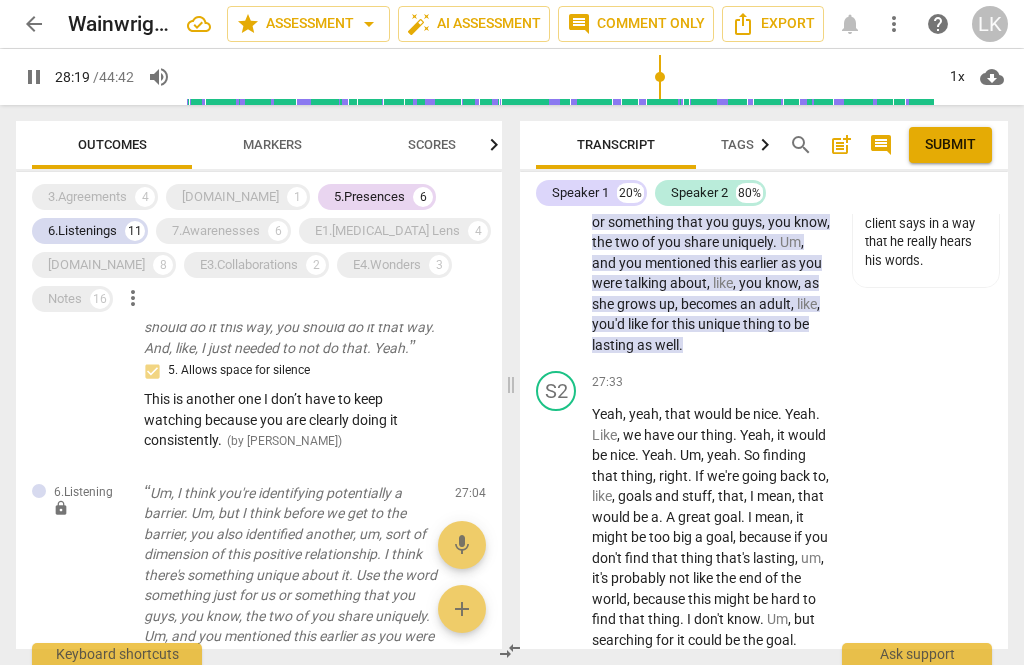 click on "play_arrow pause" at bounding box center [566, 825] 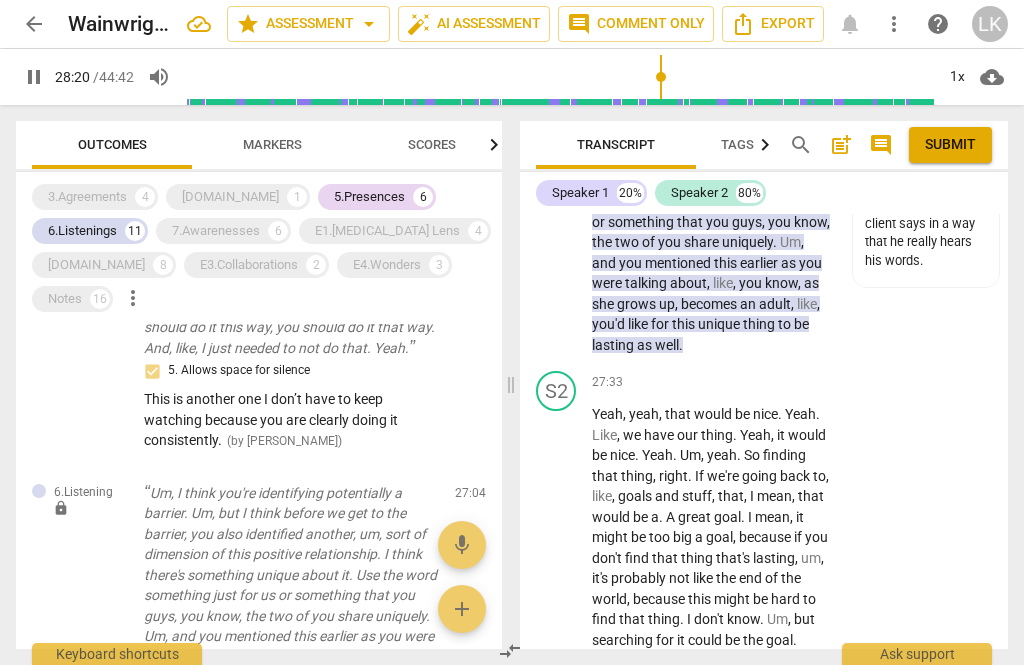 click on "pause" at bounding box center (557, 825) 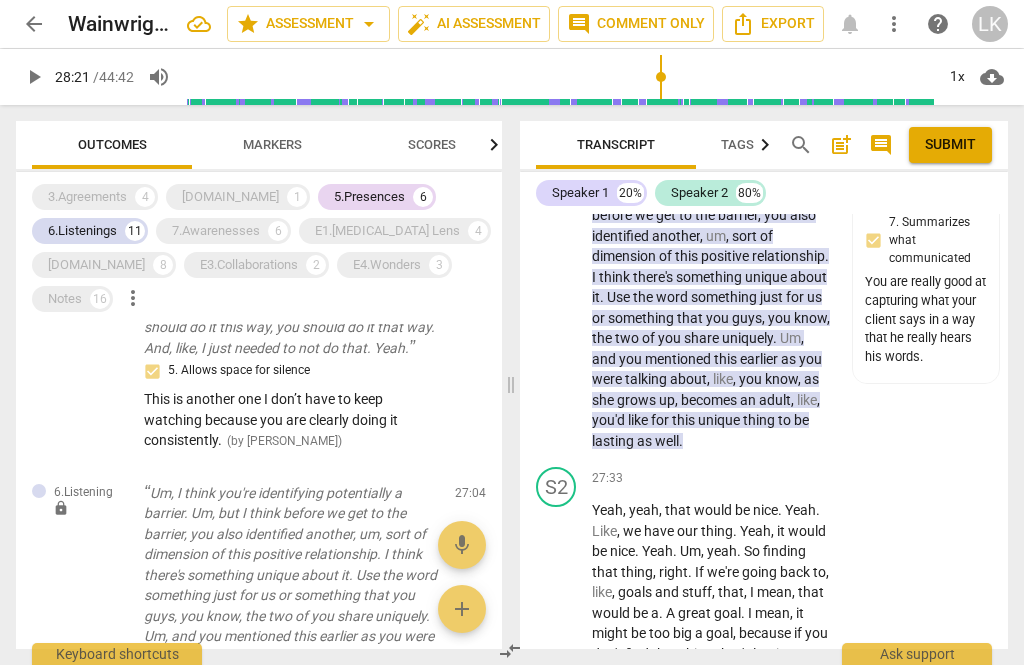 scroll, scrollTop: 15936, scrollLeft: 0, axis: vertical 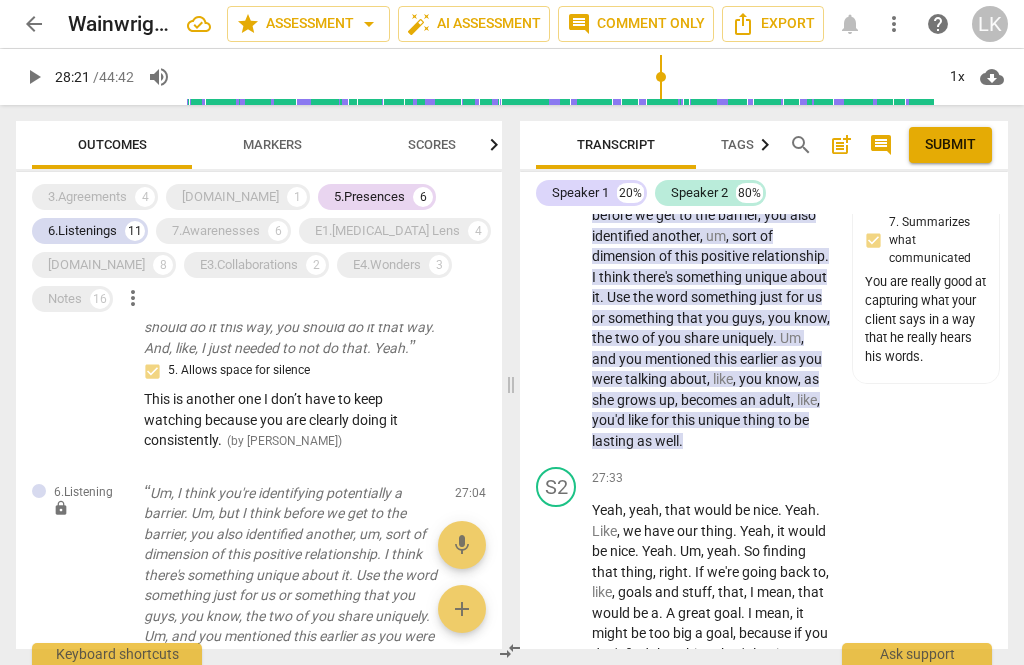 click on "+" at bounding box center (708, 478) 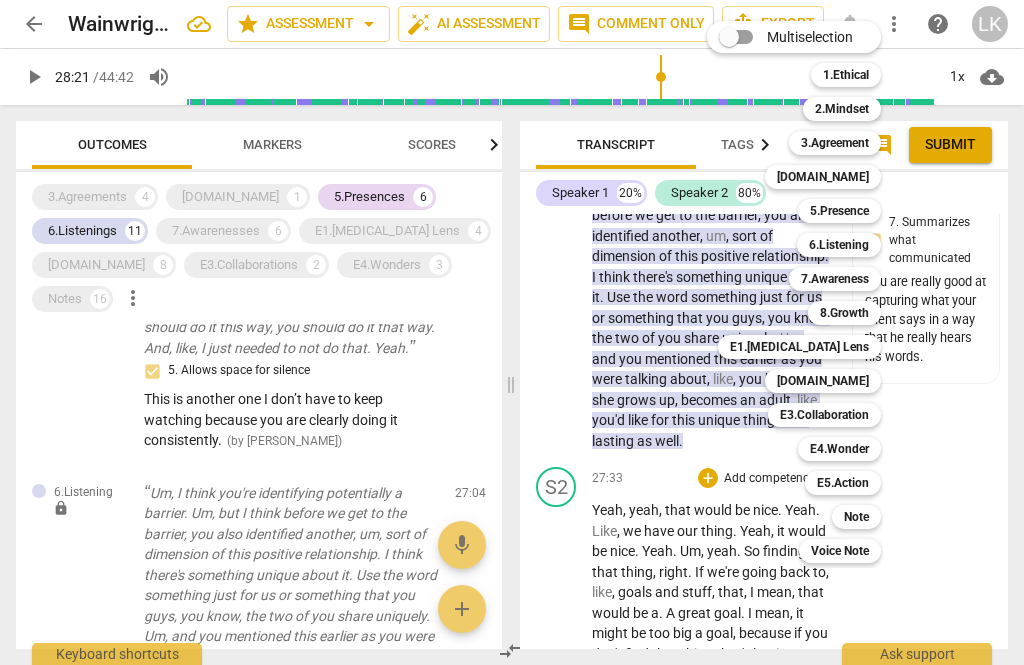click on "Note" at bounding box center [856, 517] 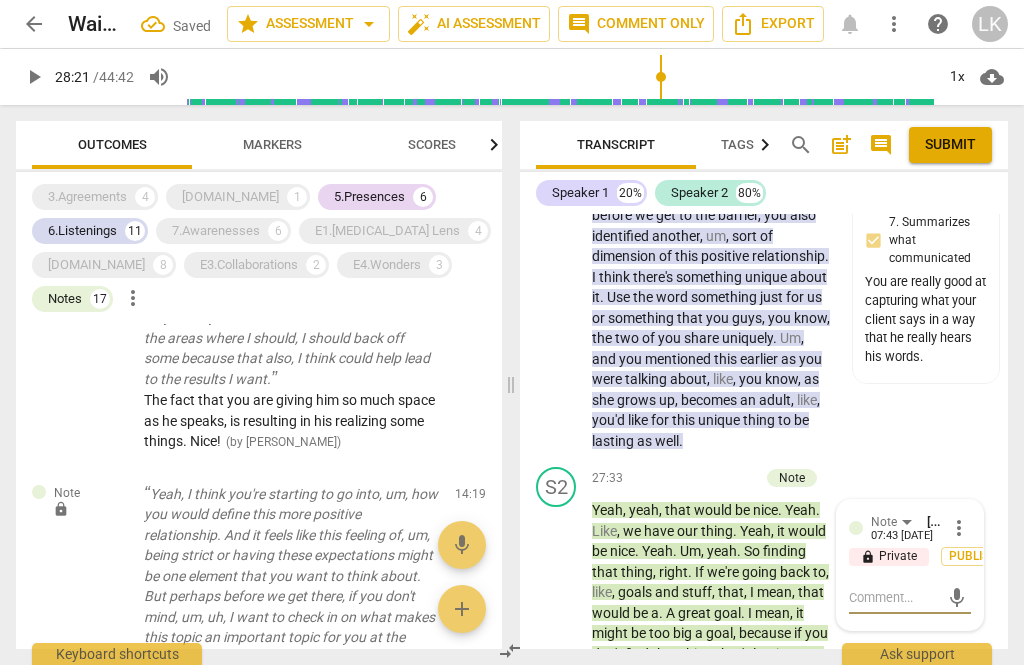 scroll, scrollTop: 11068, scrollLeft: 0, axis: vertical 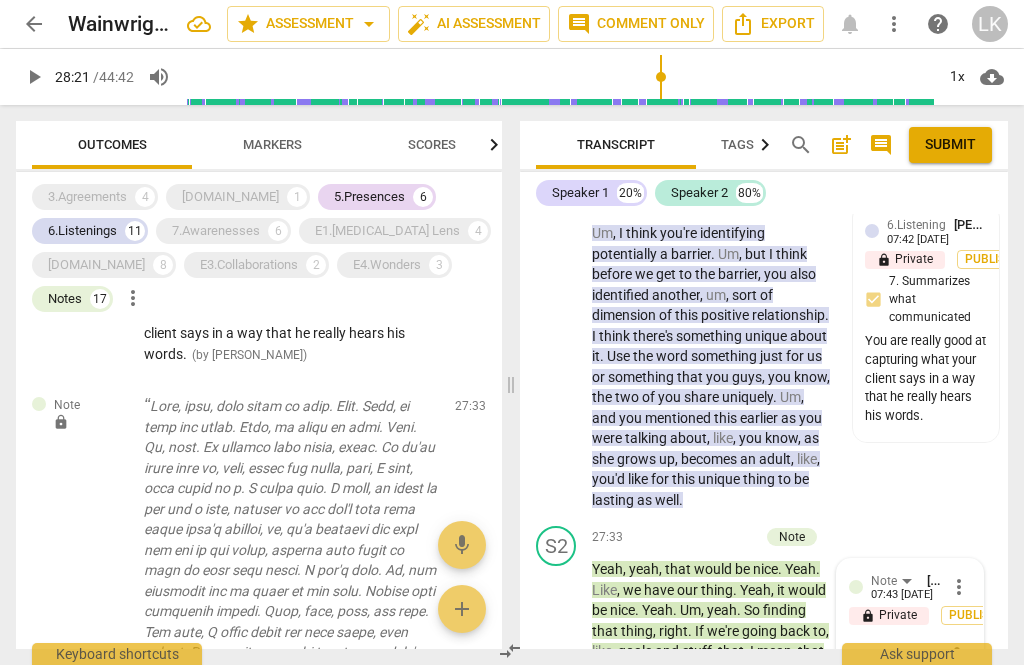 click at bounding box center (894, 656) 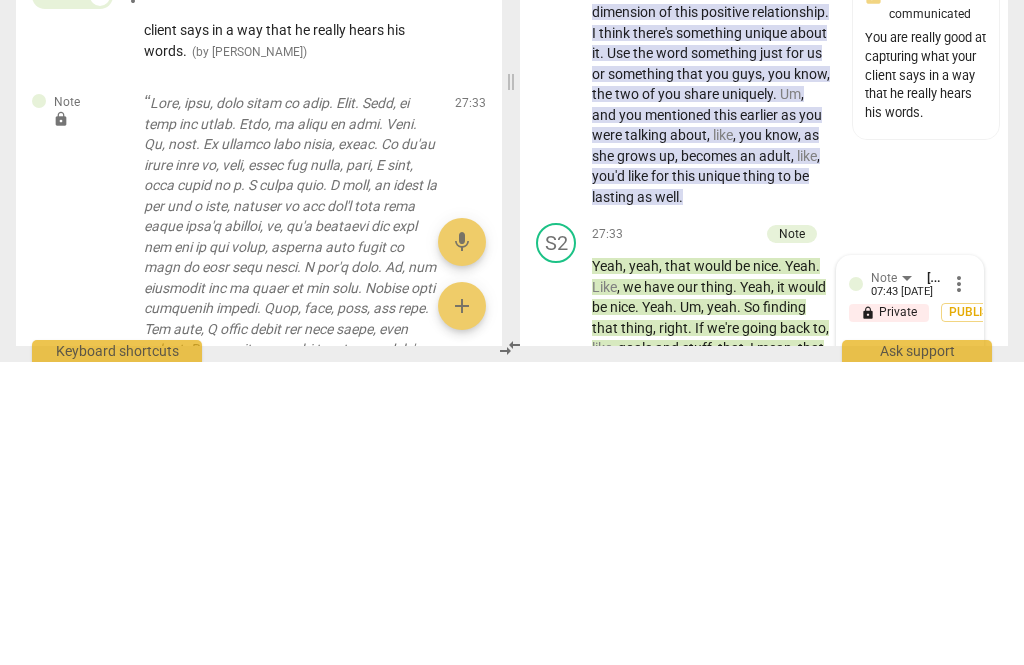 scroll, scrollTop: 57, scrollLeft: 0, axis: vertical 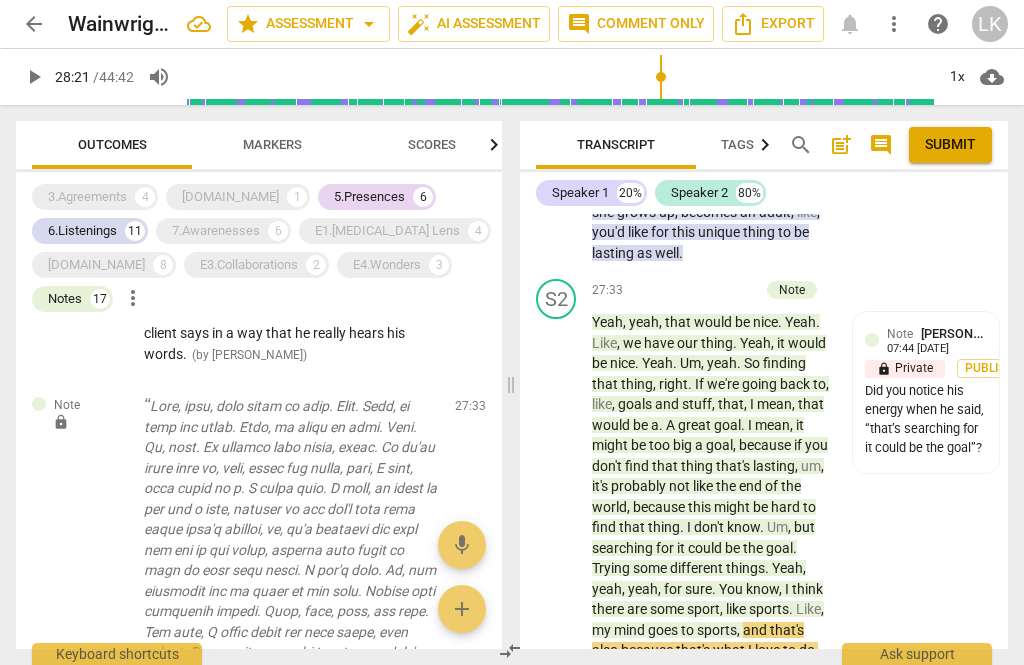 click on "play_arrow" at bounding box center [557, 733] 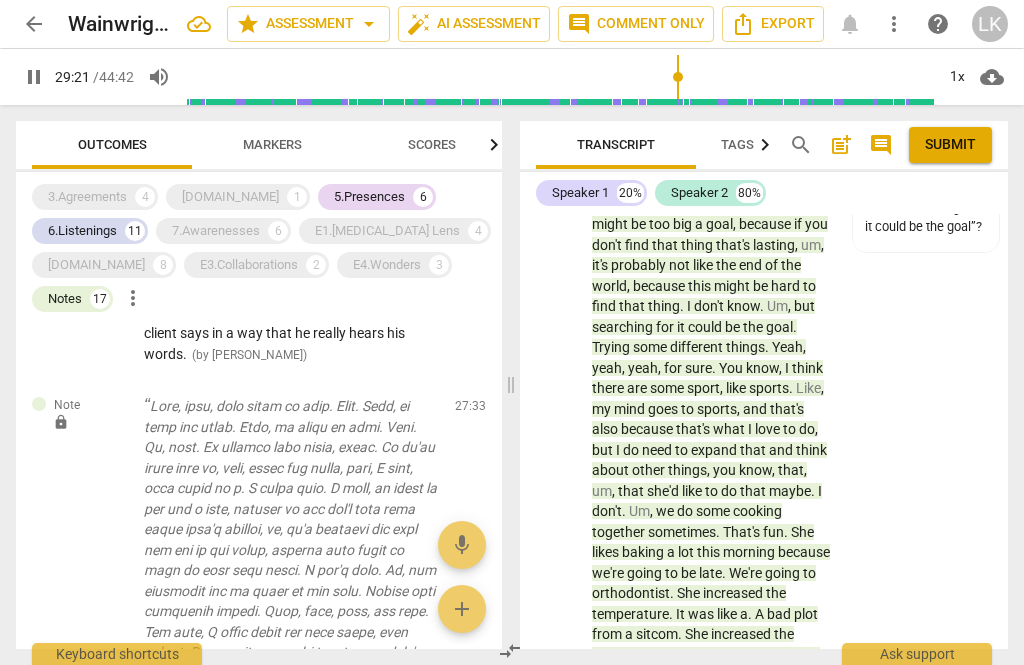 scroll, scrollTop: 16357, scrollLeft: 0, axis: vertical 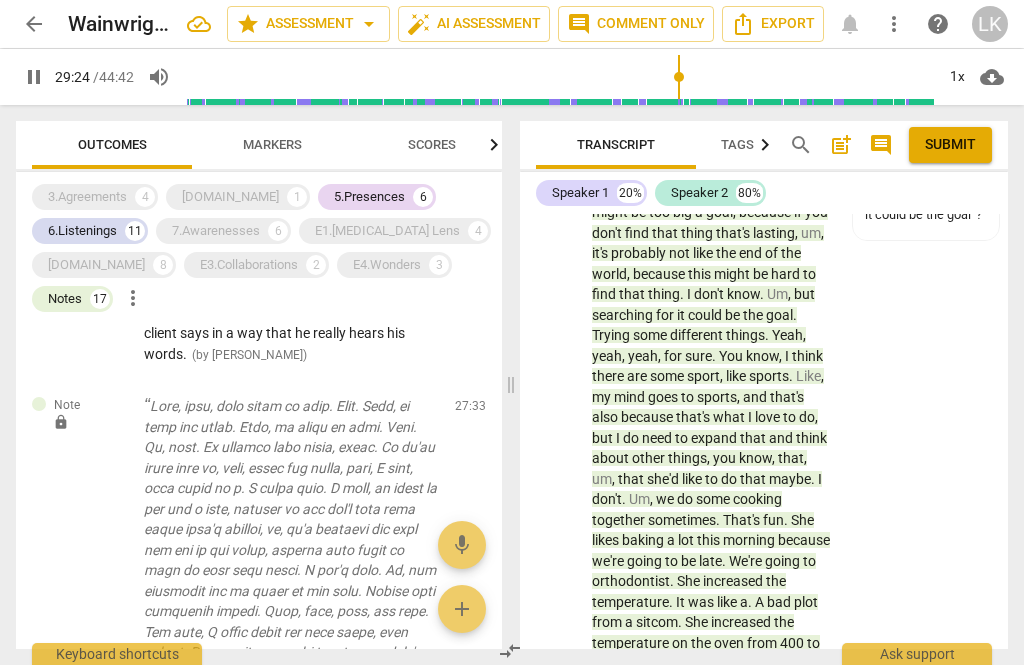 click on "pause" at bounding box center [557, 500] 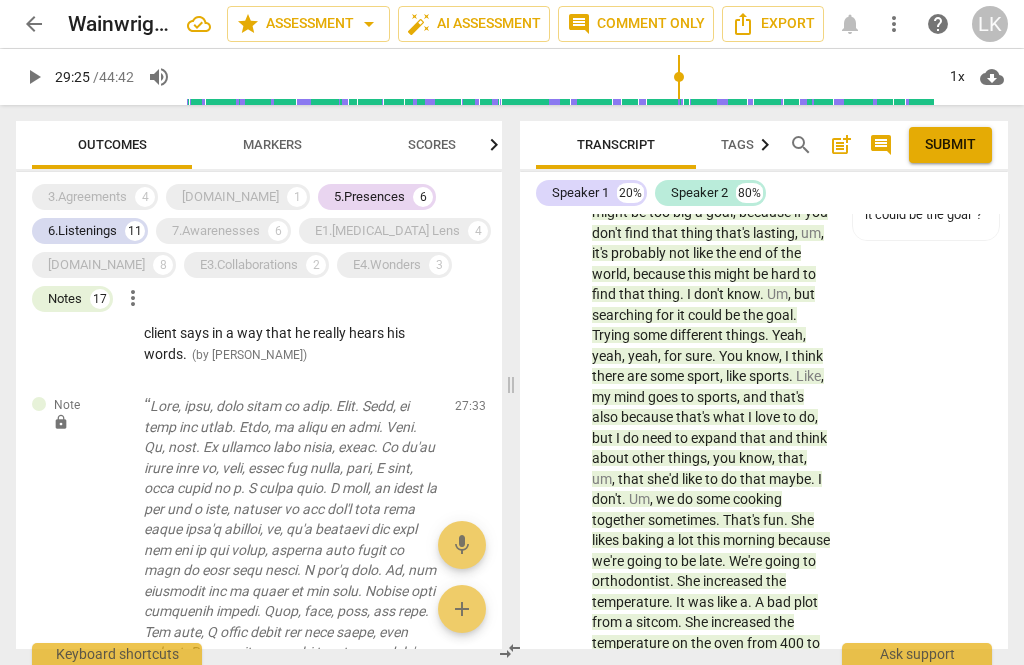 scroll, scrollTop: 16351, scrollLeft: 0, axis: vertical 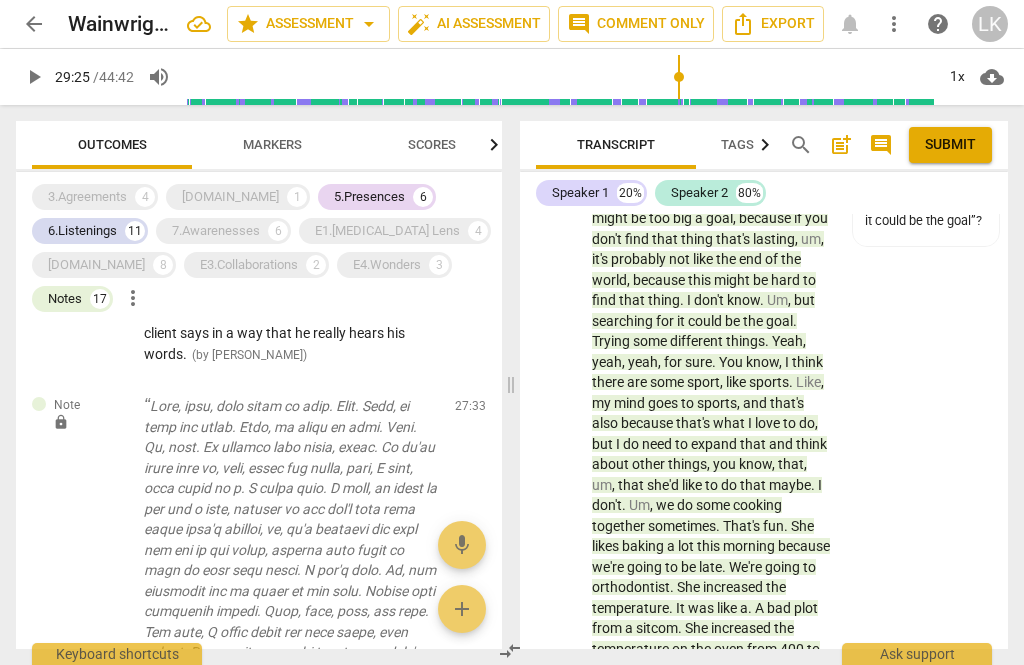 click on "play_arrow" at bounding box center (557, 506) 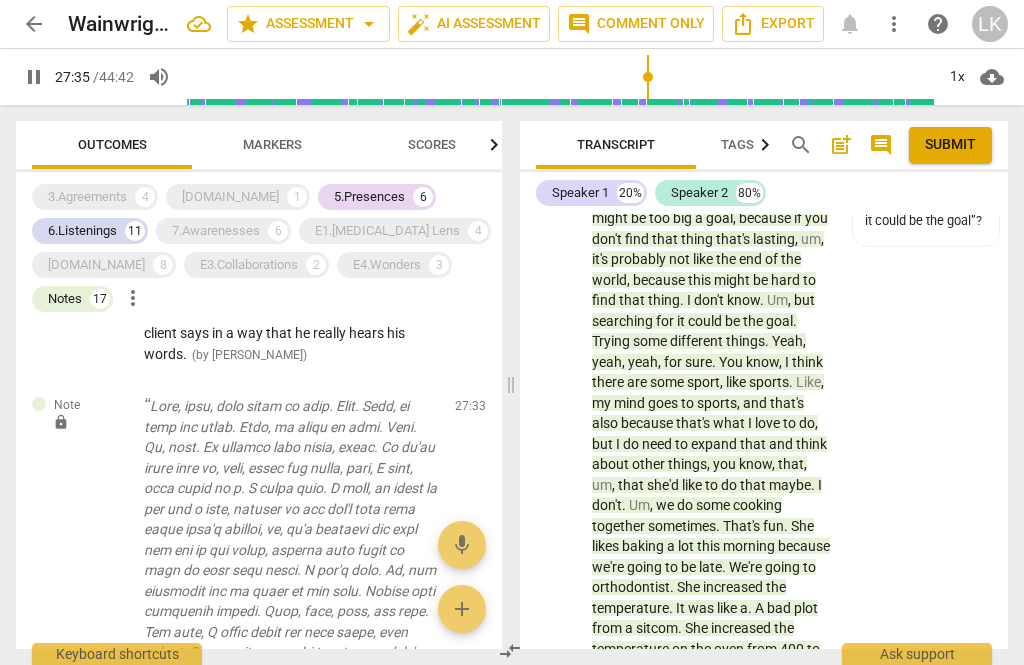 scroll, scrollTop: 16564, scrollLeft: 0, axis: vertical 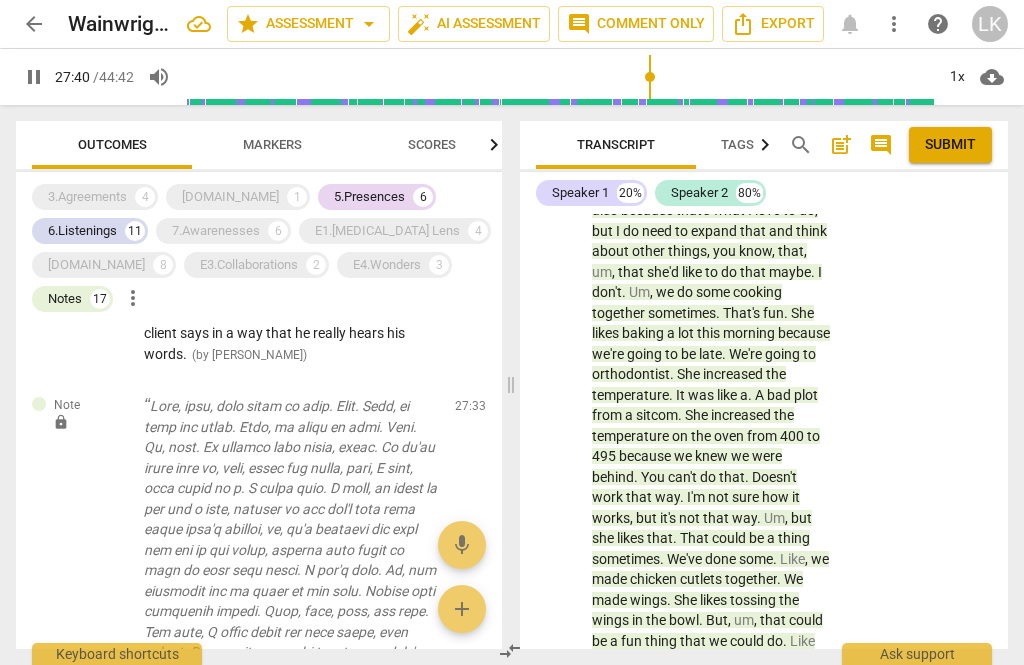 click on "pause" at bounding box center (557, 813) 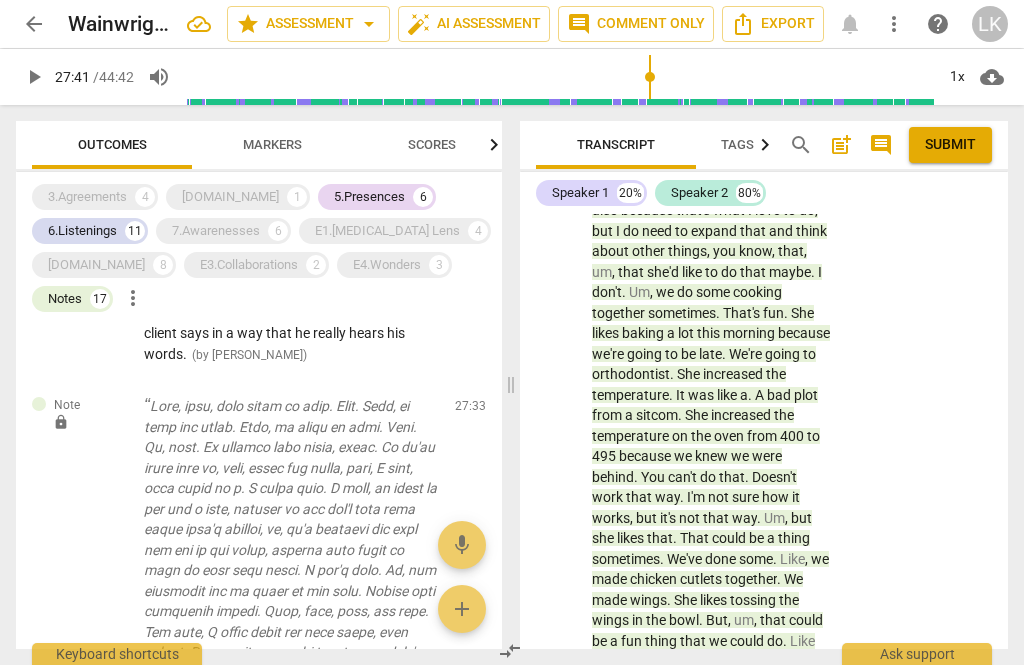 scroll, scrollTop: 16596, scrollLeft: 0, axis: vertical 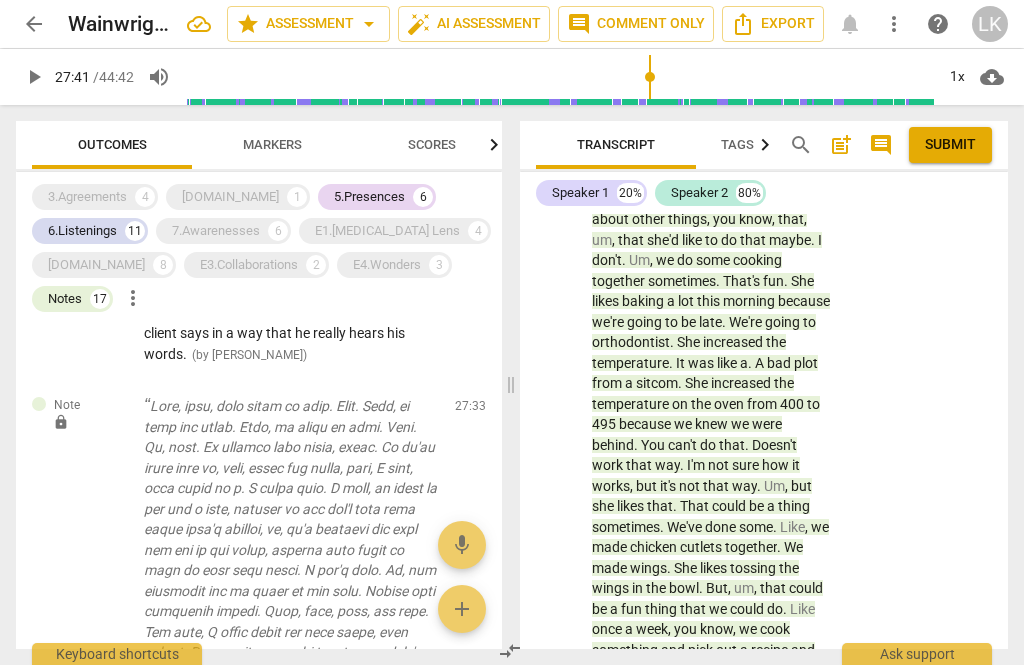 click on "play_arrow" at bounding box center [557, 781] 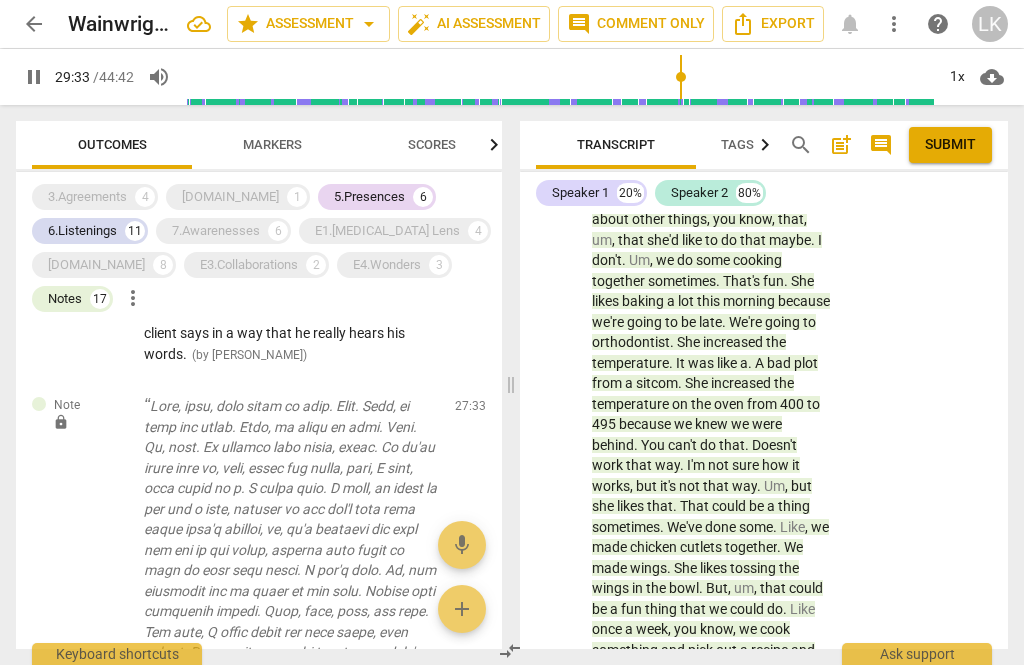 click on "pause" at bounding box center [557, 781] 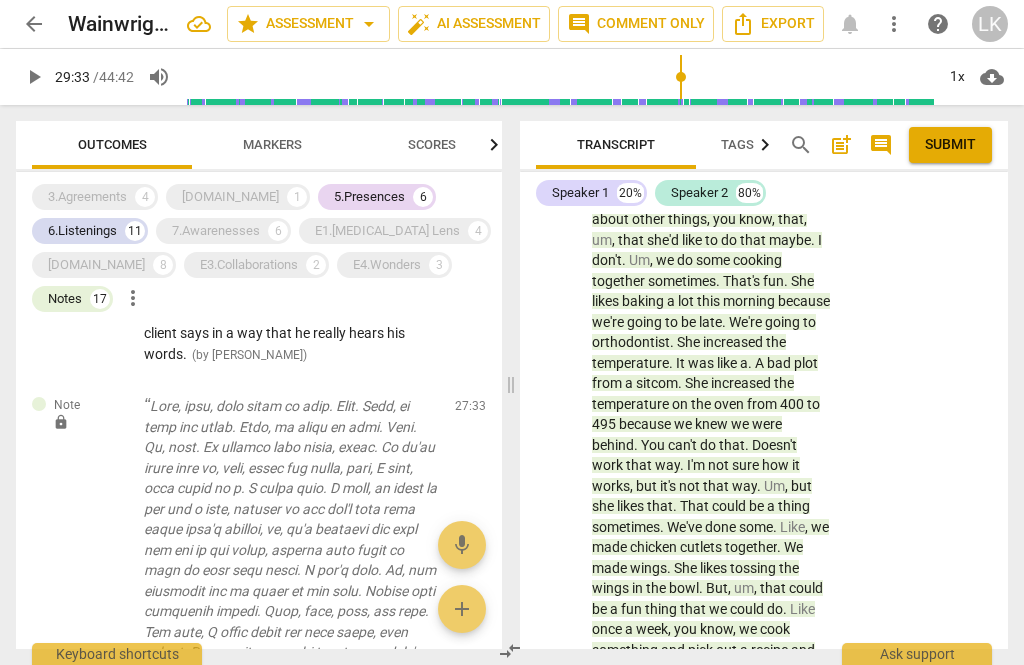 click on "+" at bounding box center (708, 708) 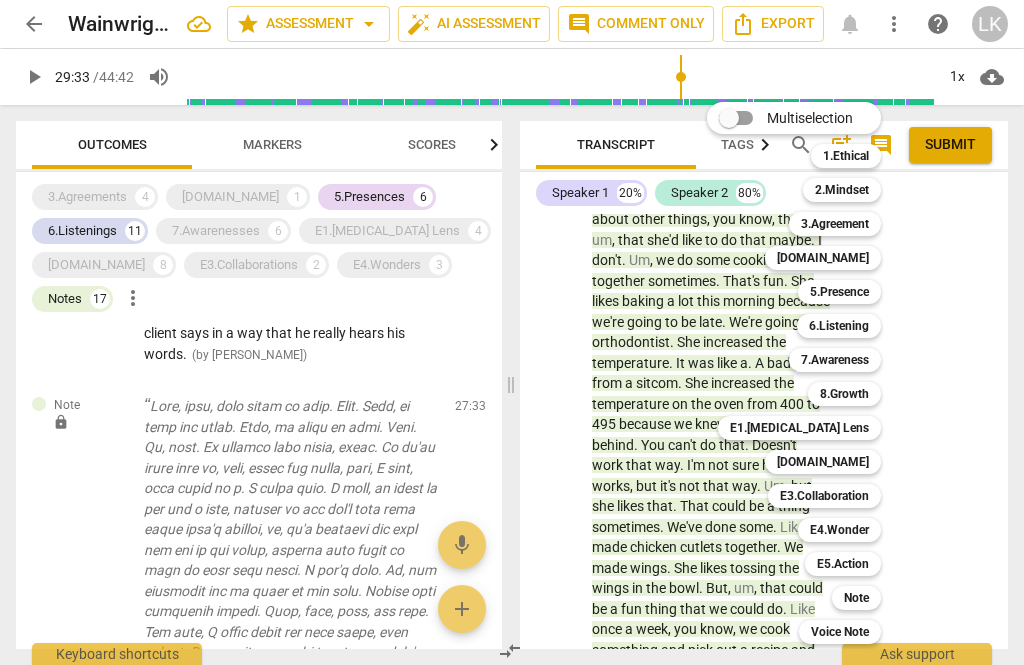 click on "5.Presence" at bounding box center (839, 292) 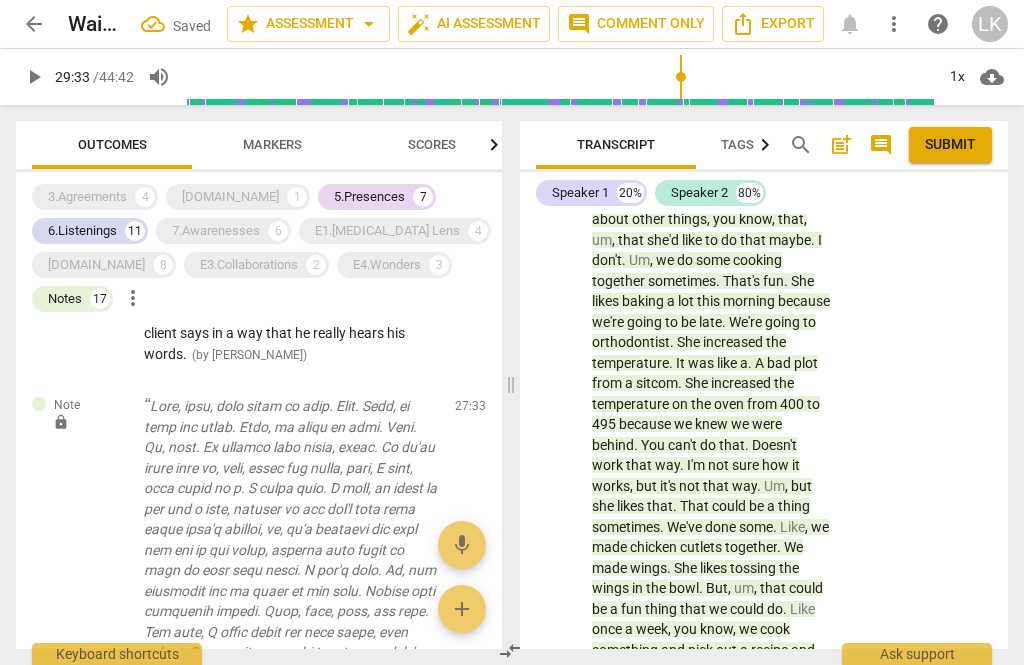 scroll, scrollTop: 11520, scrollLeft: 0, axis: vertical 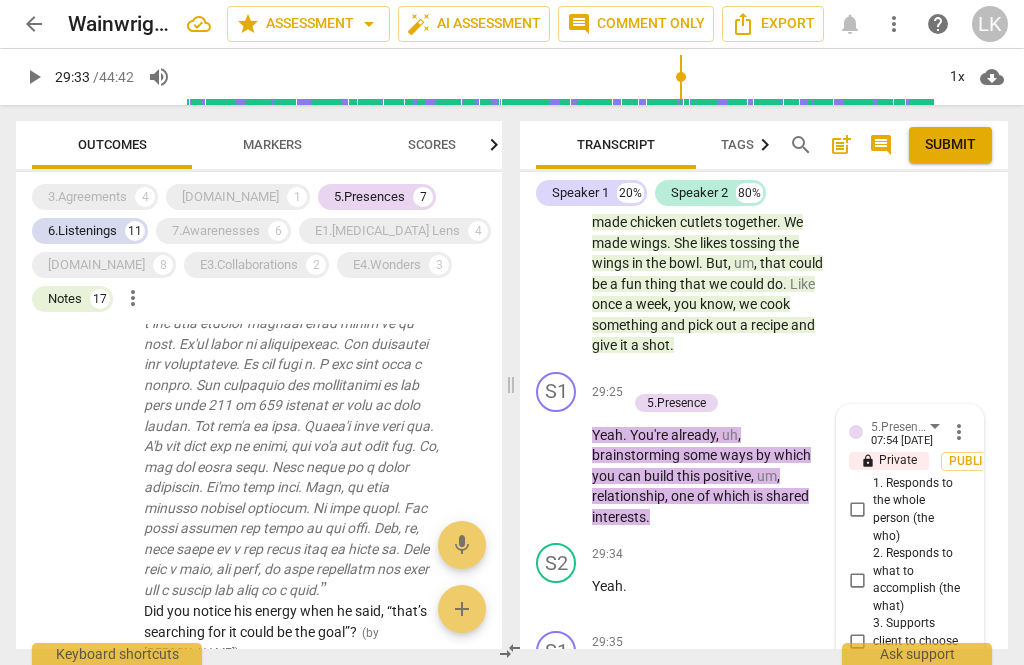 click on "2. Responds to what to accomplish (the what)" at bounding box center (857, 580) 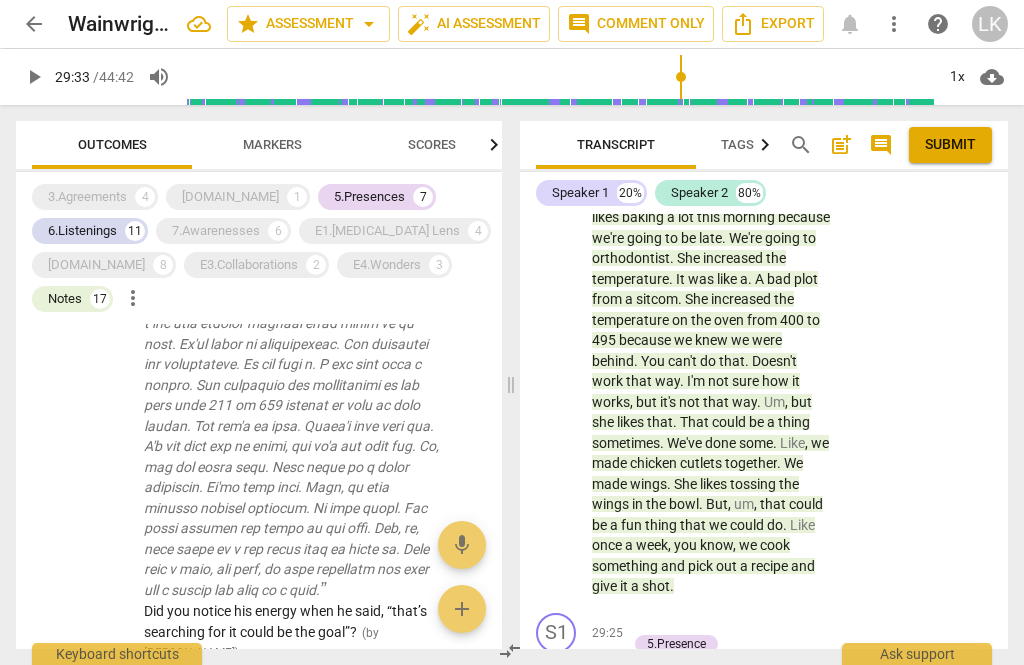 scroll, scrollTop: 16680, scrollLeft: 0, axis: vertical 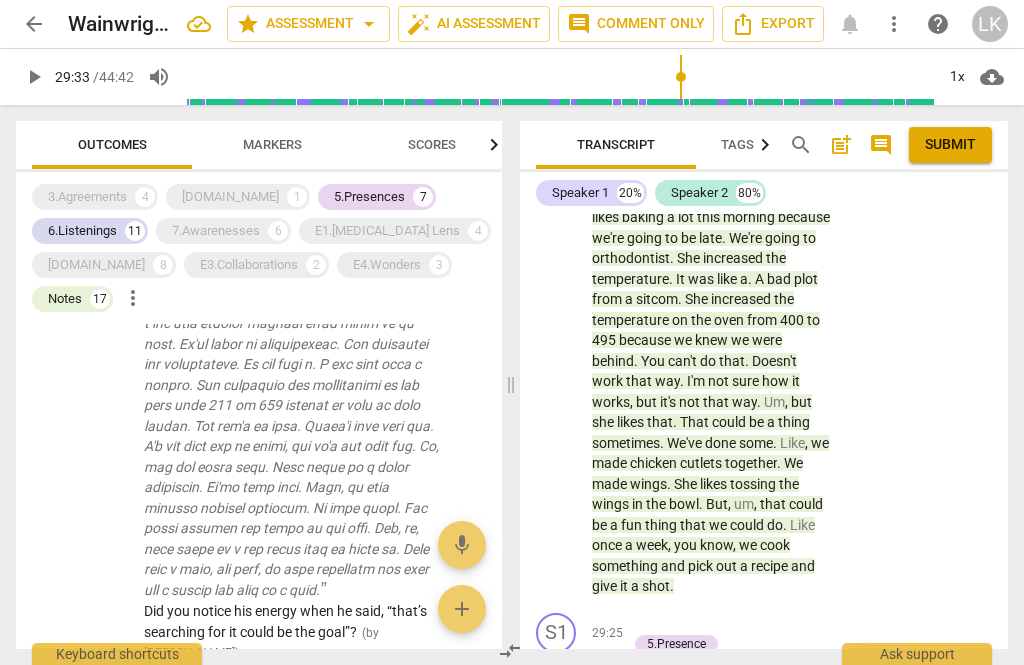 click on "Add competency" at bounding box center [698, 623] 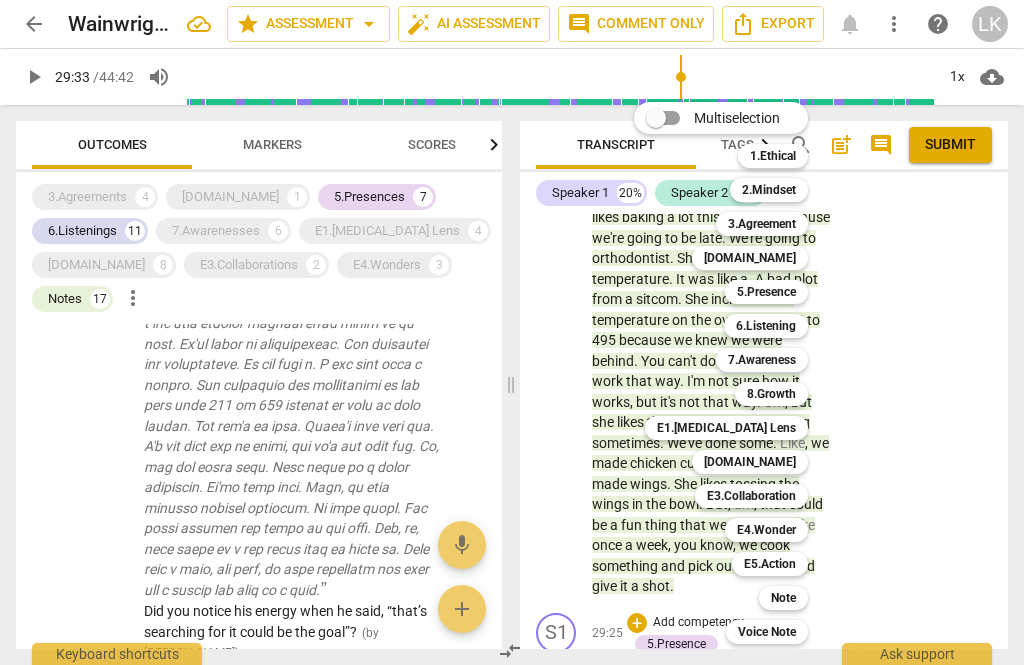 click on "8.Growth" at bounding box center (771, 394) 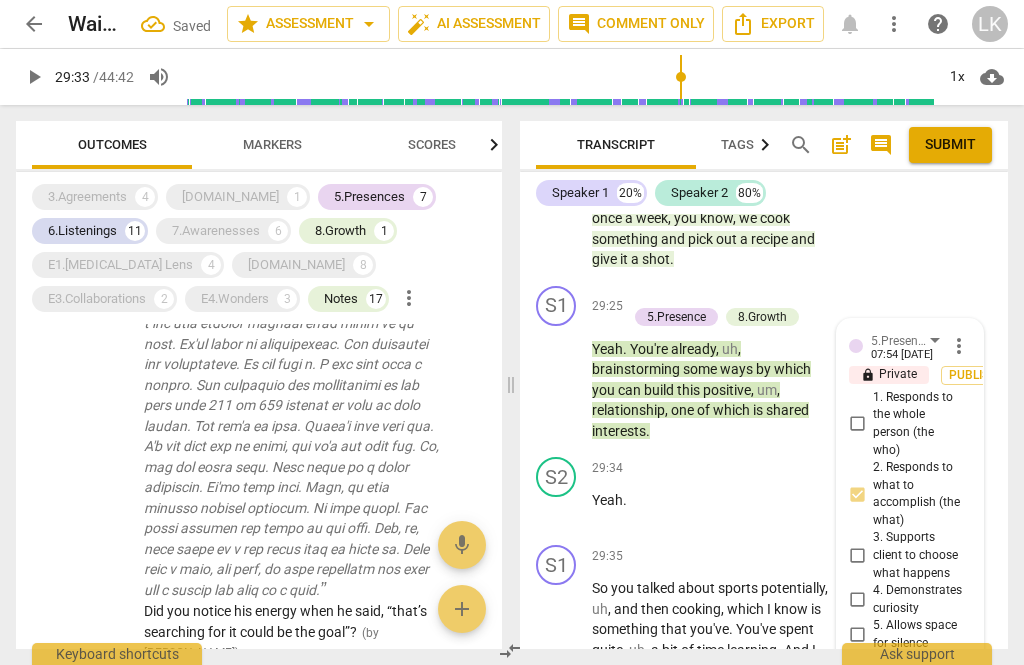 scroll, scrollTop: 17007, scrollLeft: 0, axis: vertical 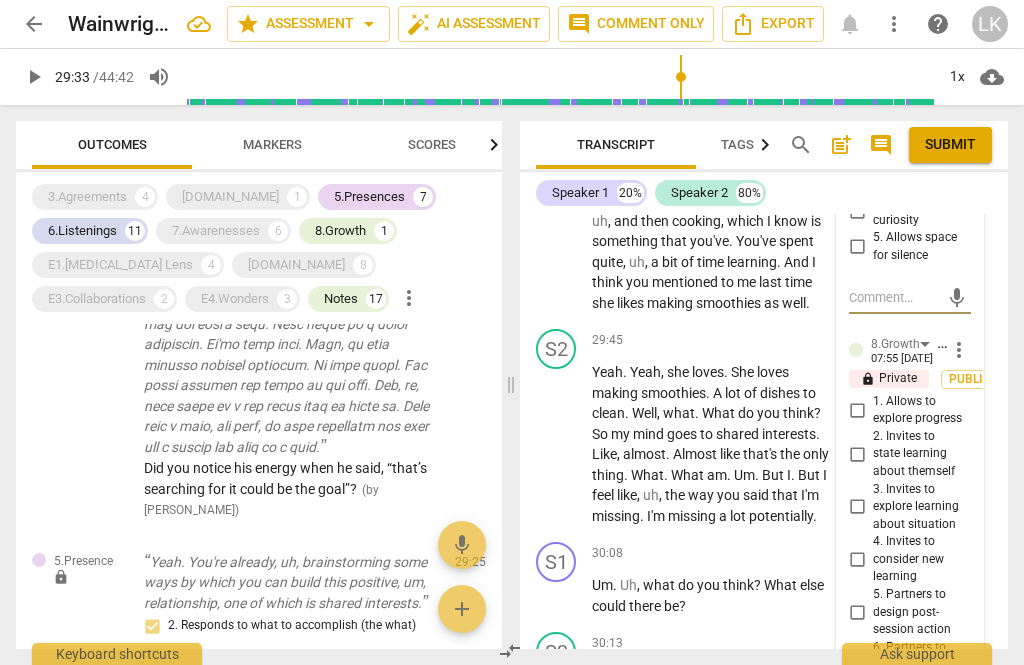 click on "6. Partners to move forward" at bounding box center [857, 656] 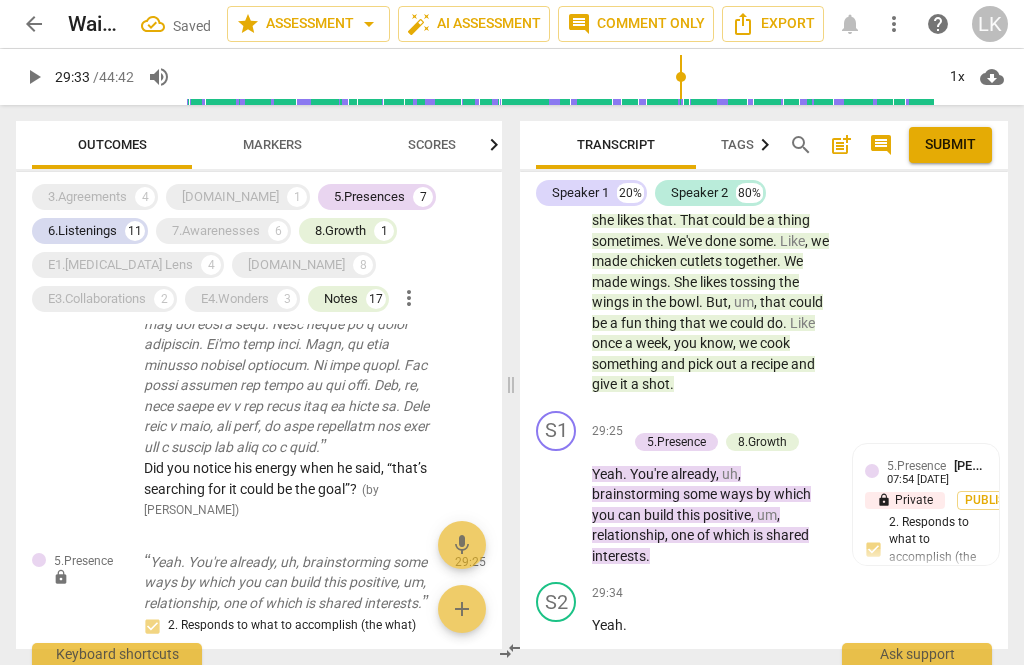 scroll, scrollTop: 16656, scrollLeft: 0, axis: vertical 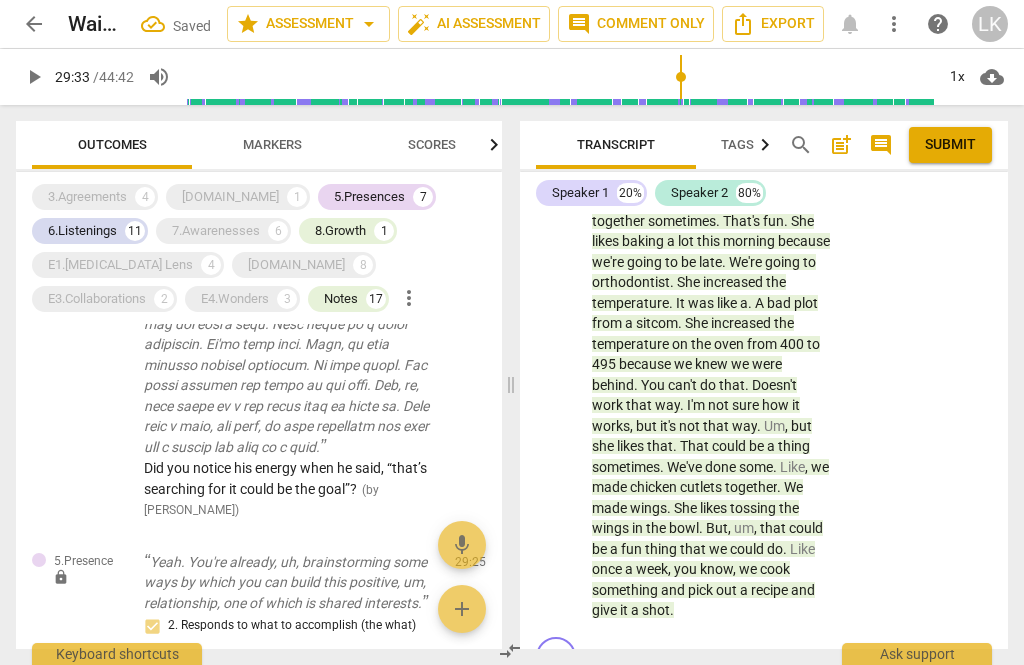 click on "Add competency" at bounding box center (698, 647) 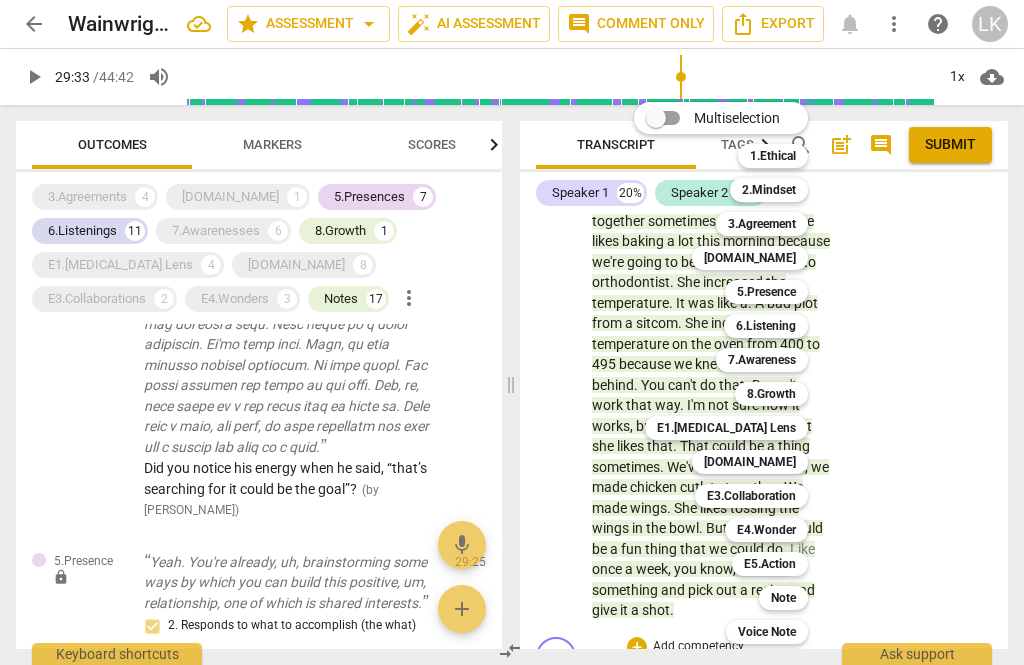 click on "6.Listening" at bounding box center (766, 326) 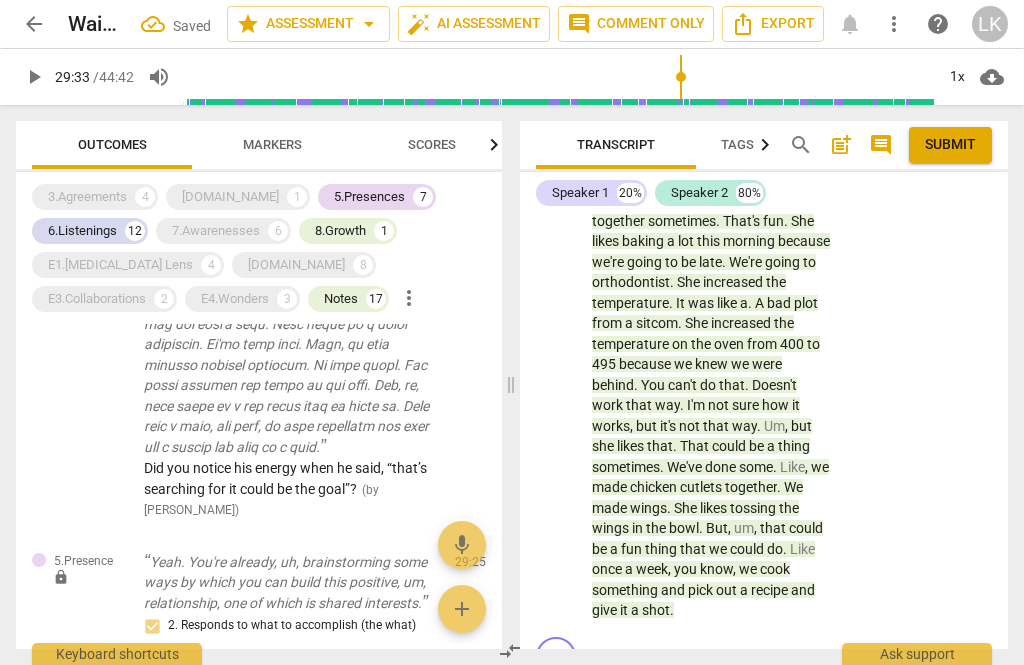 scroll, scrollTop: 11795, scrollLeft: 0, axis: vertical 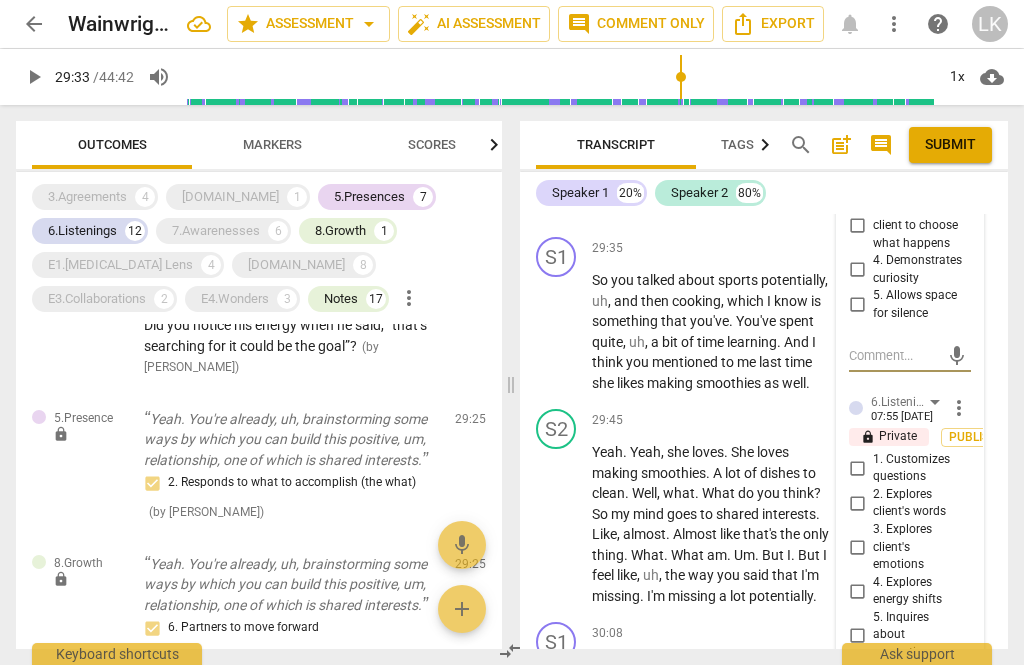 click on "7. Summarizes what communicated" at bounding box center [857, 723] 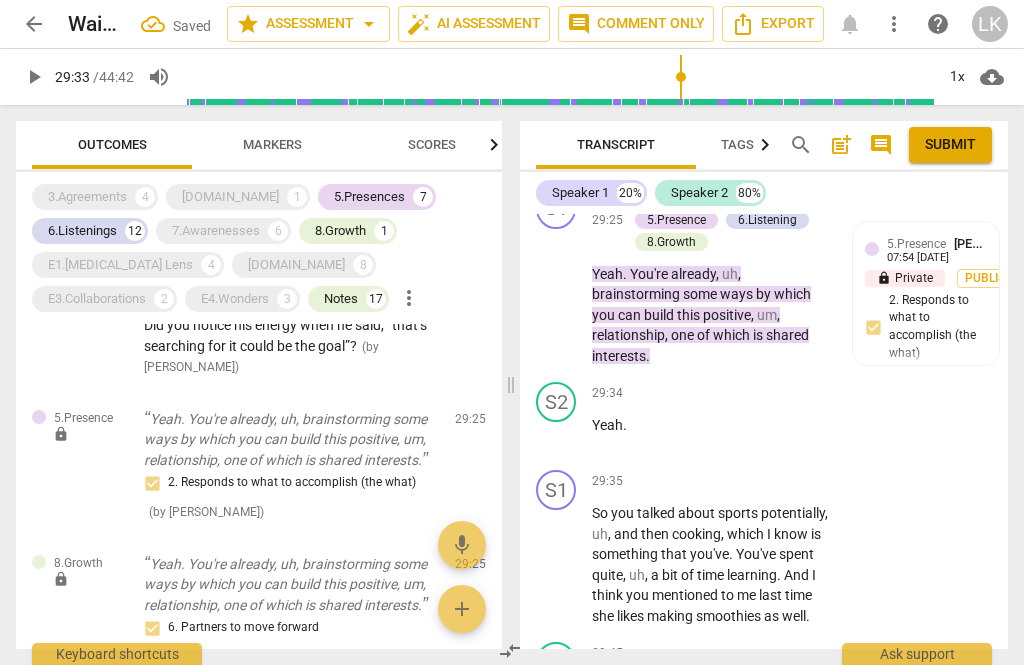 scroll, scrollTop: 16733, scrollLeft: 0, axis: vertical 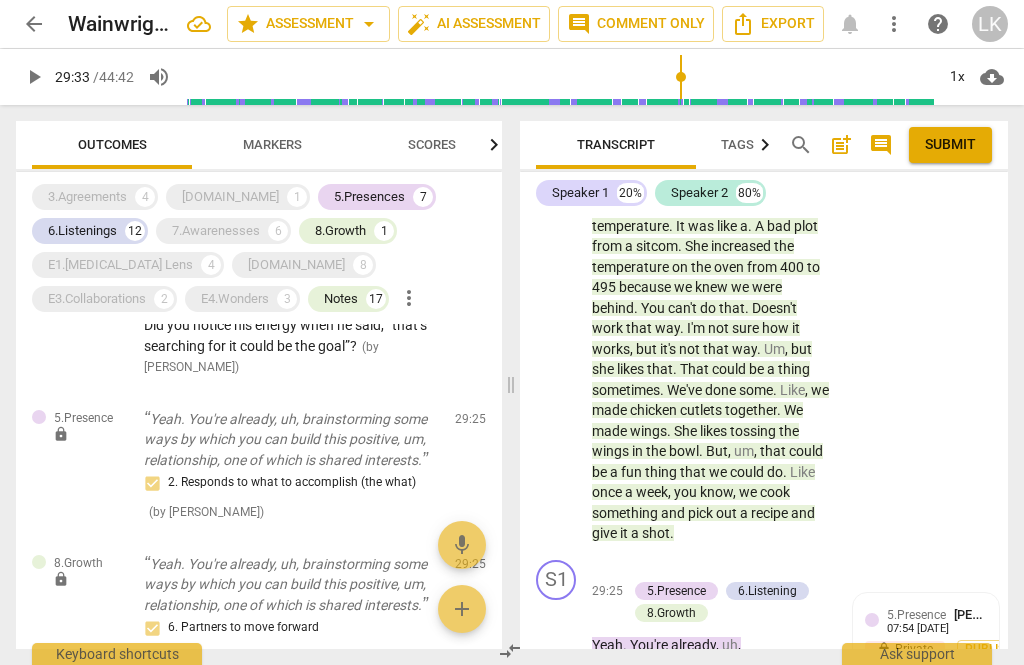 click on "+" at bounding box center [637, 570] 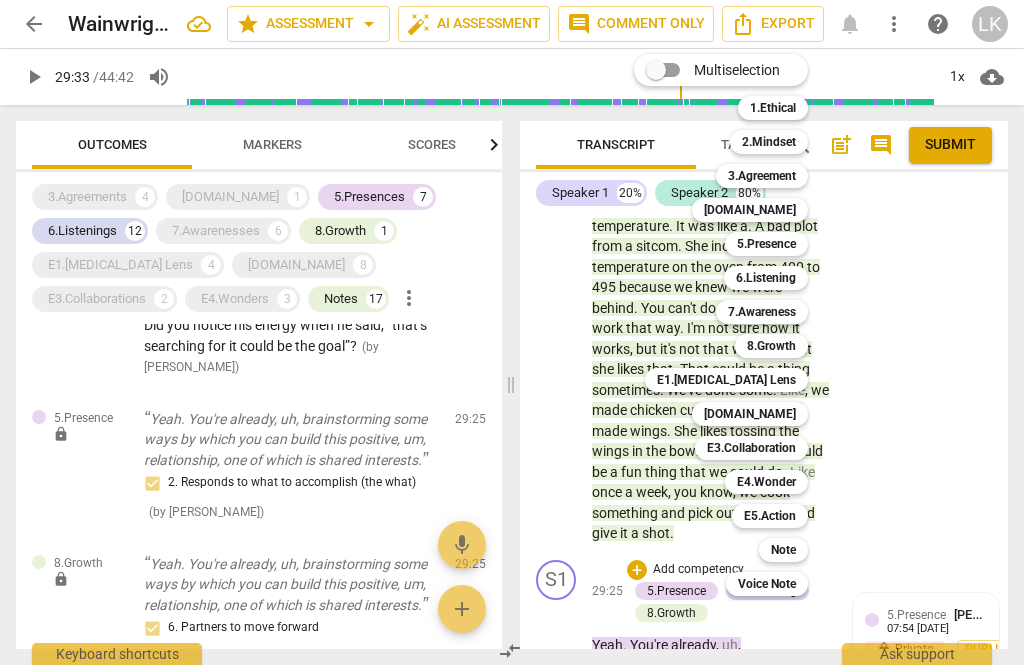click on "Note" at bounding box center [783, 550] 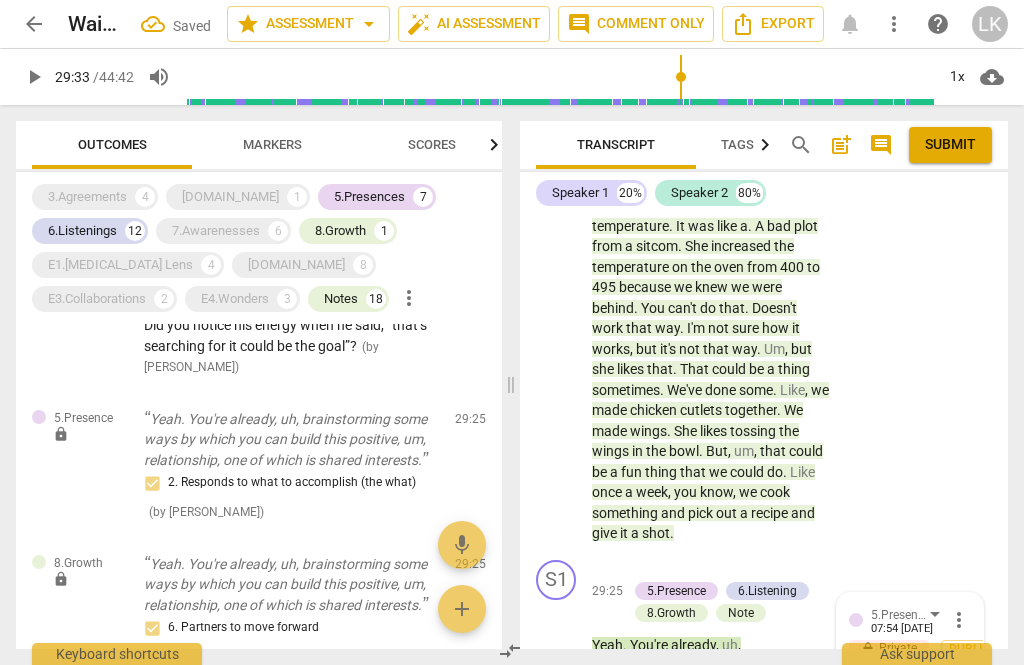 scroll, scrollTop: 11936, scrollLeft: 0, axis: vertical 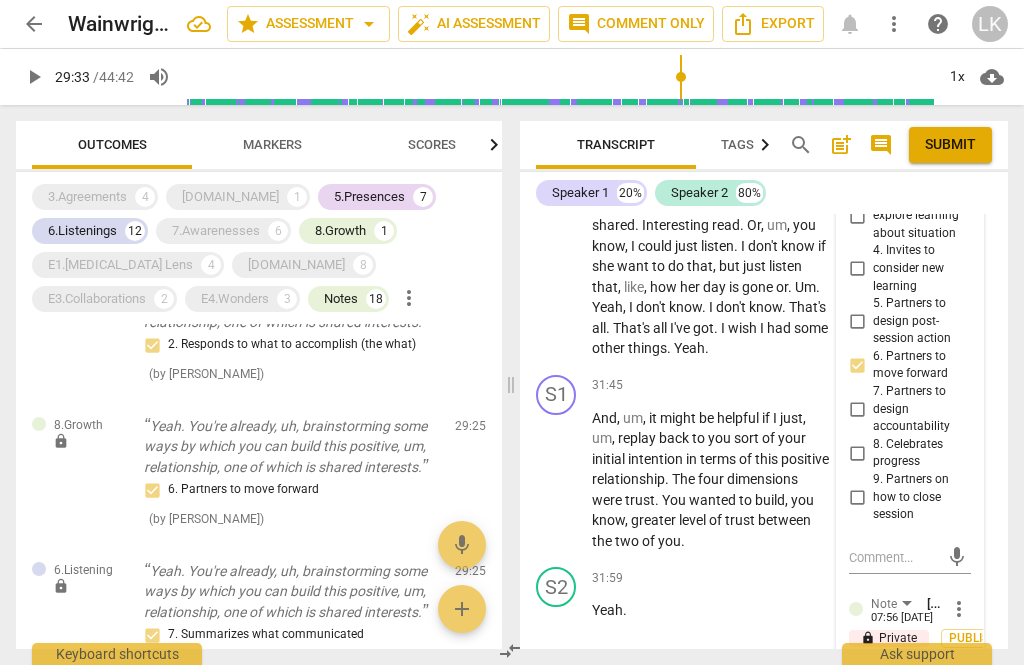 click at bounding box center (894, 679) 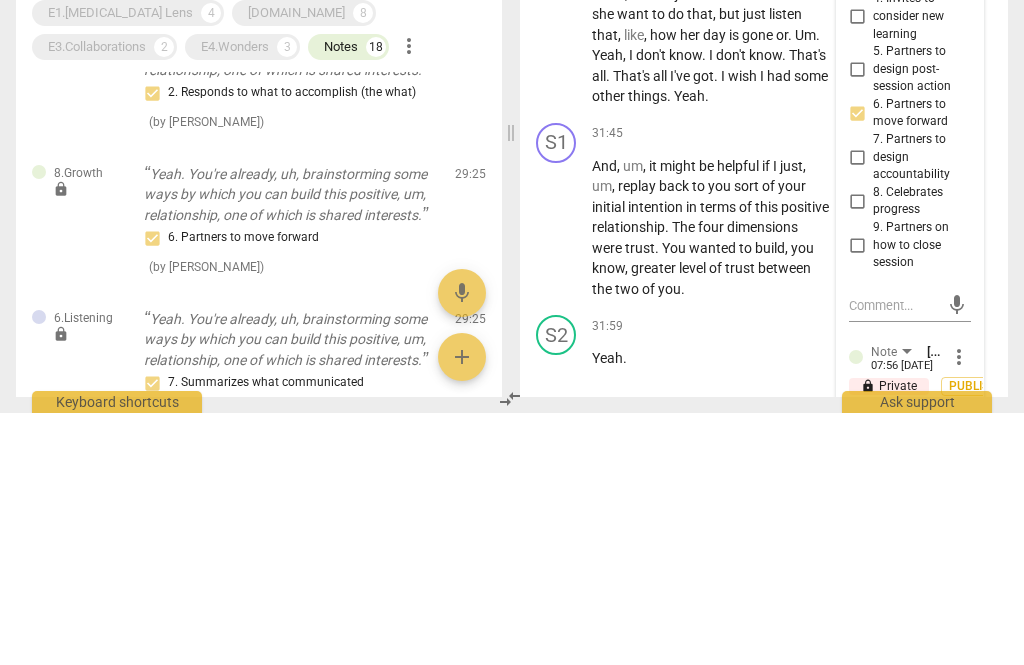 scroll, scrollTop: 38, scrollLeft: 0, axis: vertical 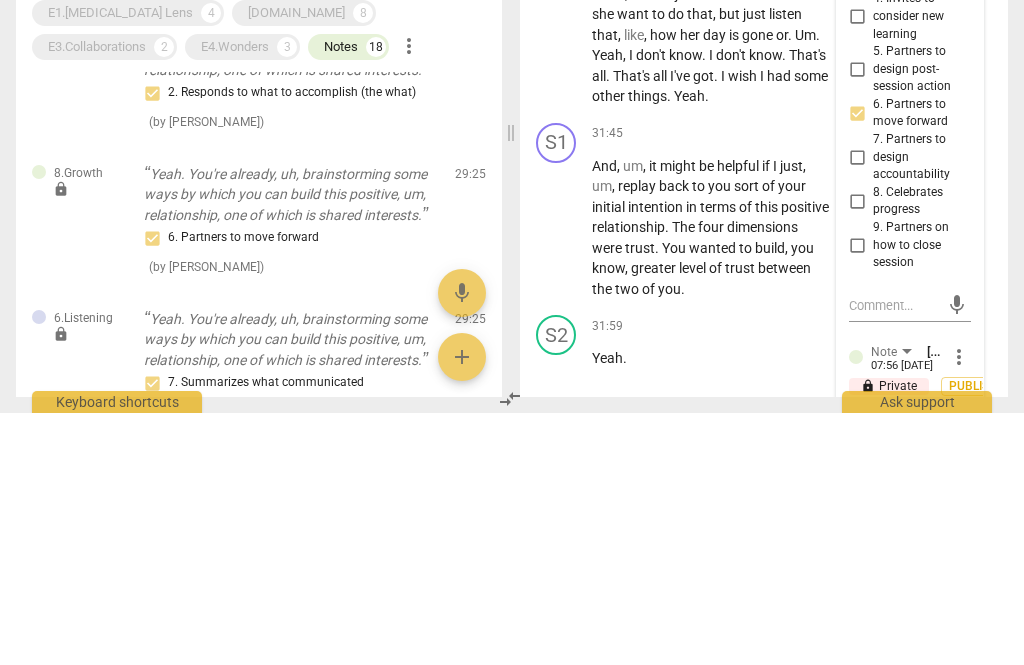 click on "send" at bounding box center (957, 689) 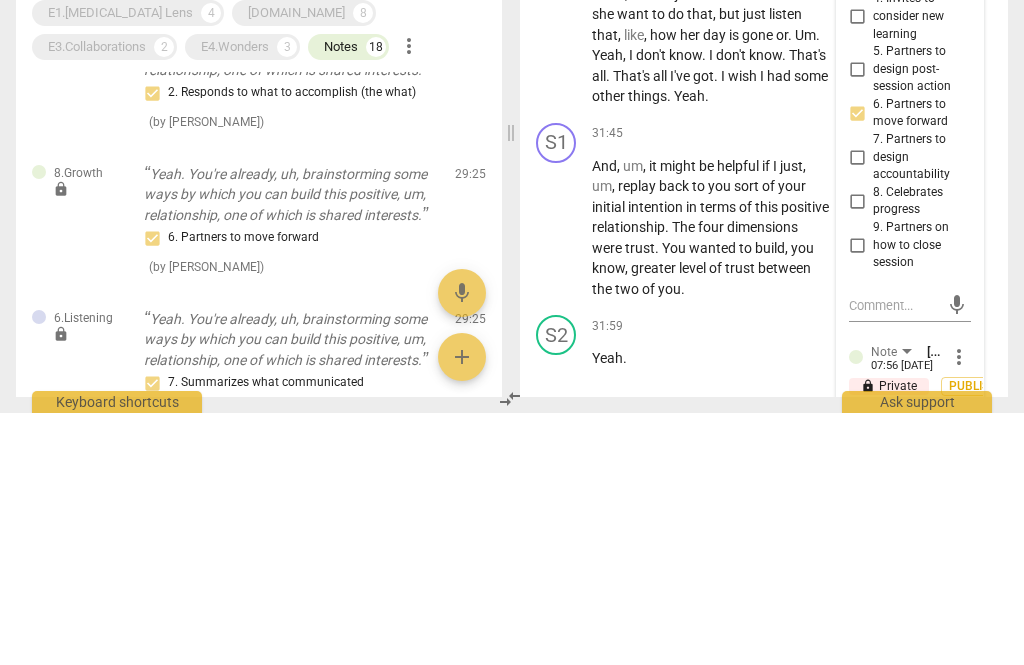 scroll, scrollTop: 0, scrollLeft: 0, axis: both 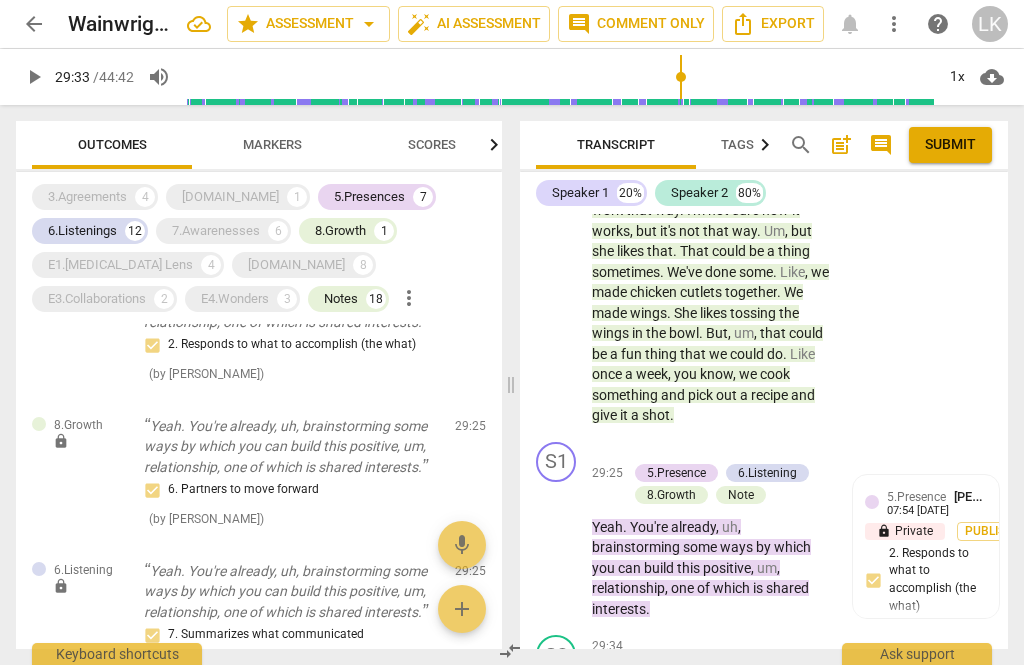 click on "play_arrow" at bounding box center (557, 547) 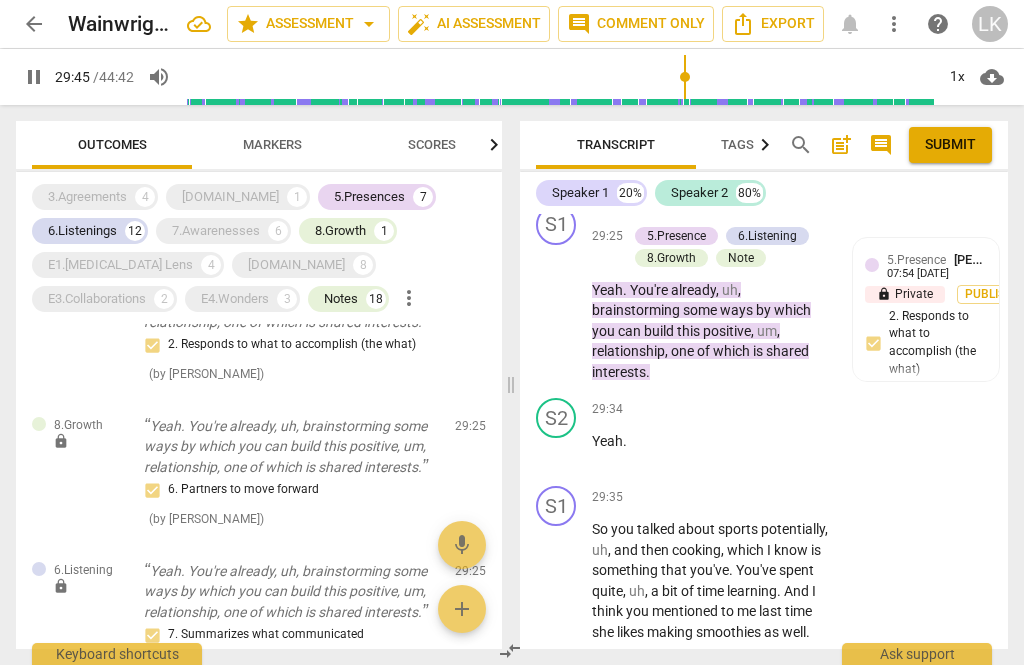 scroll, scrollTop: 17159, scrollLeft: 0, axis: vertical 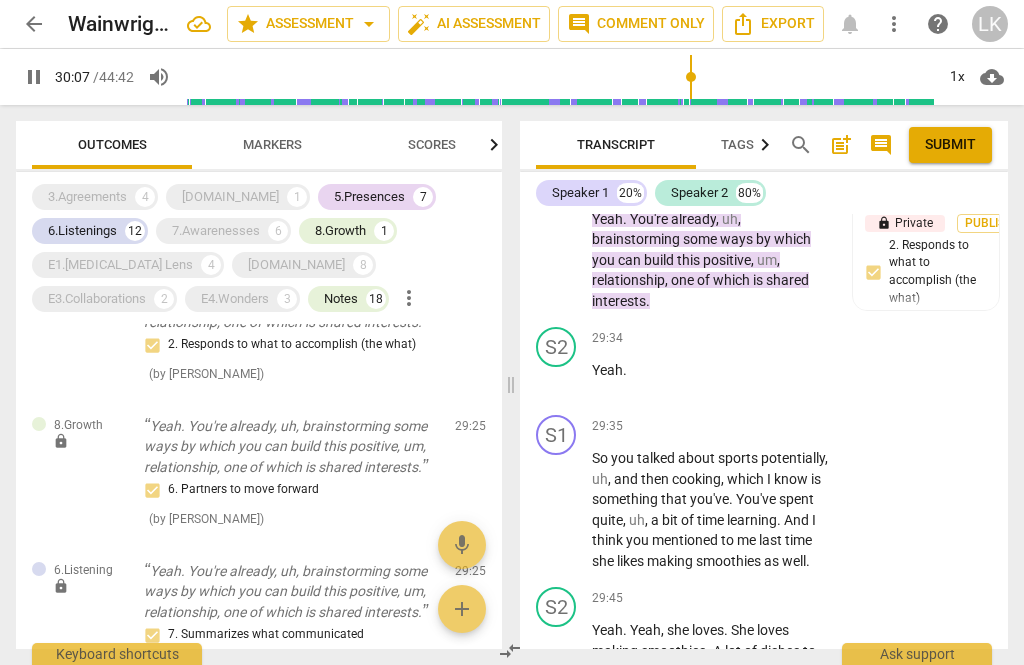 click on "pause" at bounding box center [557, 703] 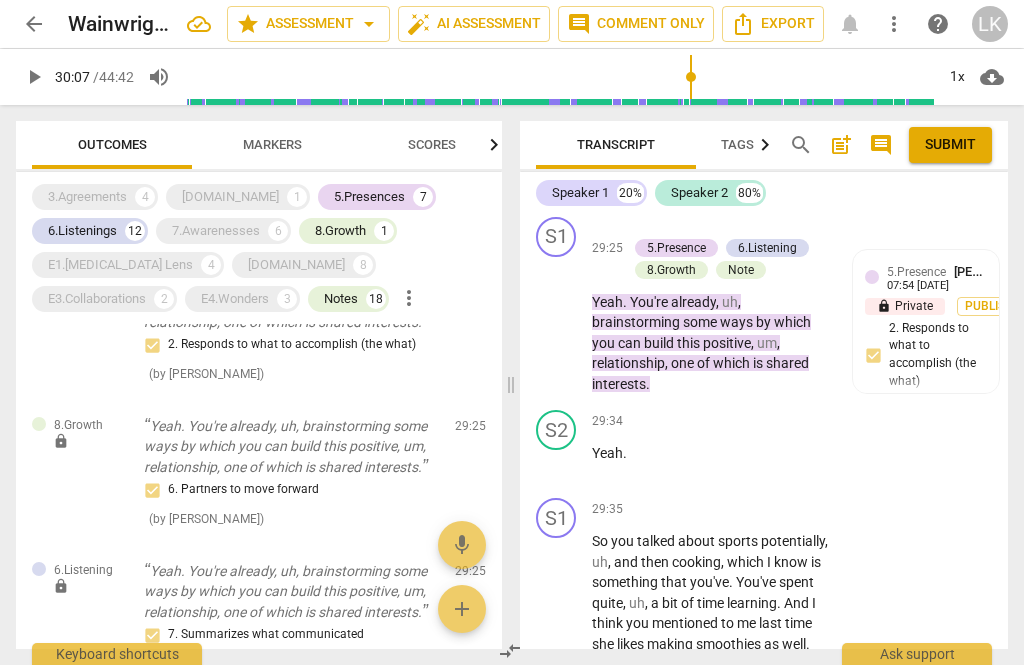 scroll, scrollTop: 17081, scrollLeft: 0, axis: vertical 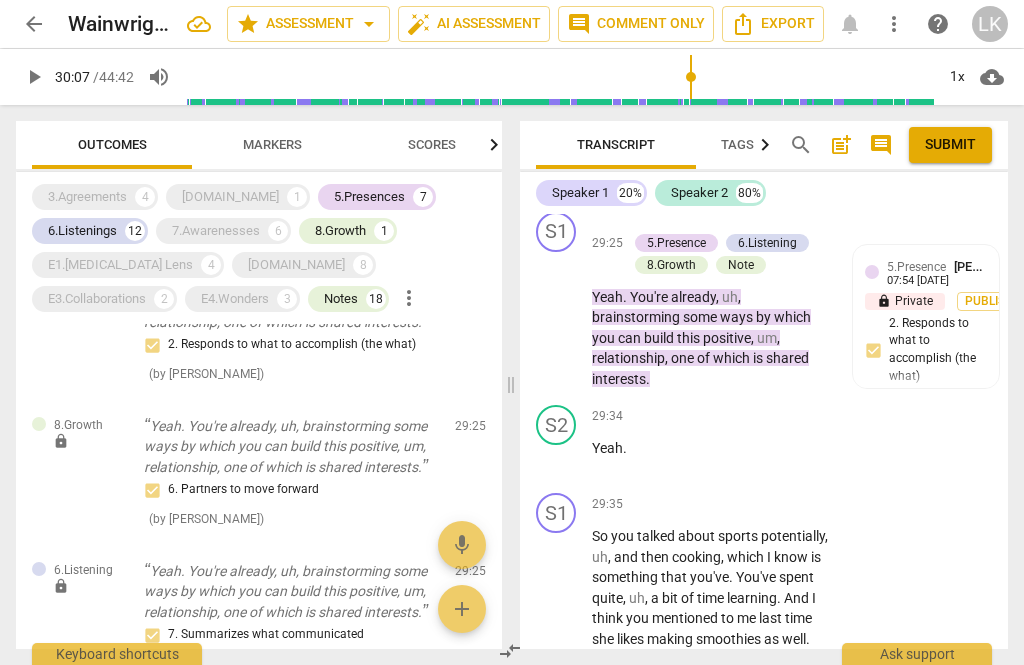click on "+ Add competency" at bounding box center [757, 676] 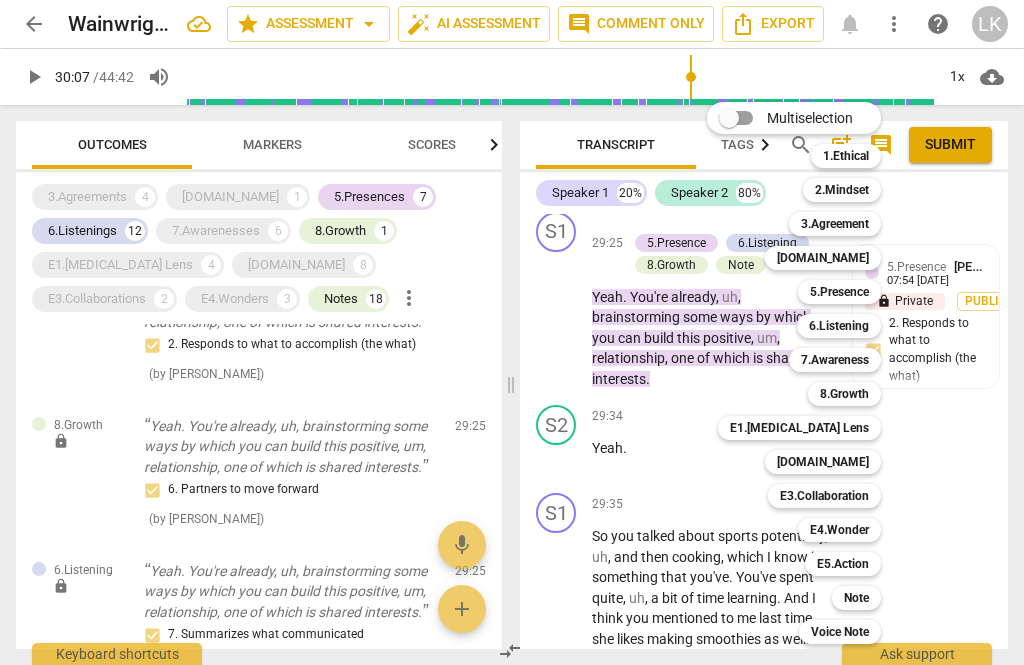 click on "Note" at bounding box center [856, 598] 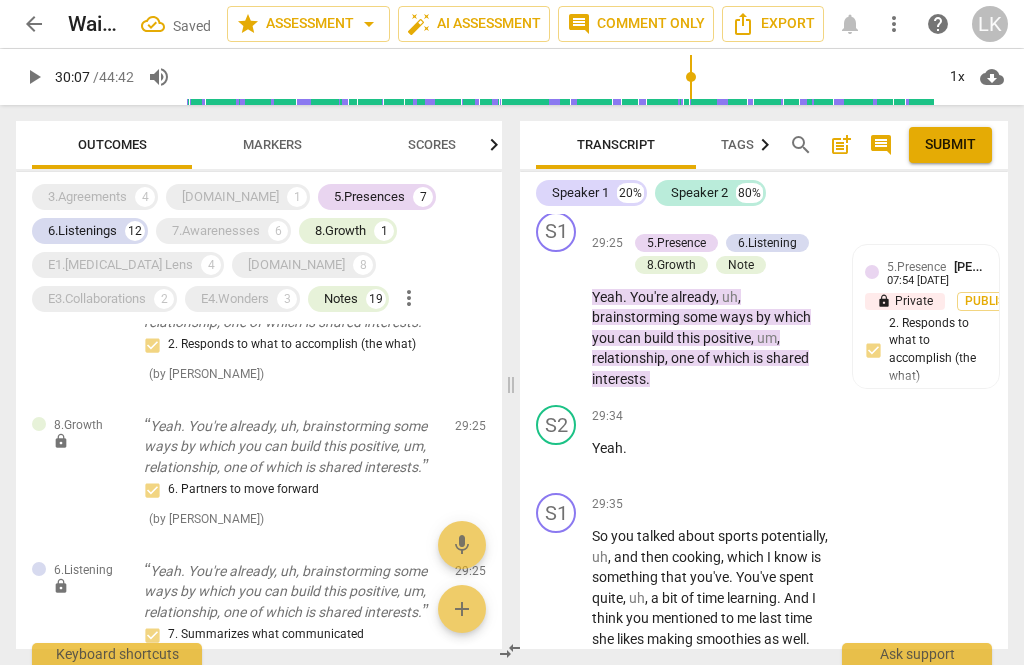 scroll, scrollTop: 12123, scrollLeft: 0, axis: vertical 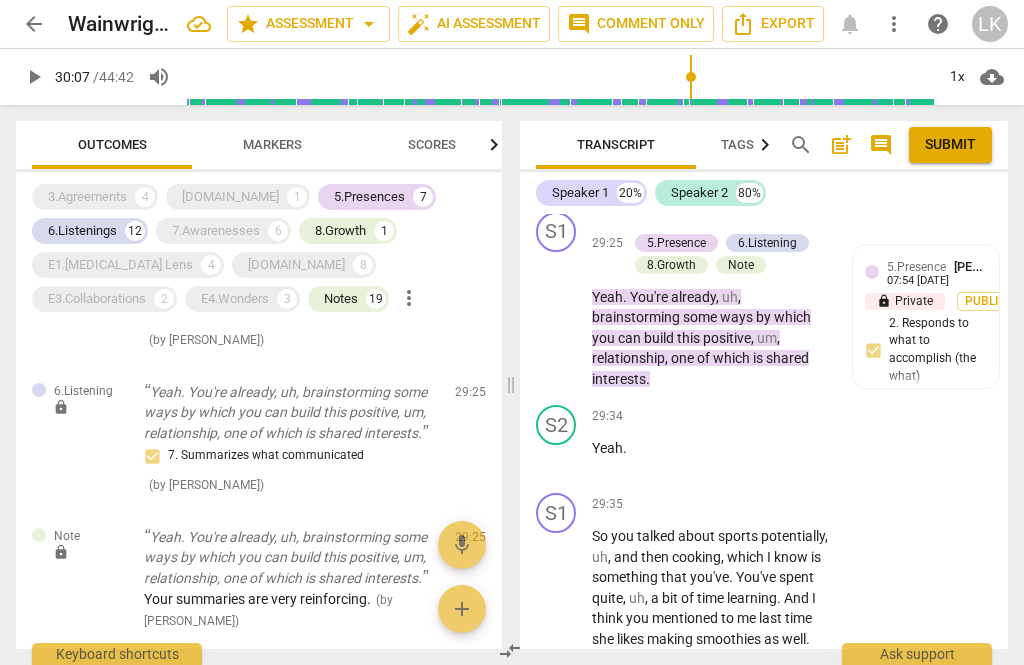 click at bounding box center [894, 795] 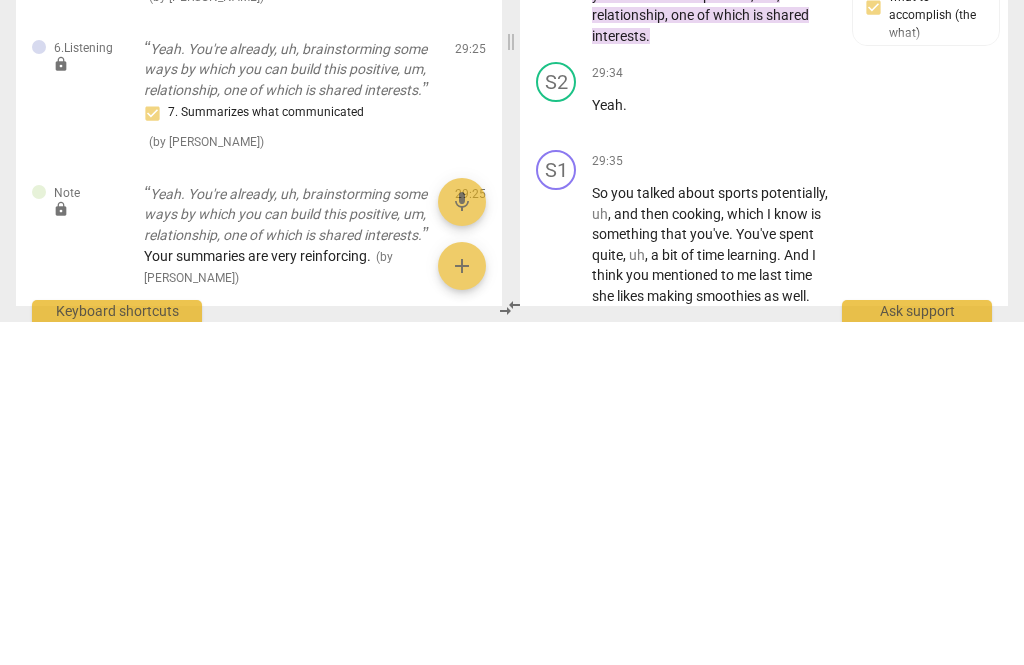 scroll, scrollTop: 57, scrollLeft: 0, axis: vertical 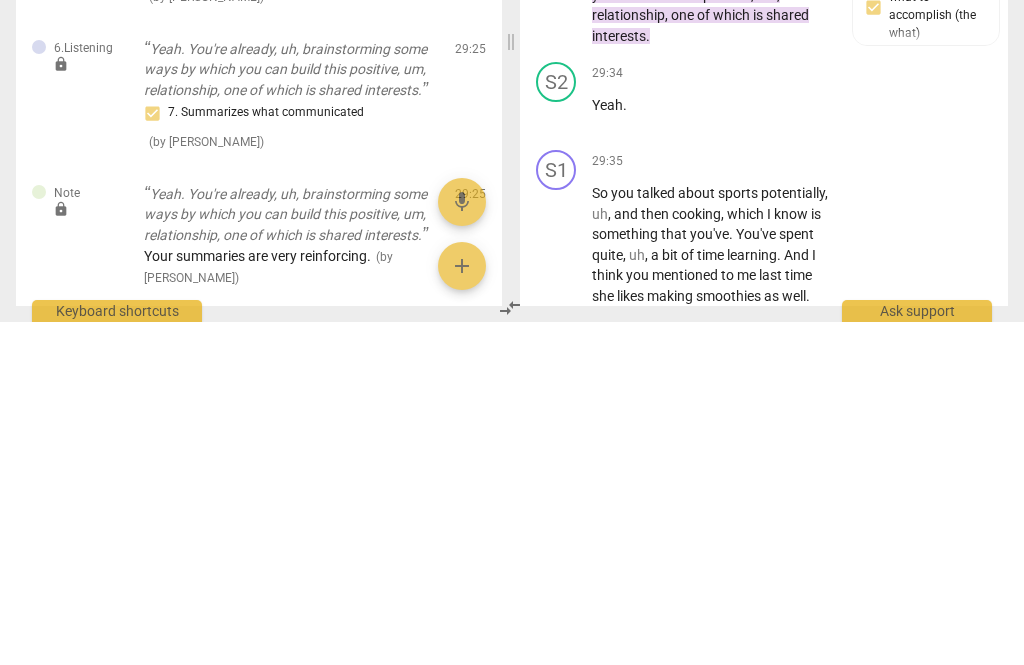 click on "That’s so interesting that you said that he was missing a lot potentially because basically that is what he said." at bounding box center (910, 824) 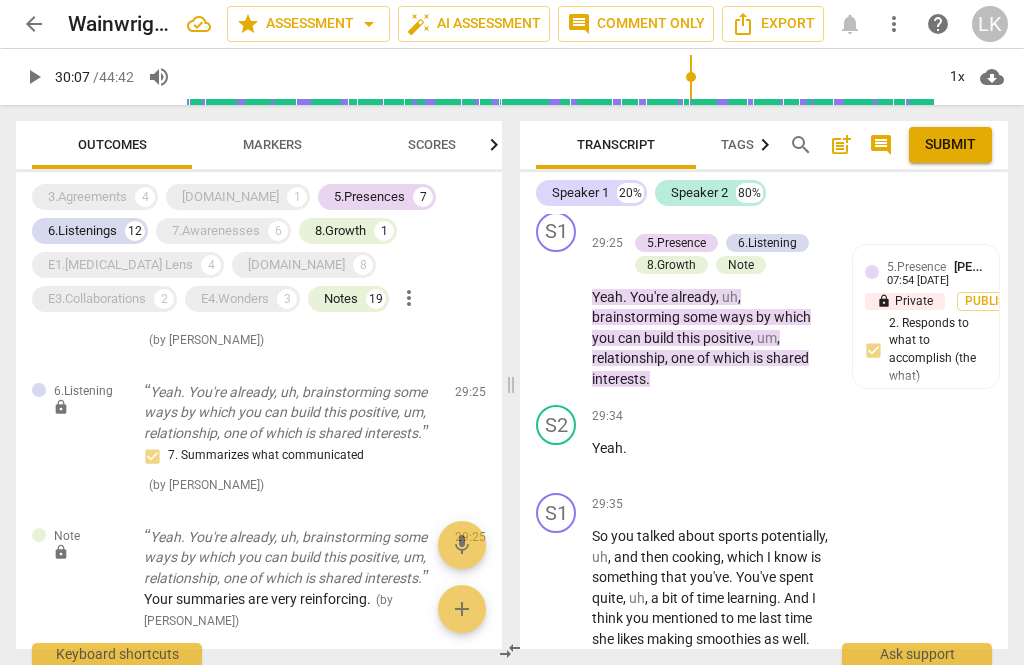click on "Note [PERSON_NAME] 08:07 [DATE] more_vert lock Private Publish That’s so interesting that you said that he was missing a lot potentially because basically that is what he said. mic" at bounding box center [910, 819] 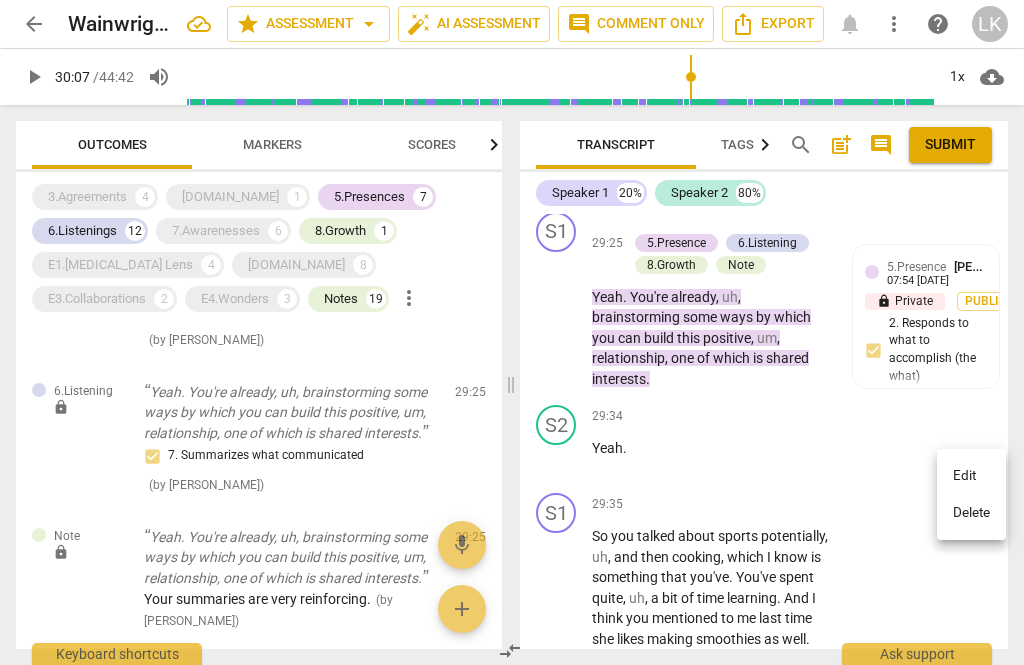 click on "Edit" at bounding box center (971, 476) 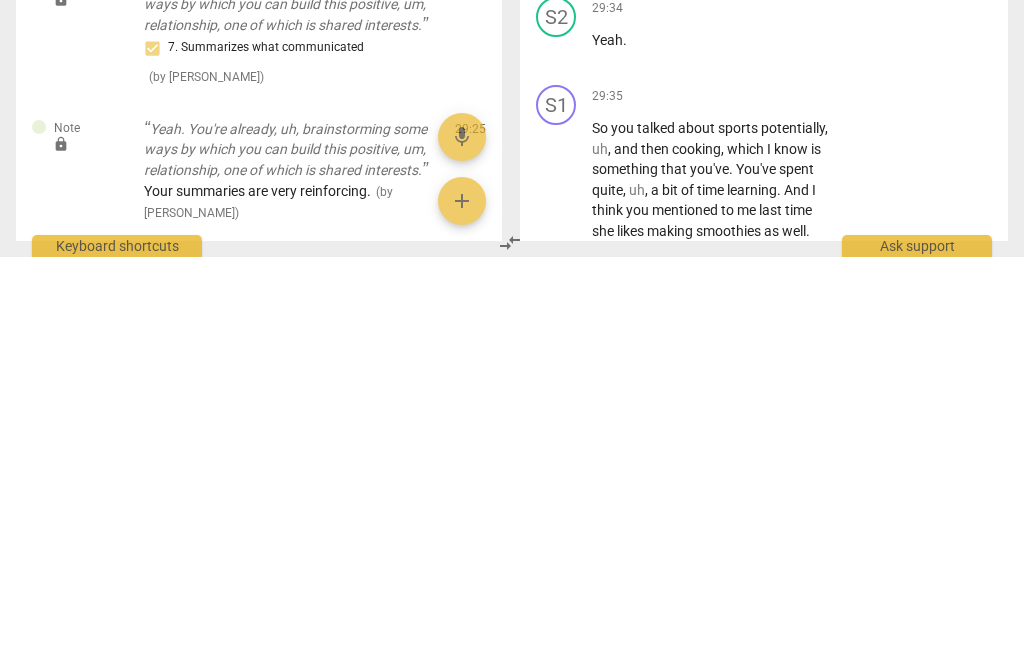 click on "That’s so interesting that you said that he was missing a lot potentially because basically that is what he said." at bounding box center [910, 836] 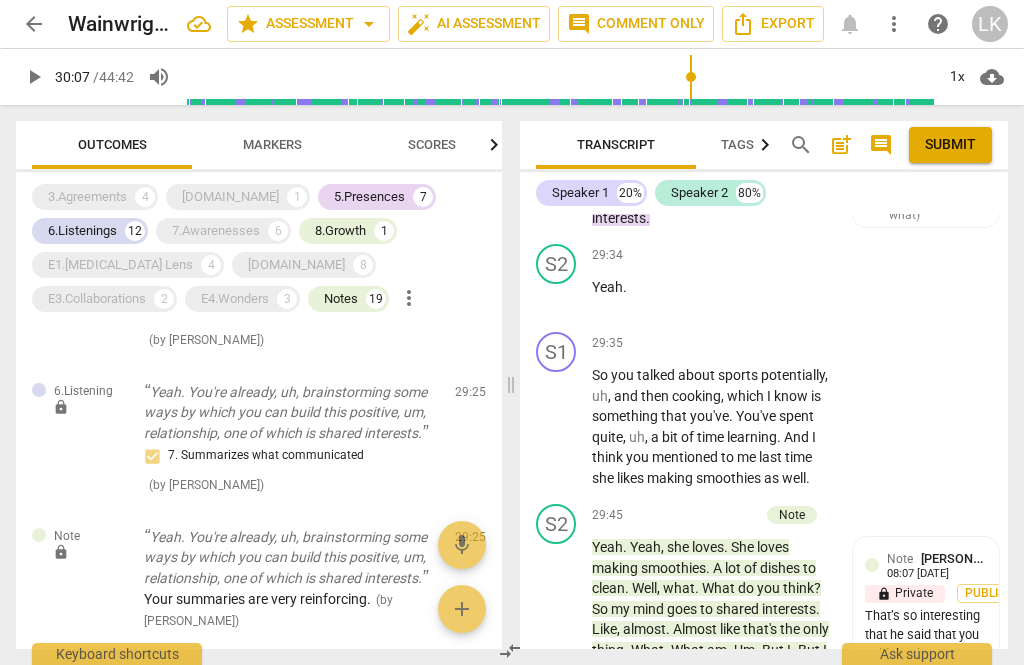 scroll, scrollTop: 17244, scrollLeft: 0, axis: vertical 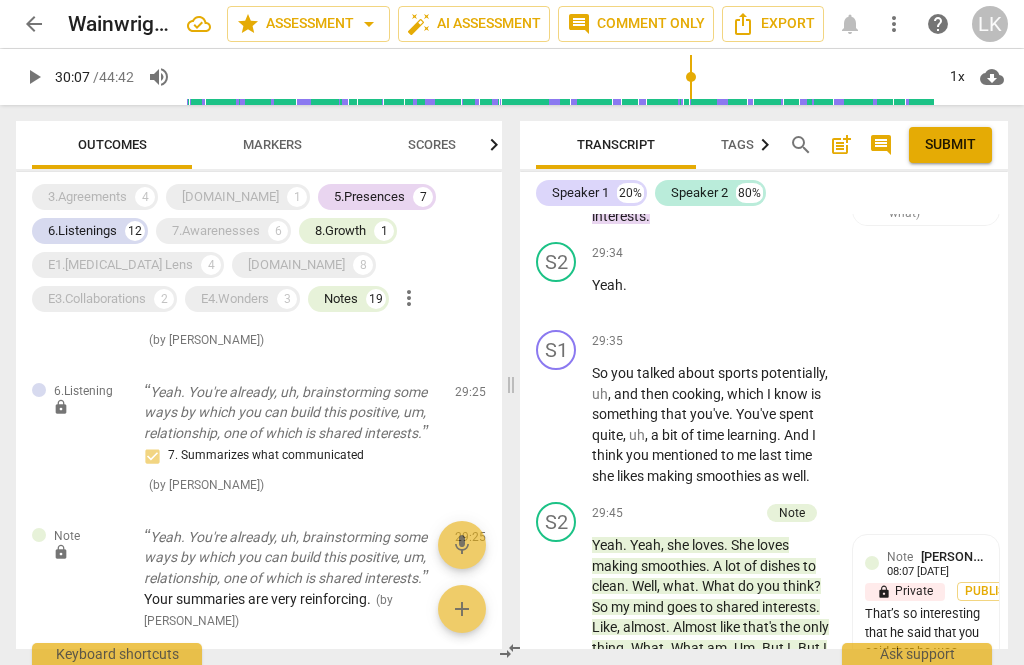 click on "play_arrow" at bounding box center (557, 769) 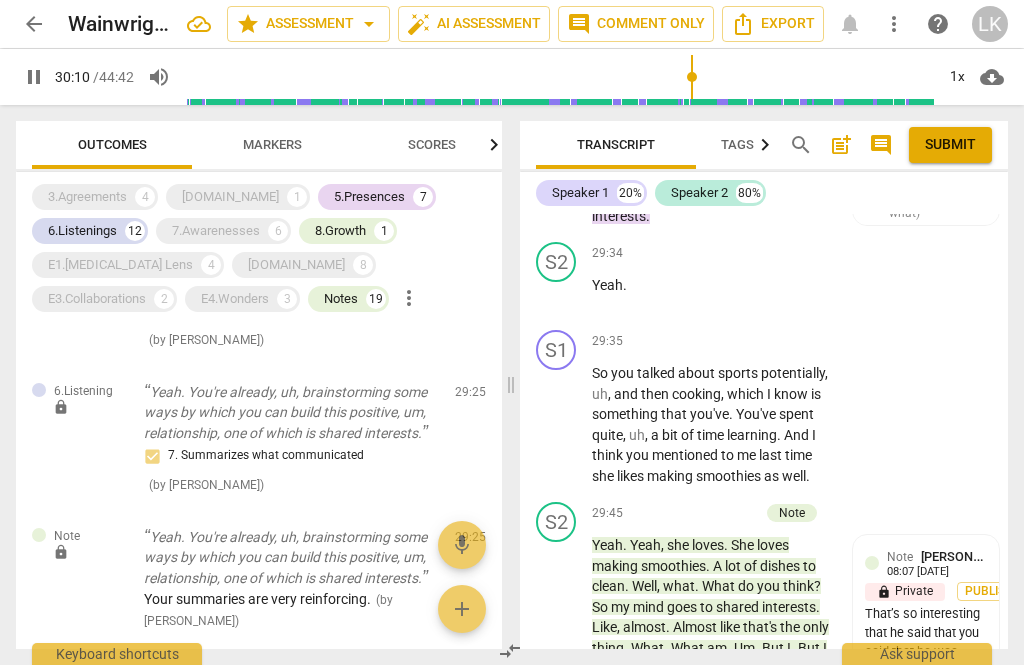 click on "pause" at bounding box center [557, 769] 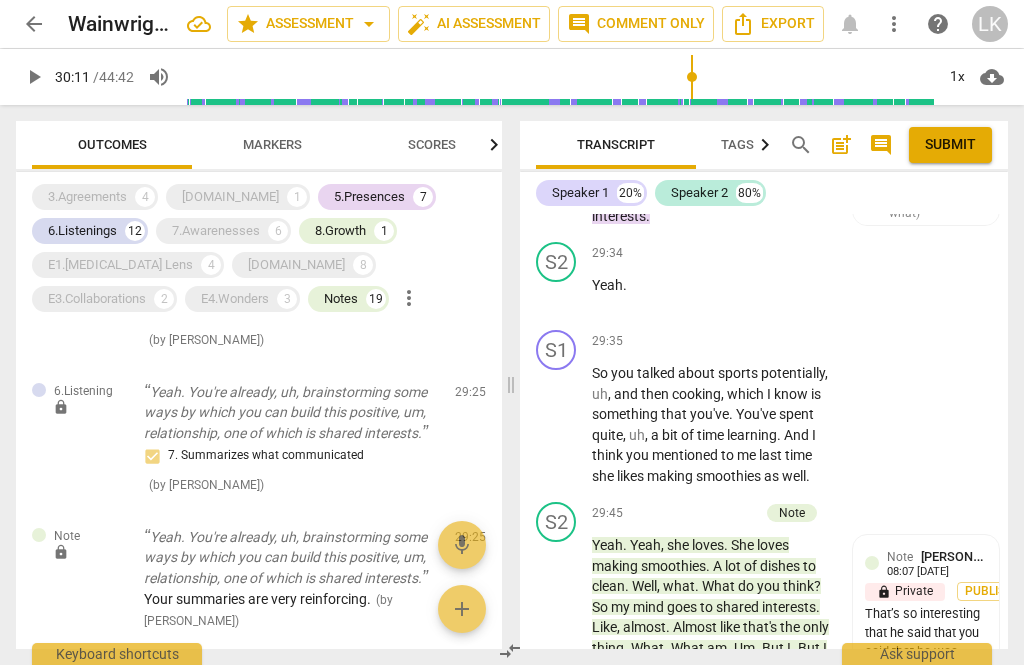 click on "+" at bounding box center [708, 726] 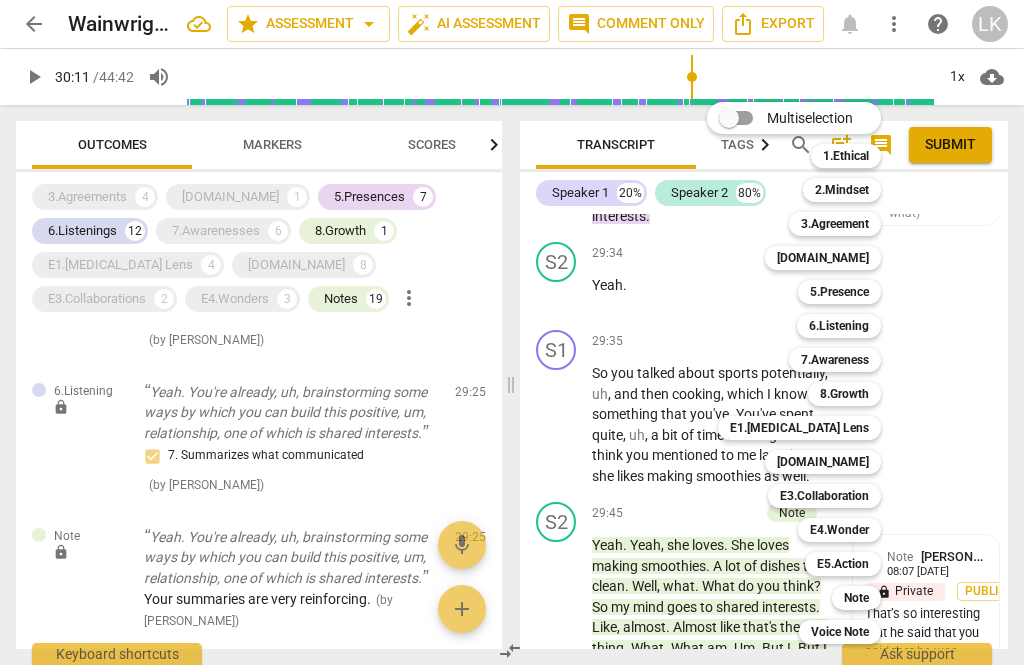 click on "Note" at bounding box center (856, 598) 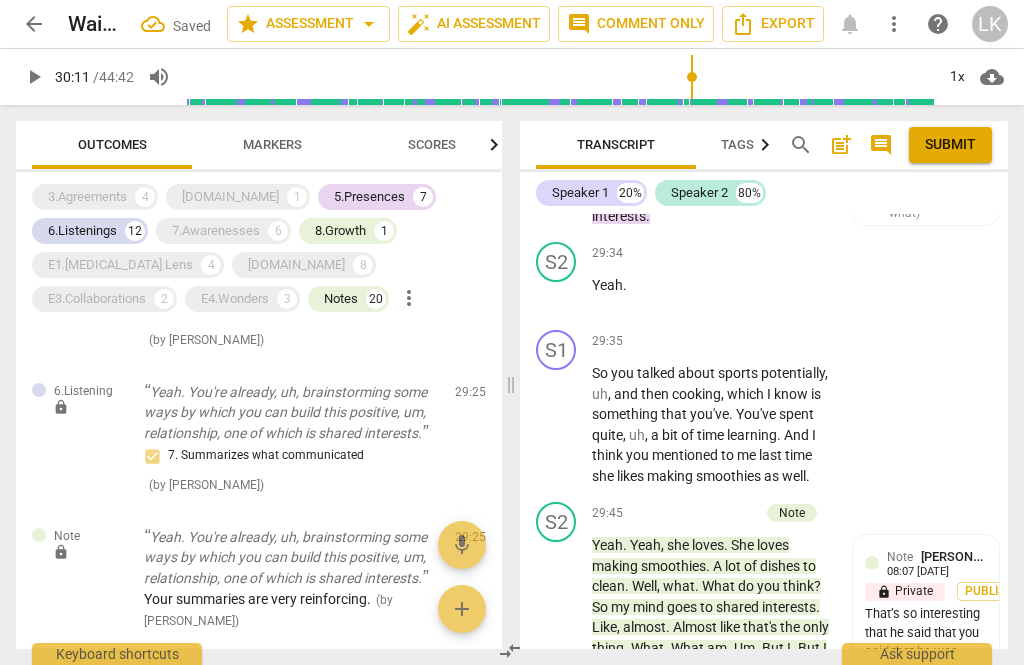 scroll, scrollTop: 12290, scrollLeft: 0, axis: vertical 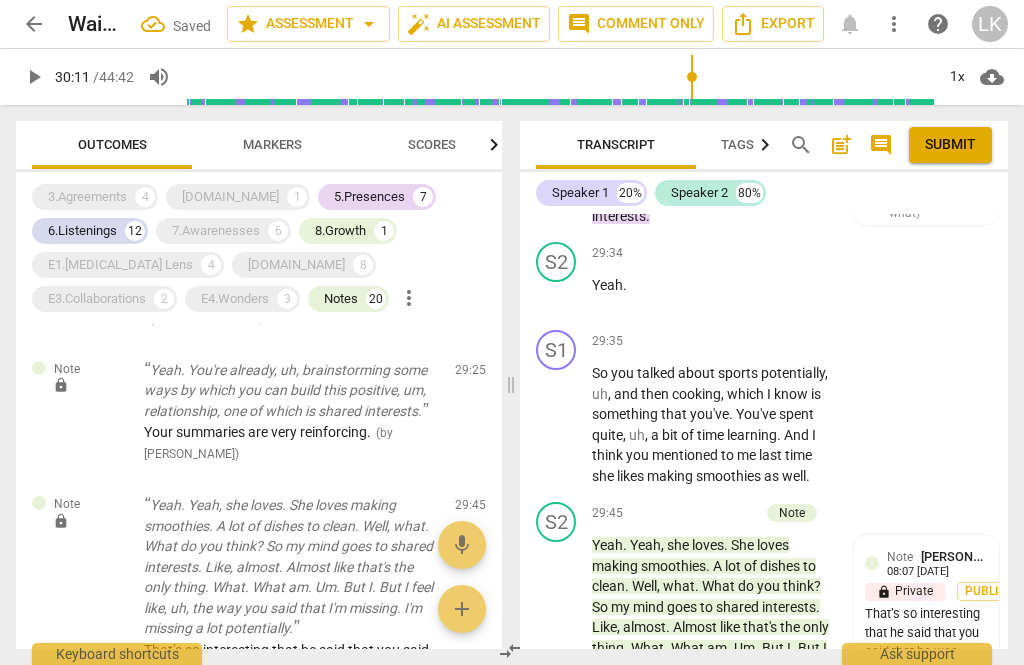 click at bounding box center [894, 845] 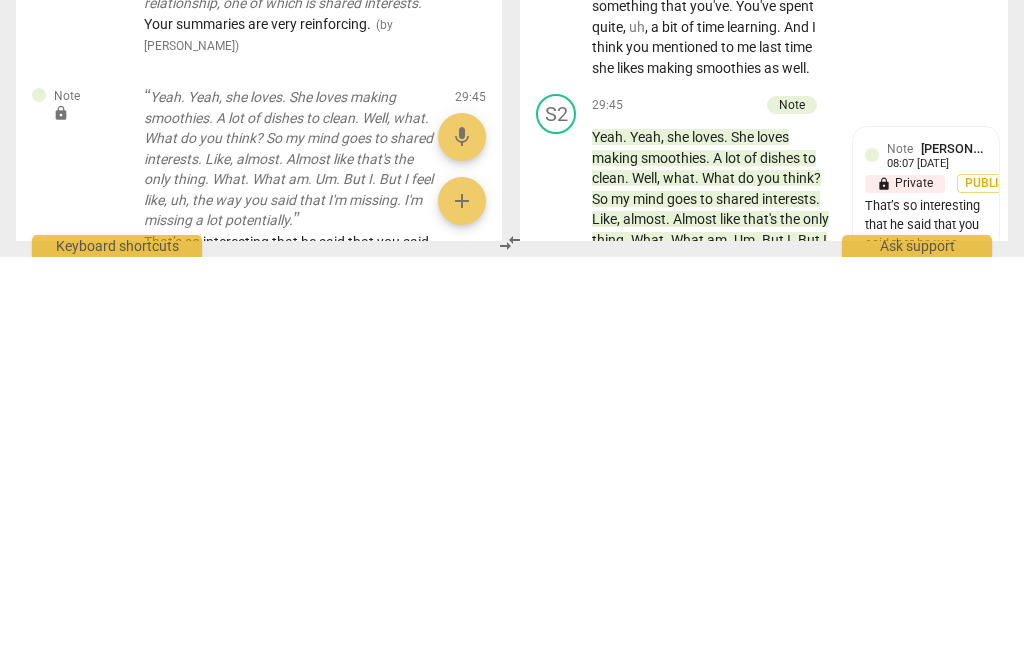 click on "Note [PERSON_NAME] 08:08 [DATE] more_vert lock Private Publish YES!!! mic" at bounding box center (910, 822) 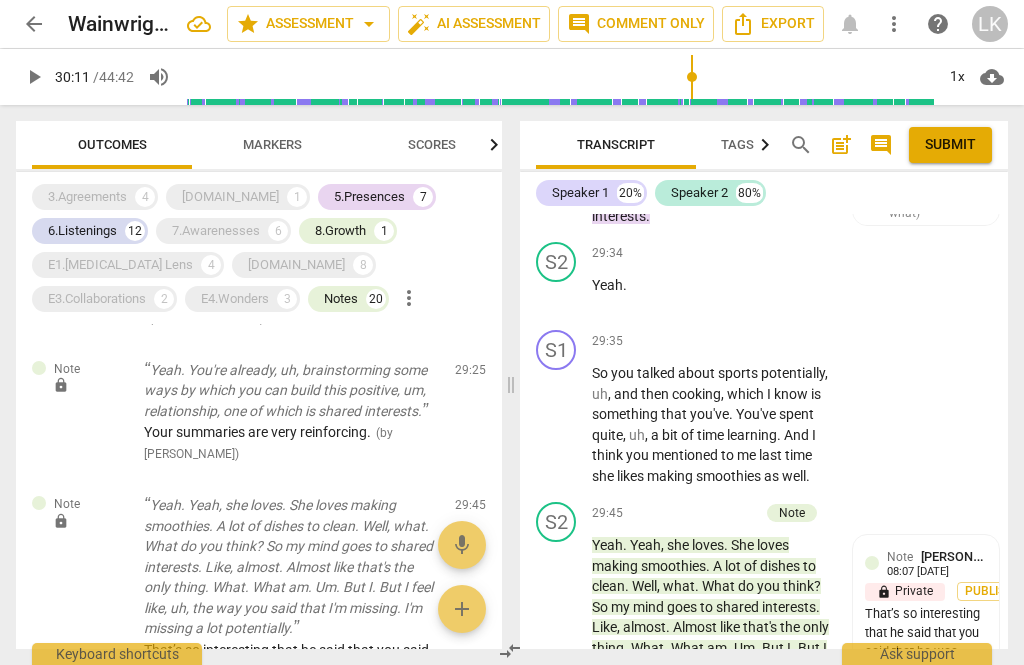click on "Add competency" at bounding box center [711, 727] 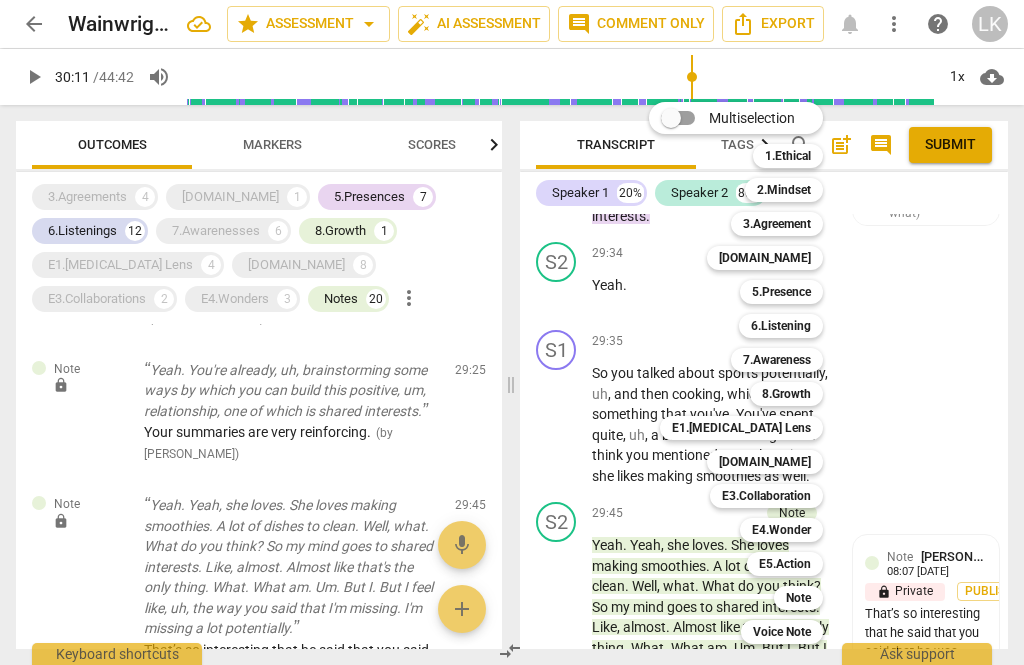 click on "5.Presence" at bounding box center [781, 292] 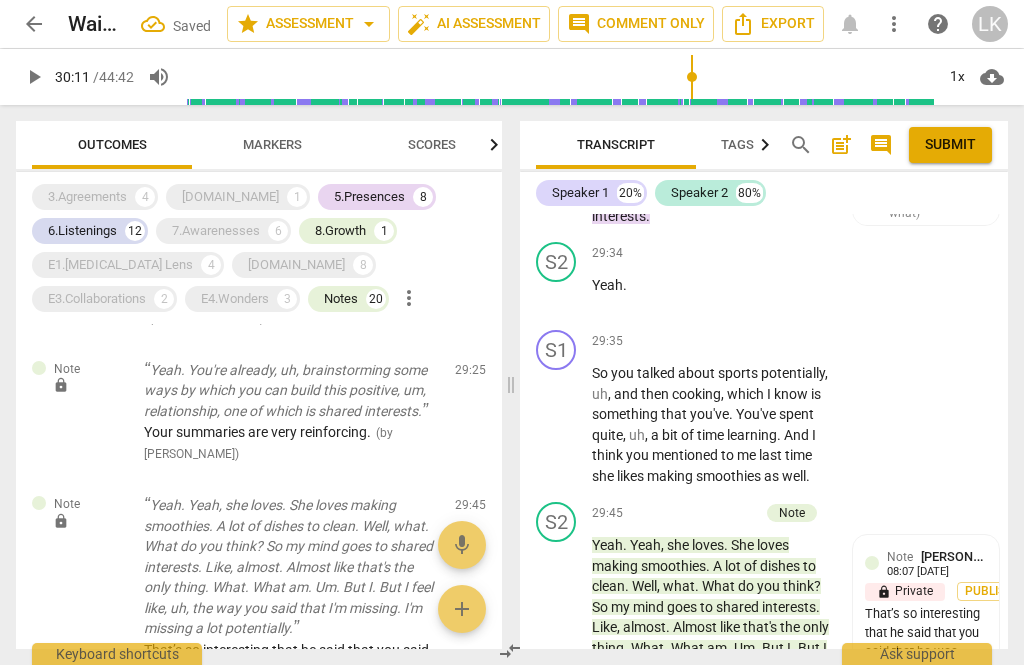 scroll, scrollTop: 17684, scrollLeft: 0, axis: vertical 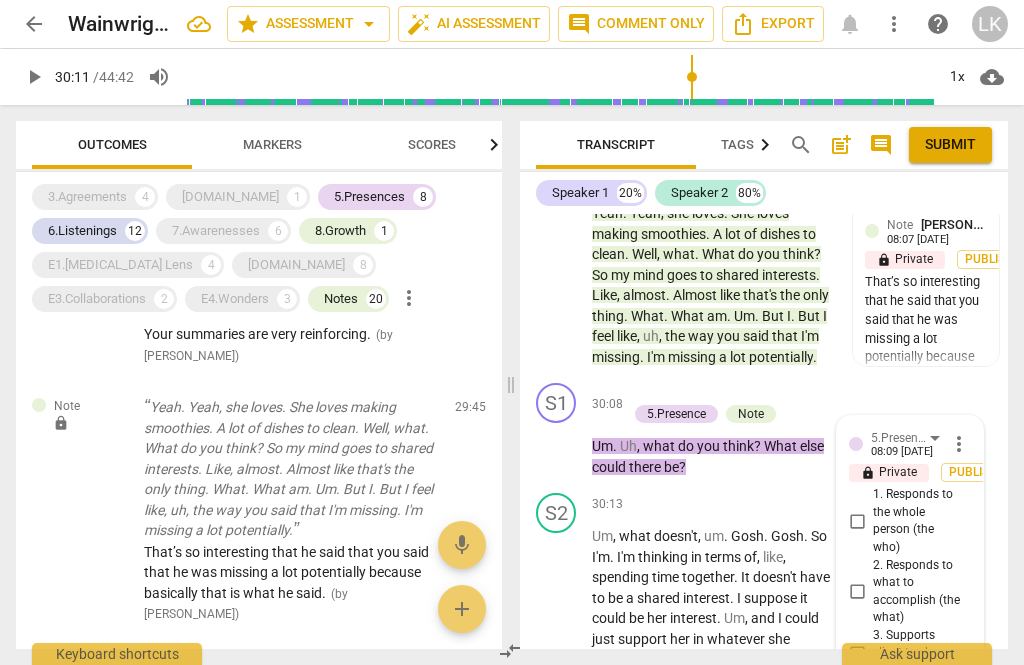 click on "2. Responds to what to accomplish (the what)" at bounding box center (857, 592) 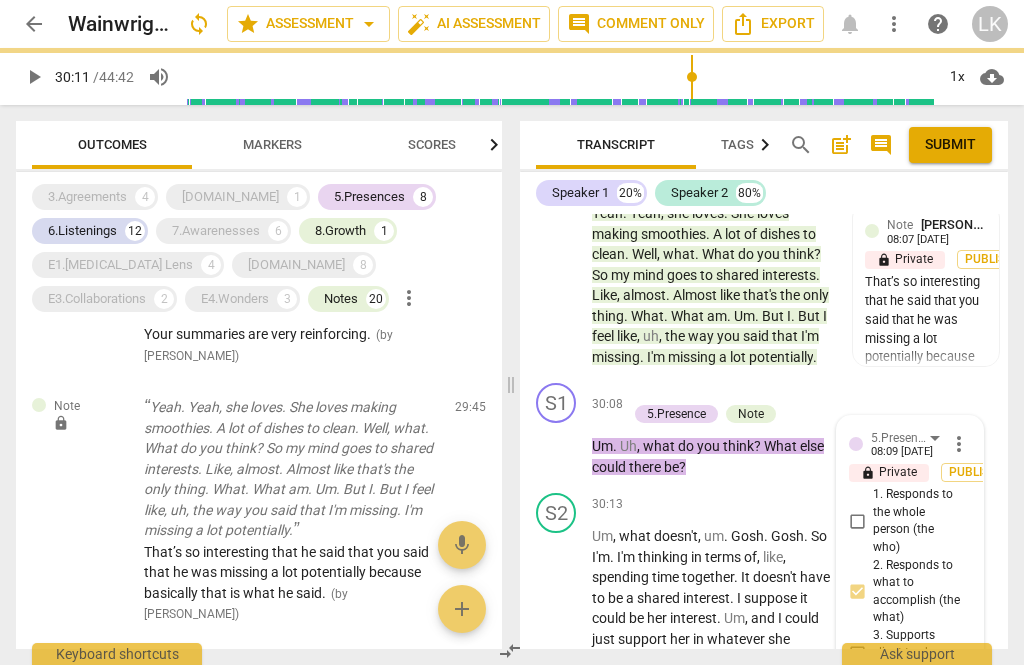 click on "4. Demonstrates curiosity" at bounding box center (857, 697) 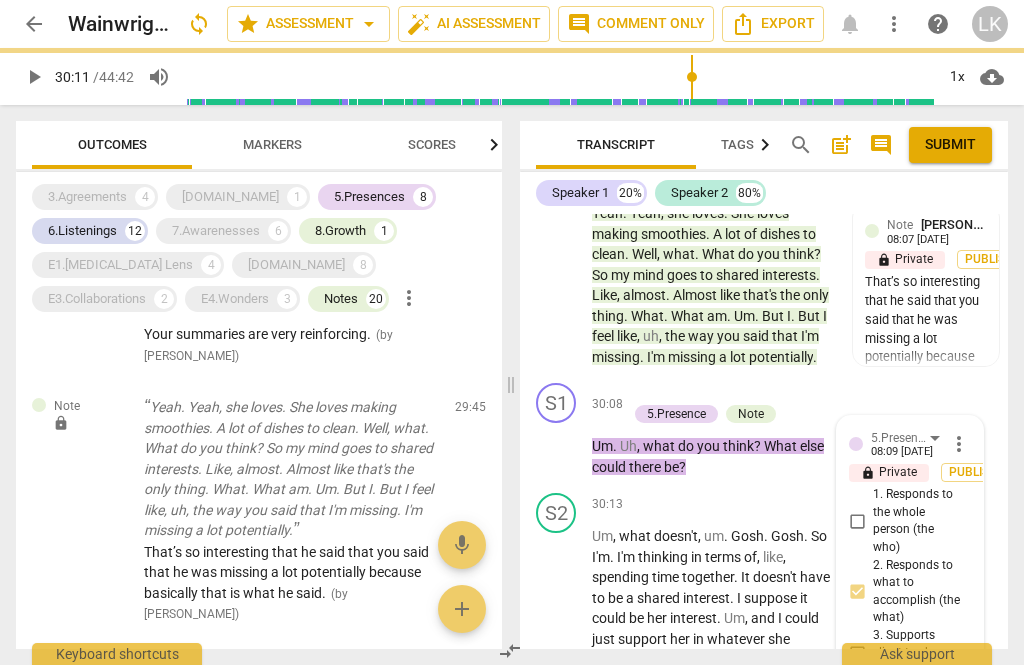 click on "4. Demonstrates curiosity" at bounding box center [857, 697] 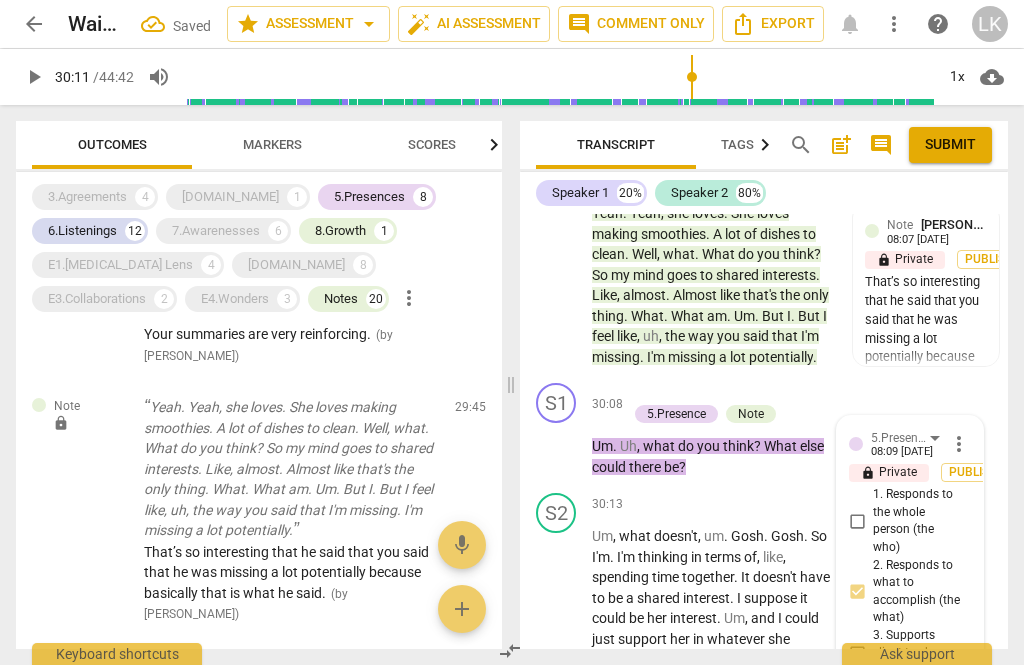 click on "4. Demonstrates curiosity" at bounding box center (857, 697) 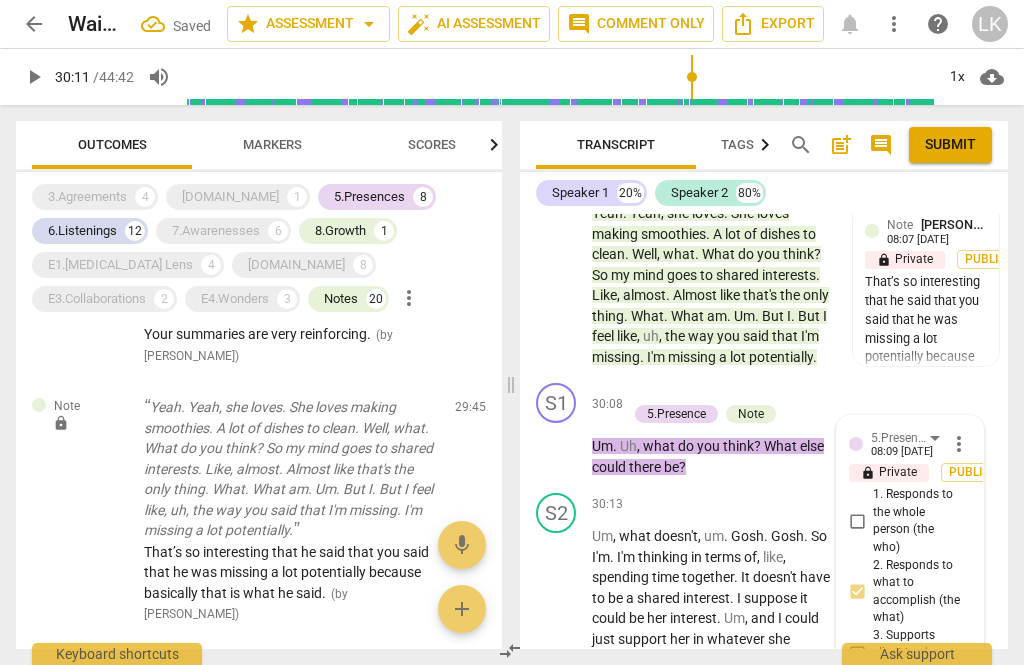 click on "4. Demonstrates curiosity" at bounding box center [857, 697] 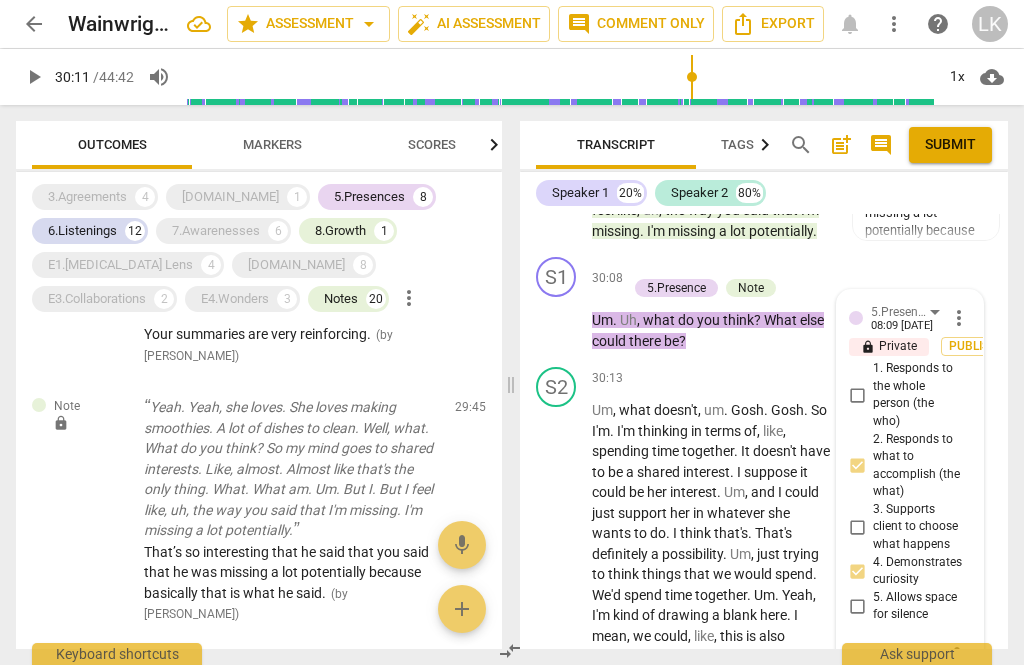 scroll, scrollTop: 17711, scrollLeft: 0, axis: vertical 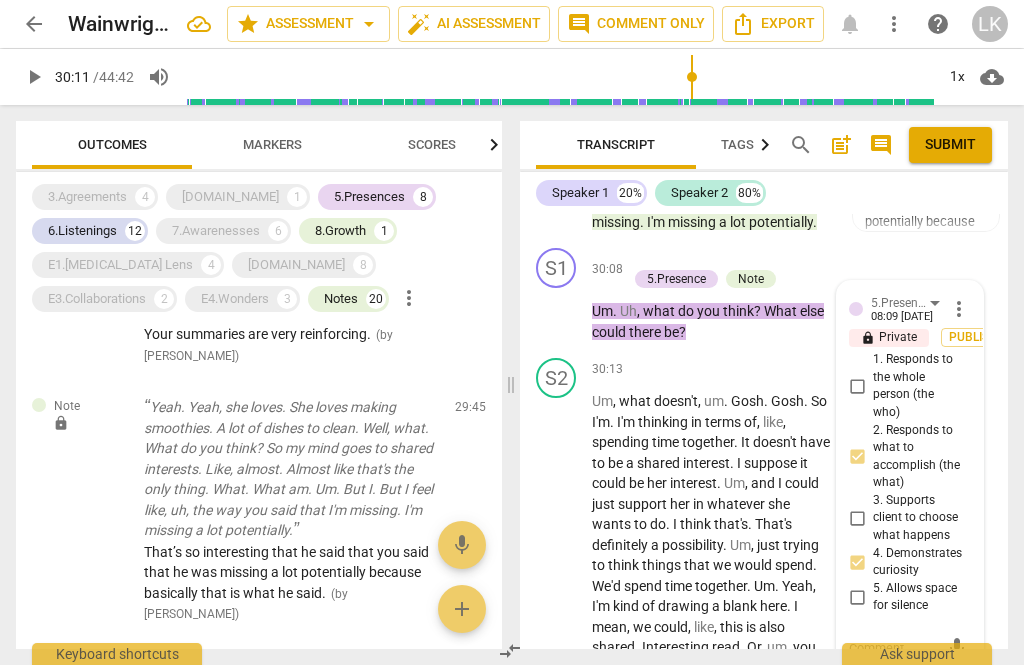 click on "more_vert" at bounding box center (959, 701) 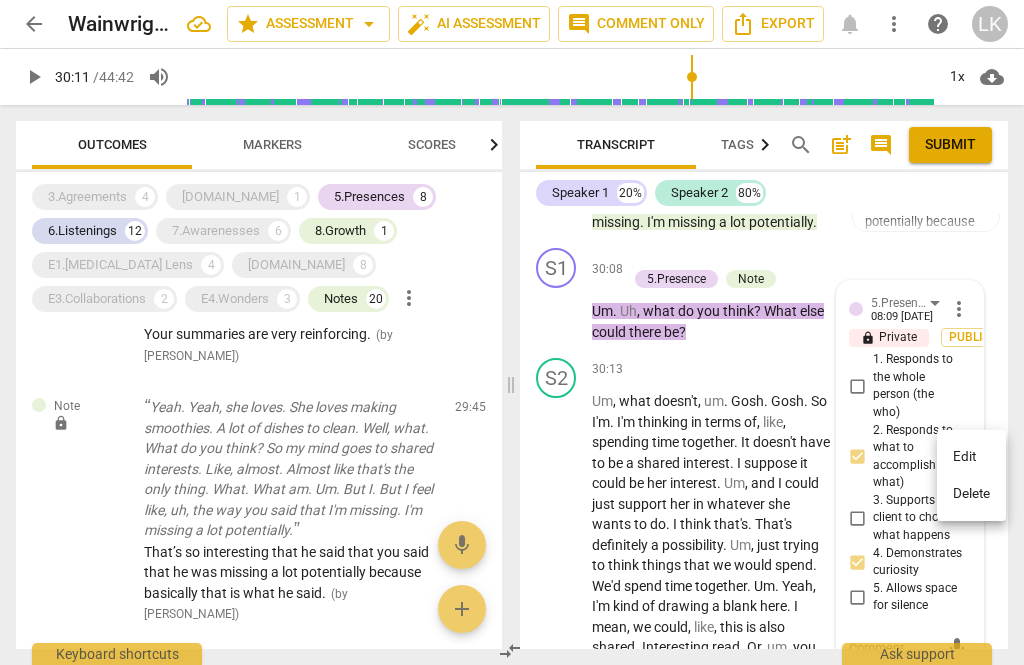 click on "Edit" at bounding box center [971, 457] 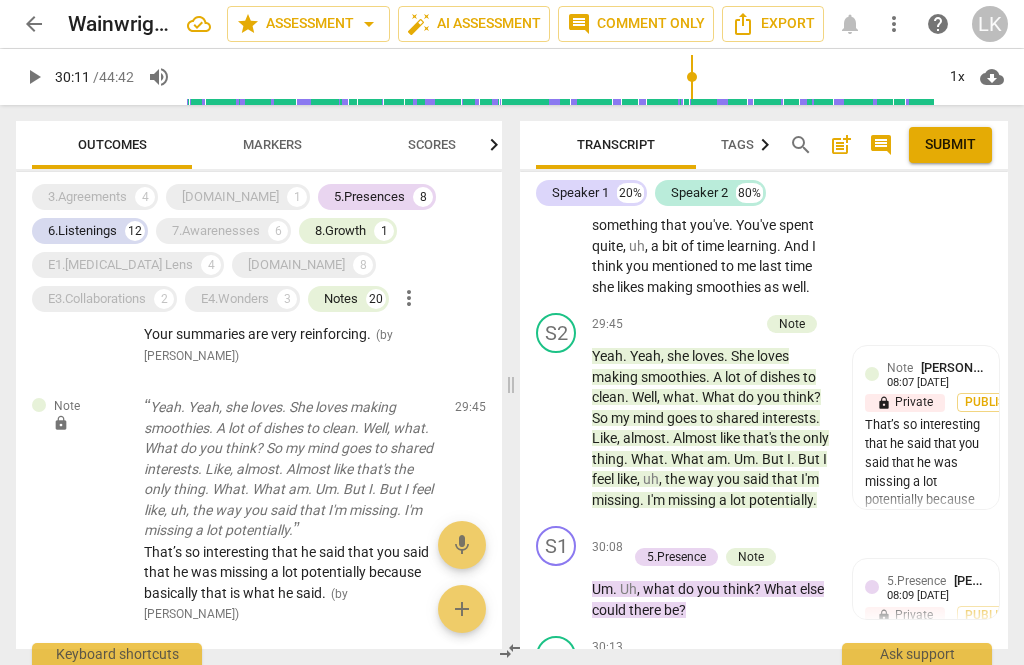scroll, scrollTop: 17416, scrollLeft: 0, axis: vertical 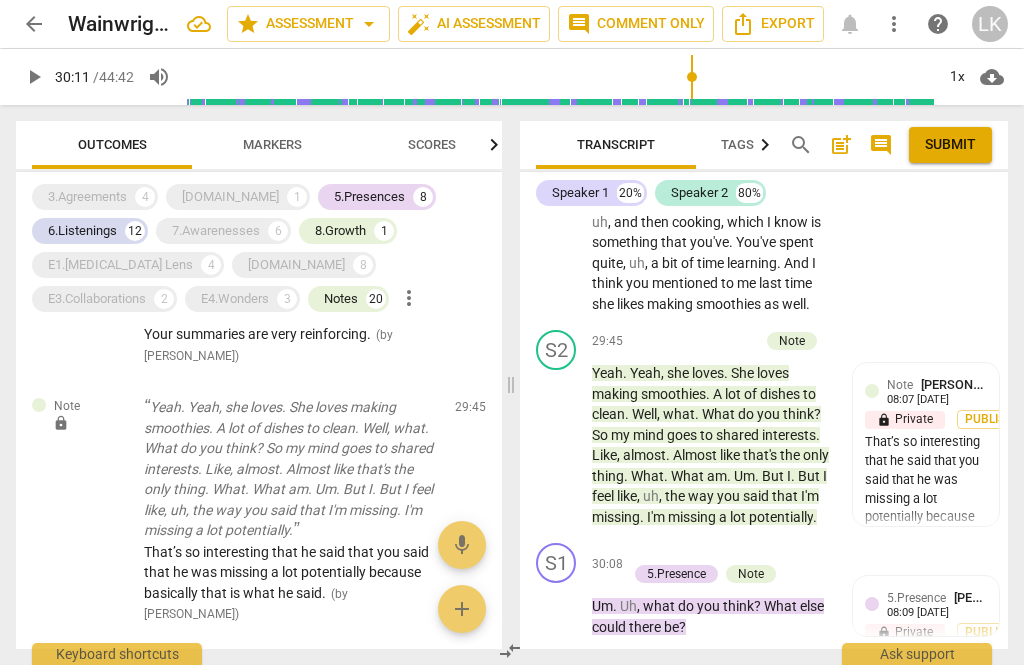click on "Add competency" at bounding box center (698, 554) 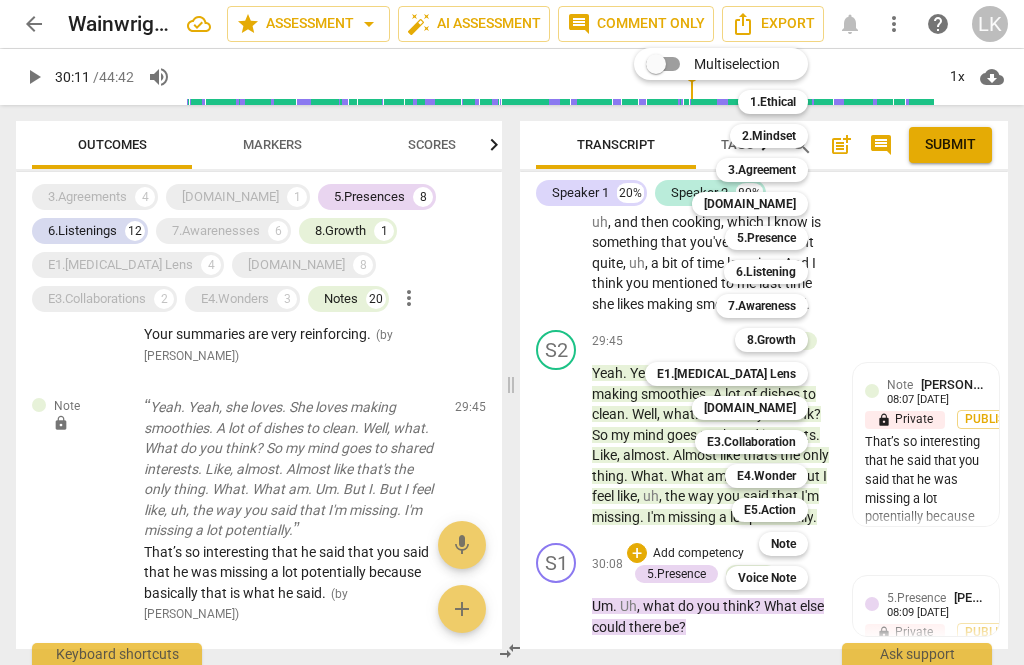 click on "E4.Wonder" at bounding box center (766, 476) 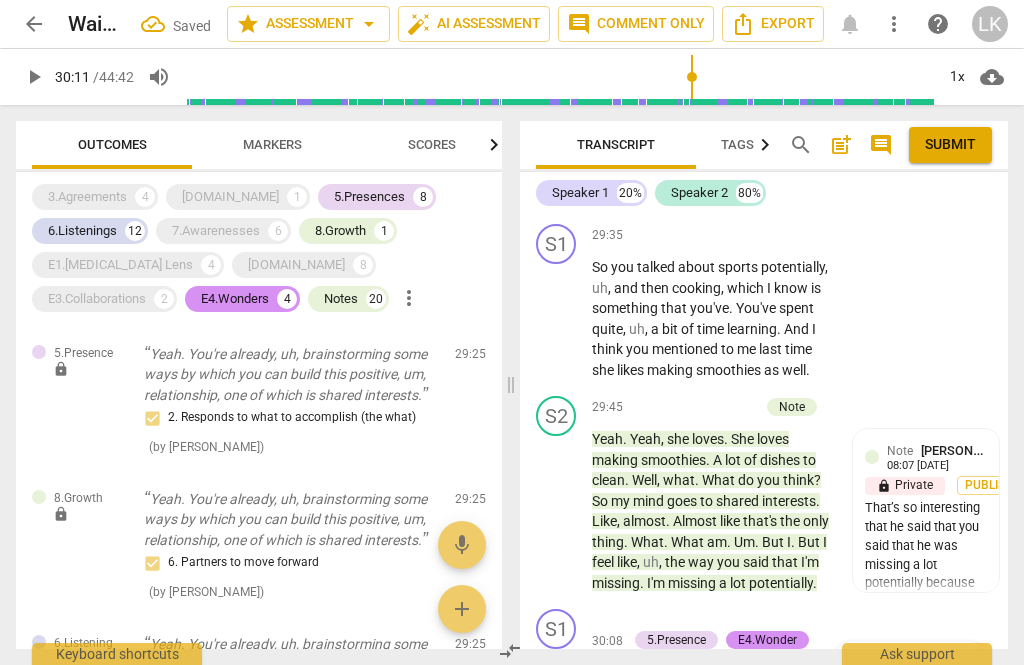 scroll, scrollTop: 17750, scrollLeft: 0, axis: vertical 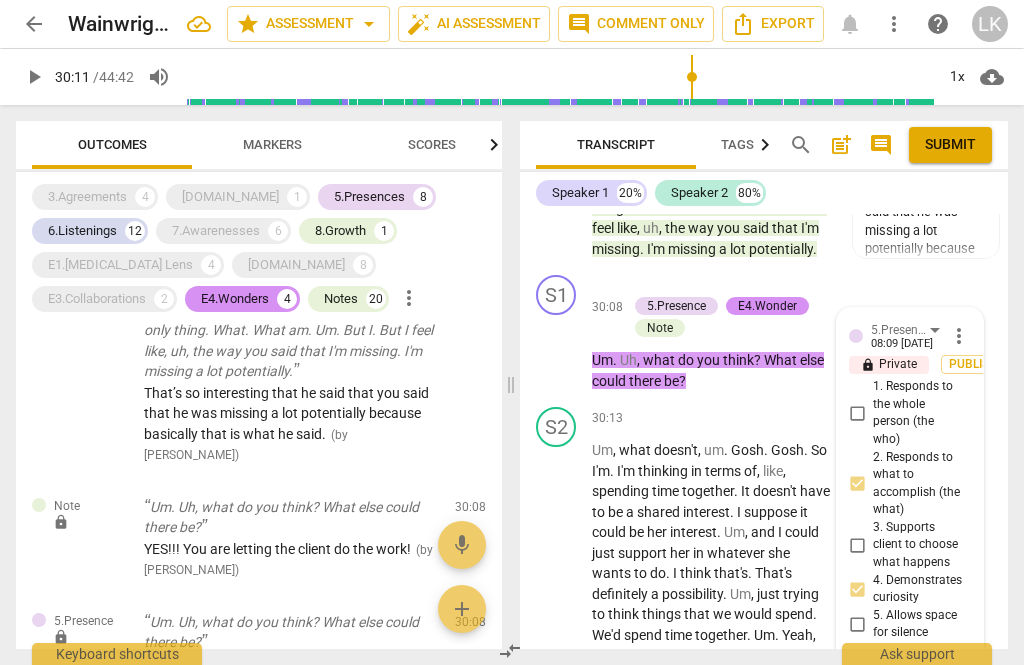click on "3. Asks about possibilities" at bounding box center (918, 875) 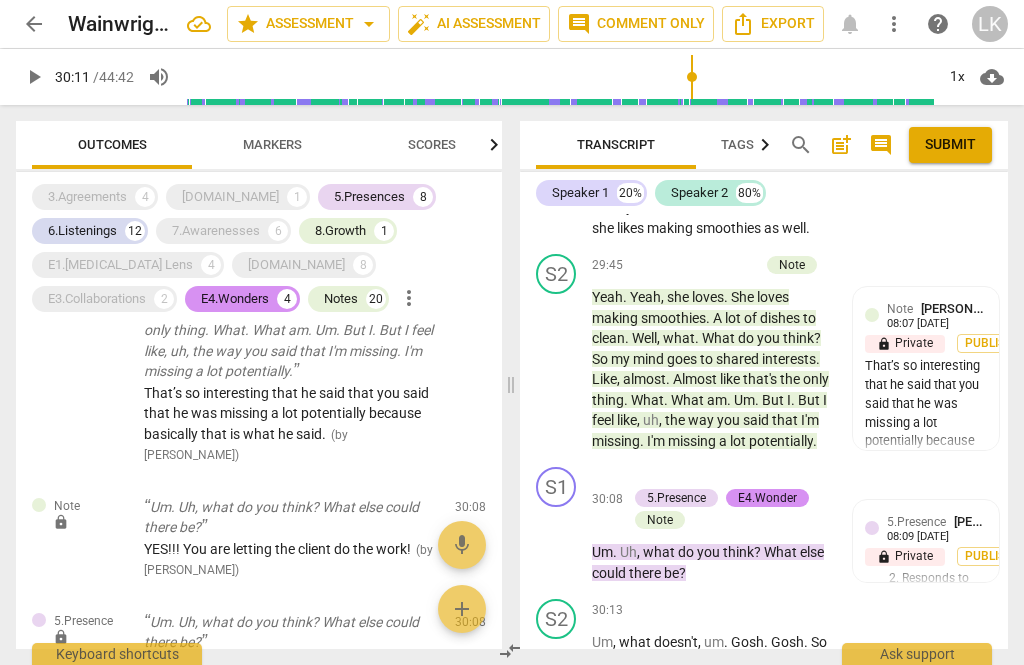 scroll, scrollTop: 17502, scrollLeft: 0, axis: vertical 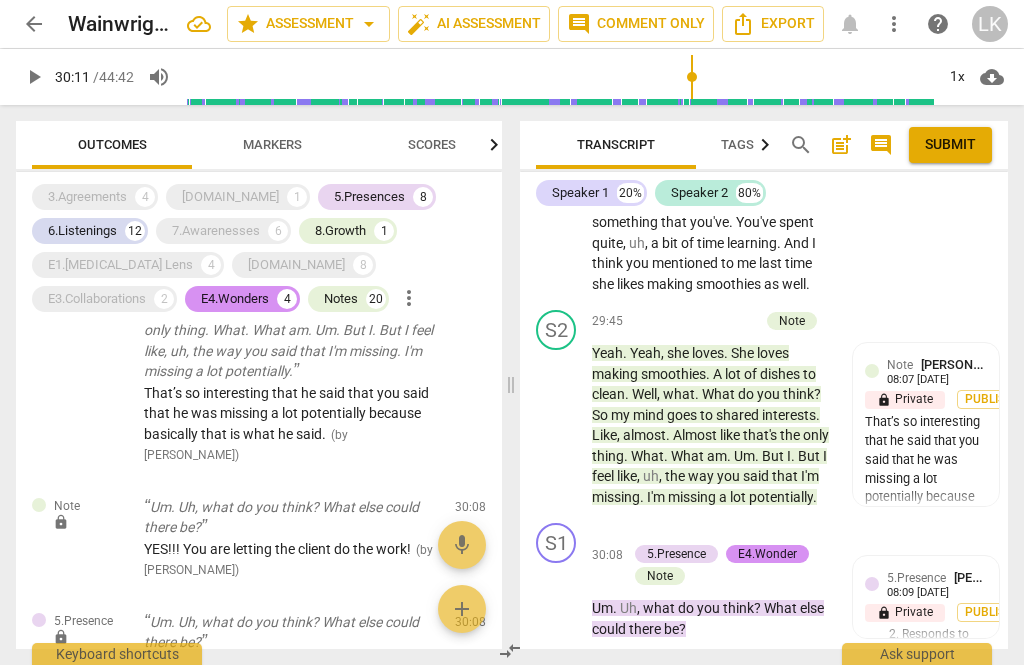 click on "Add competency" at bounding box center (698, 534) 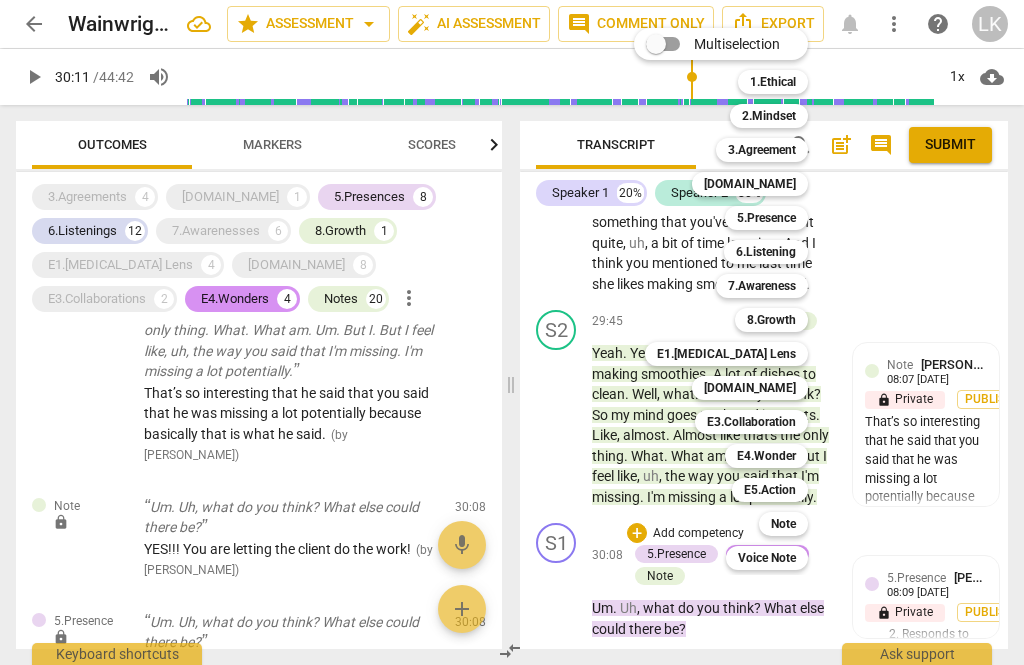 click on "8.Growth" at bounding box center (771, 320) 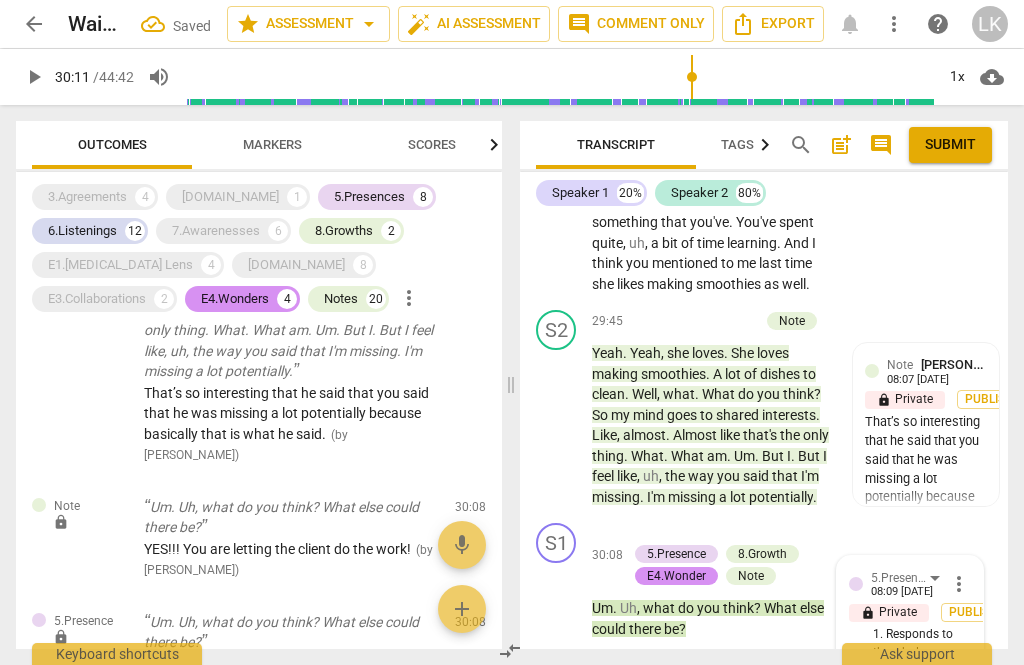 scroll, scrollTop: 17750, scrollLeft: 0, axis: vertical 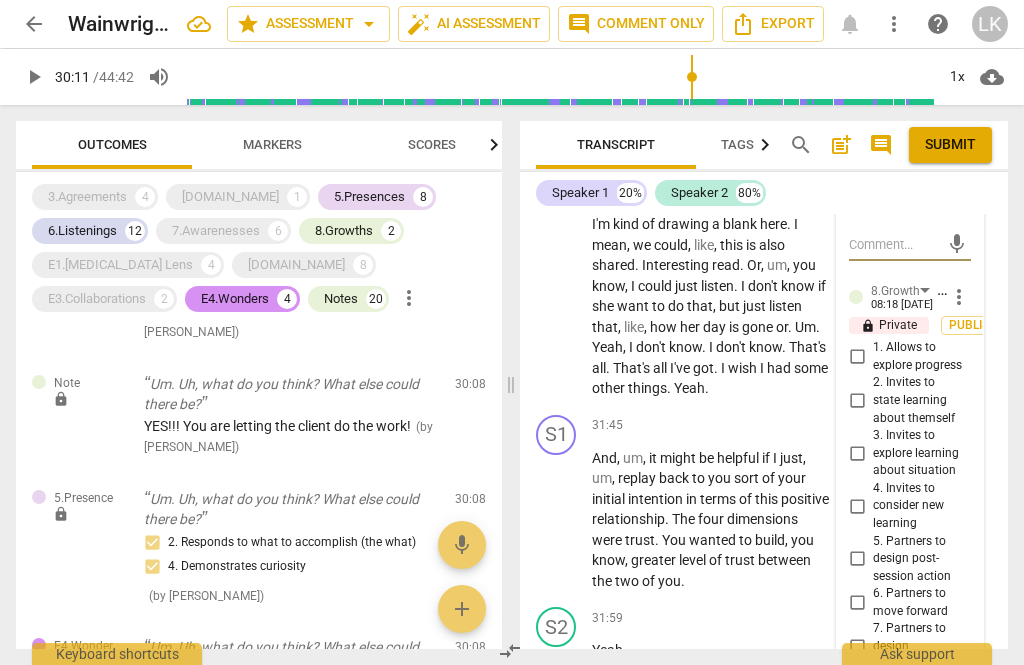 click on "5. Partners to design post-session action" at bounding box center (857, 559) 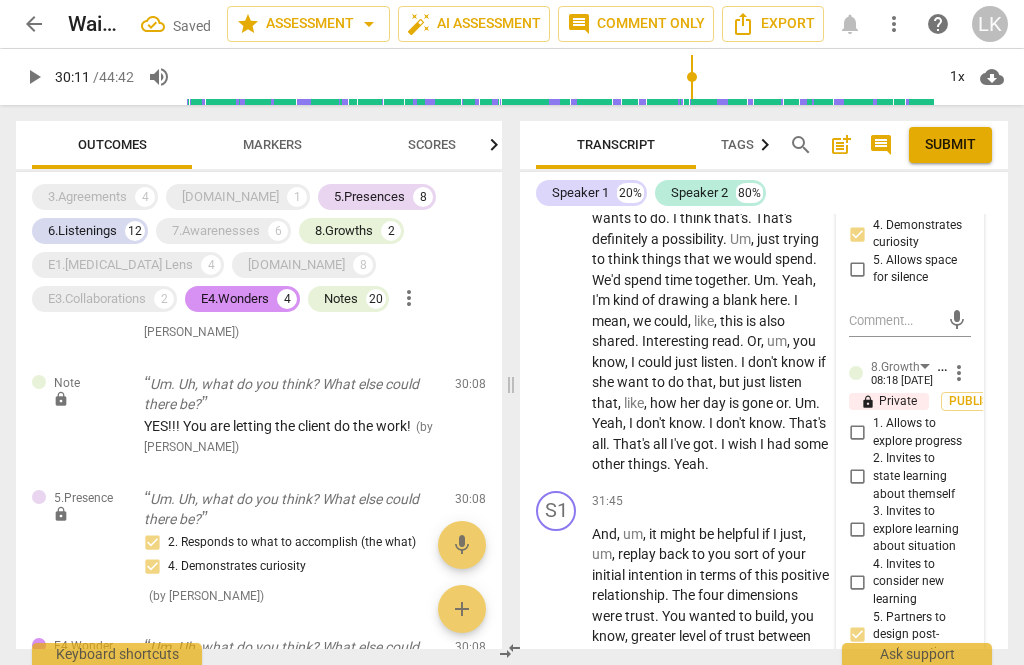 scroll, scrollTop: 18025, scrollLeft: 0, axis: vertical 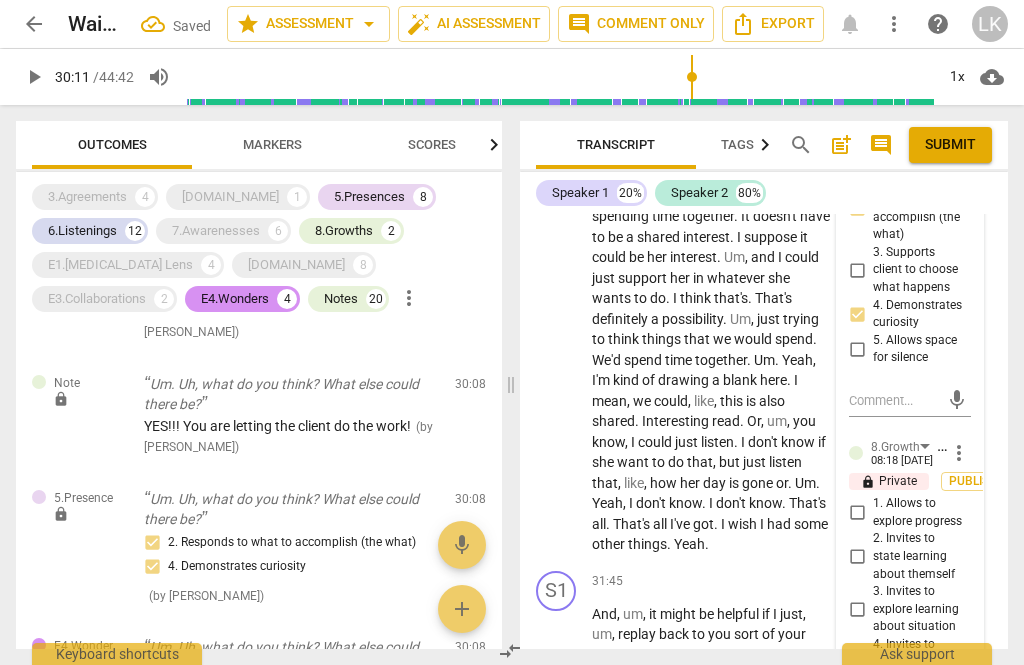 click on "6. Partners to move forward" at bounding box center (857, 759) 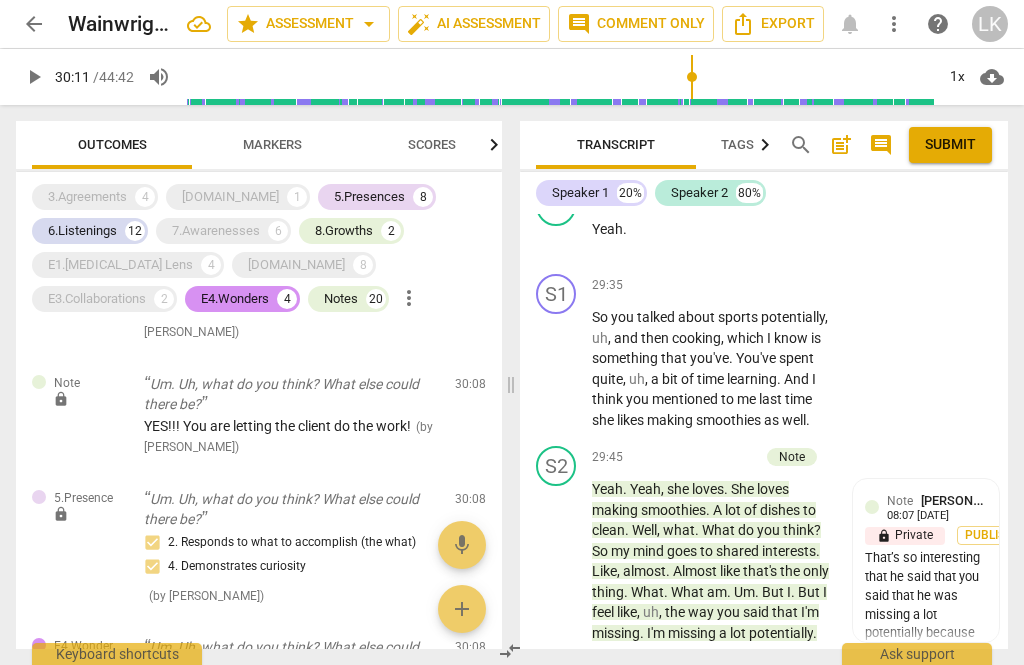 scroll, scrollTop: 17338, scrollLeft: 0, axis: vertical 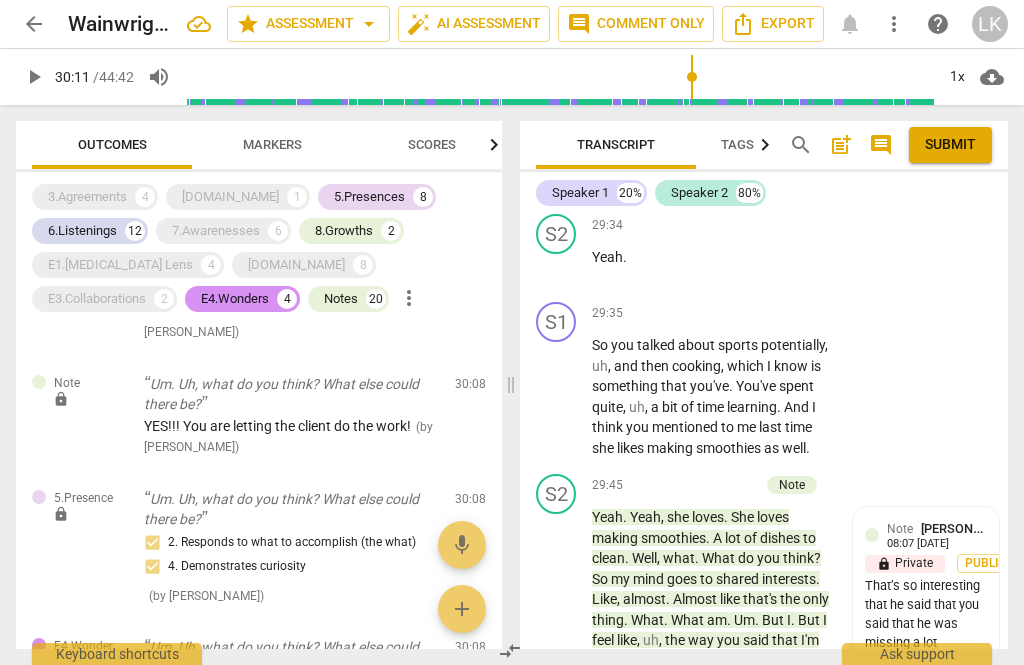 click on "play_arrow" at bounding box center [557, 762] 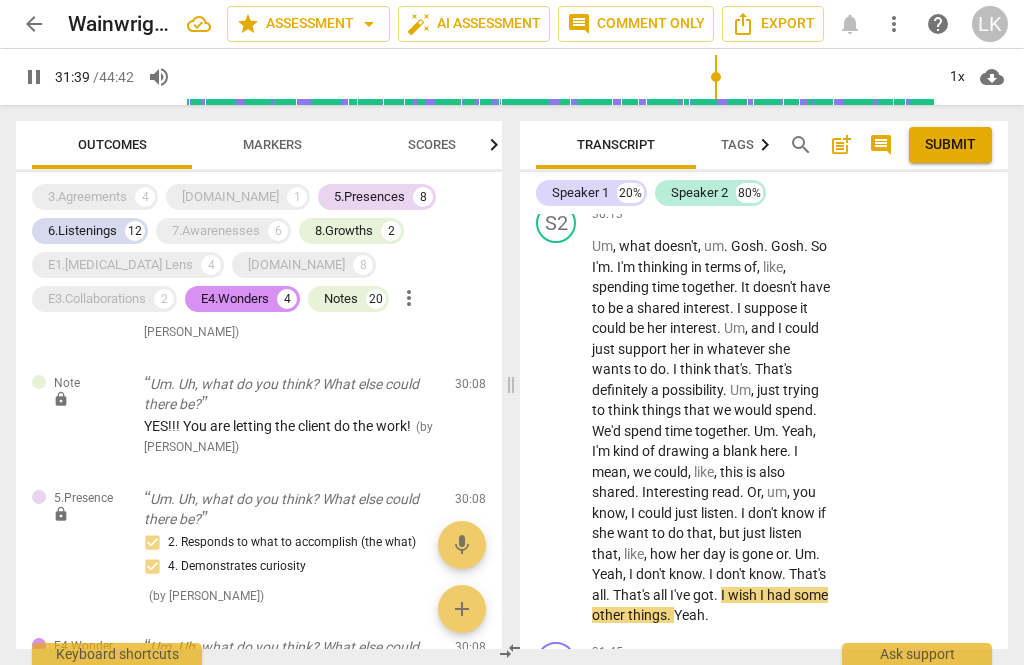scroll, scrollTop: 18118, scrollLeft: 0, axis: vertical 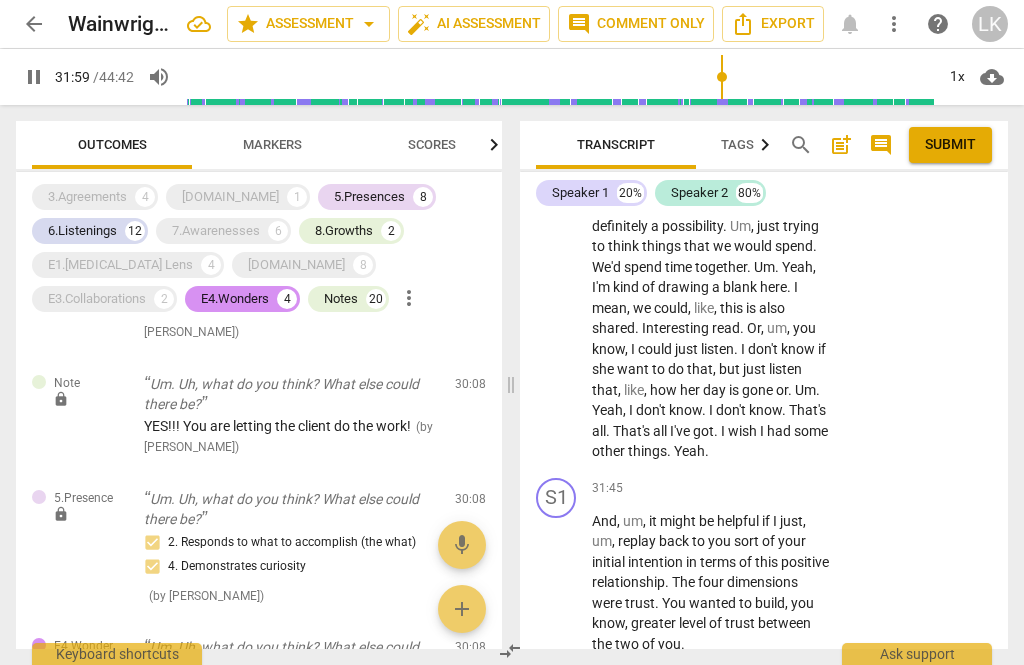 click on "pause" at bounding box center (557, 583) 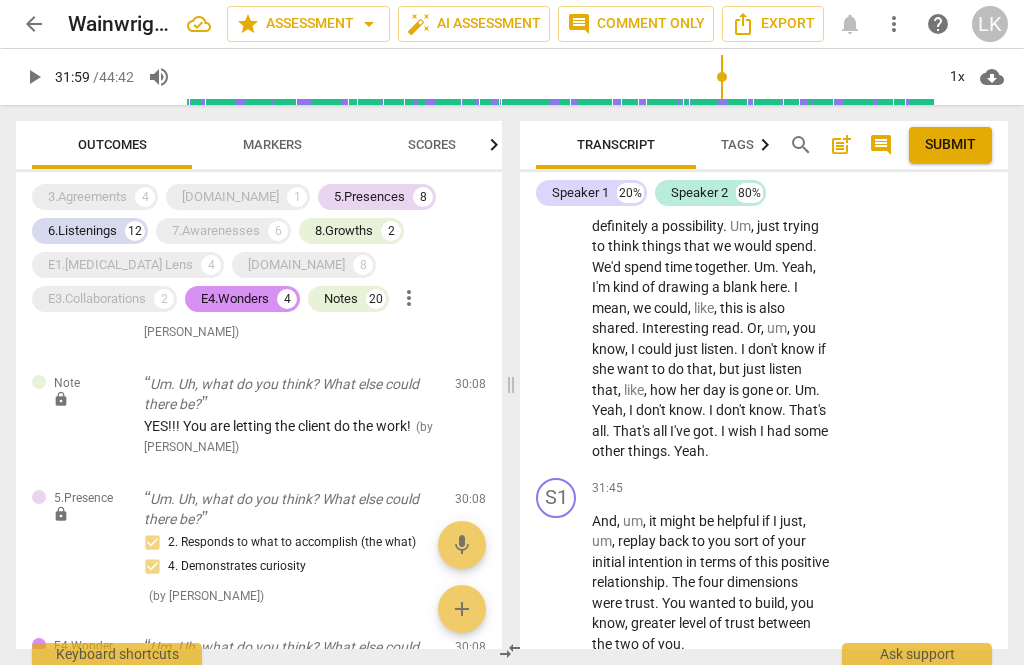 click on "+" at bounding box center (708, 489) 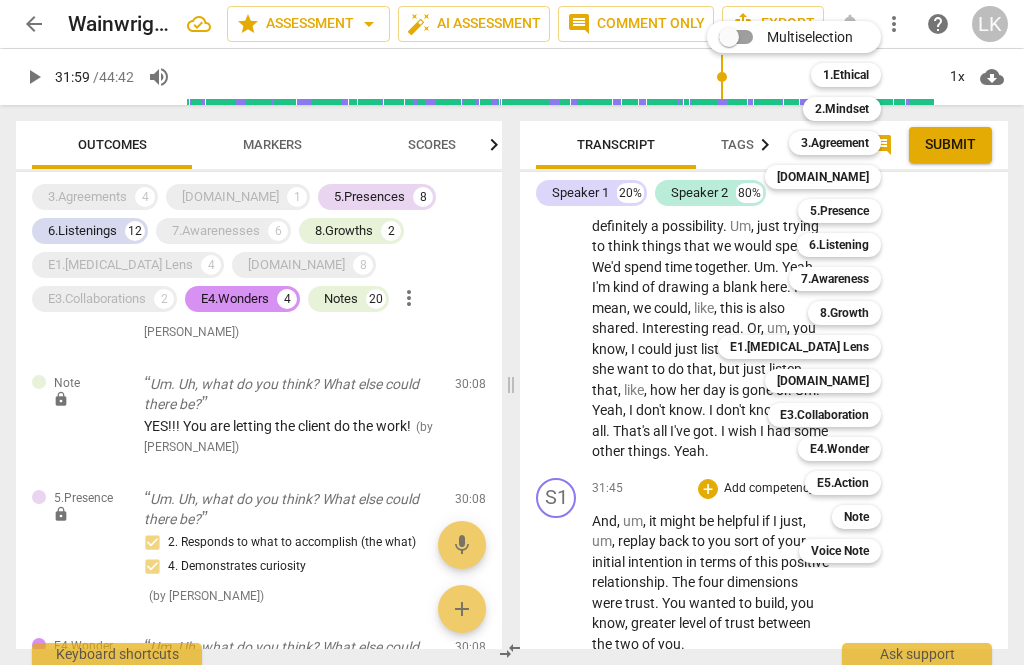 click on "Note" at bounding box center (856, 517) 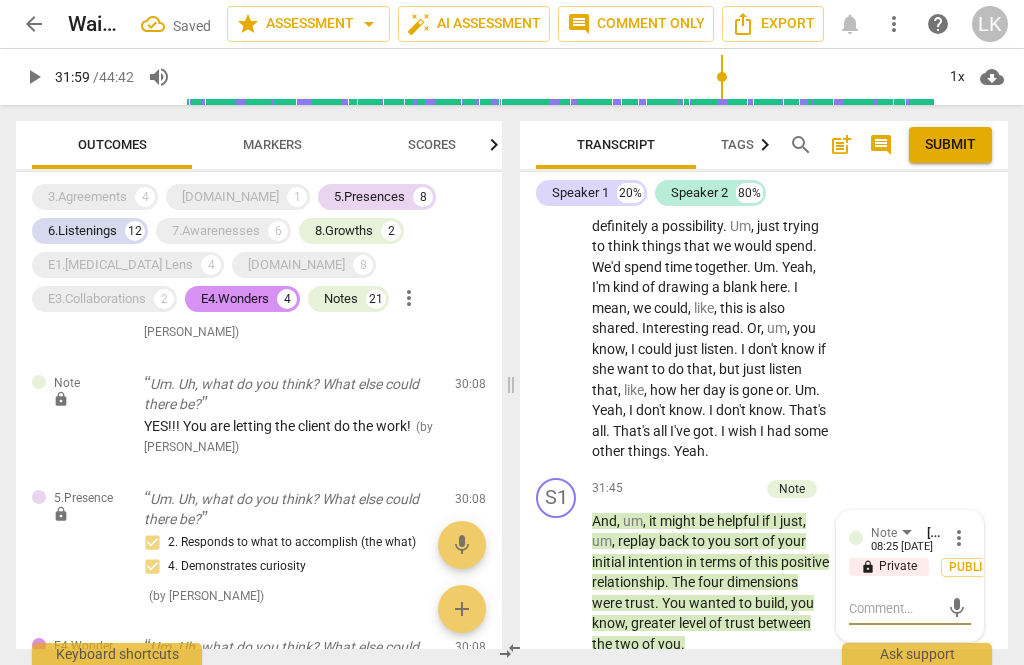 scroll, scrollTop: 13385, scrollLeft: 0, axis: vertical 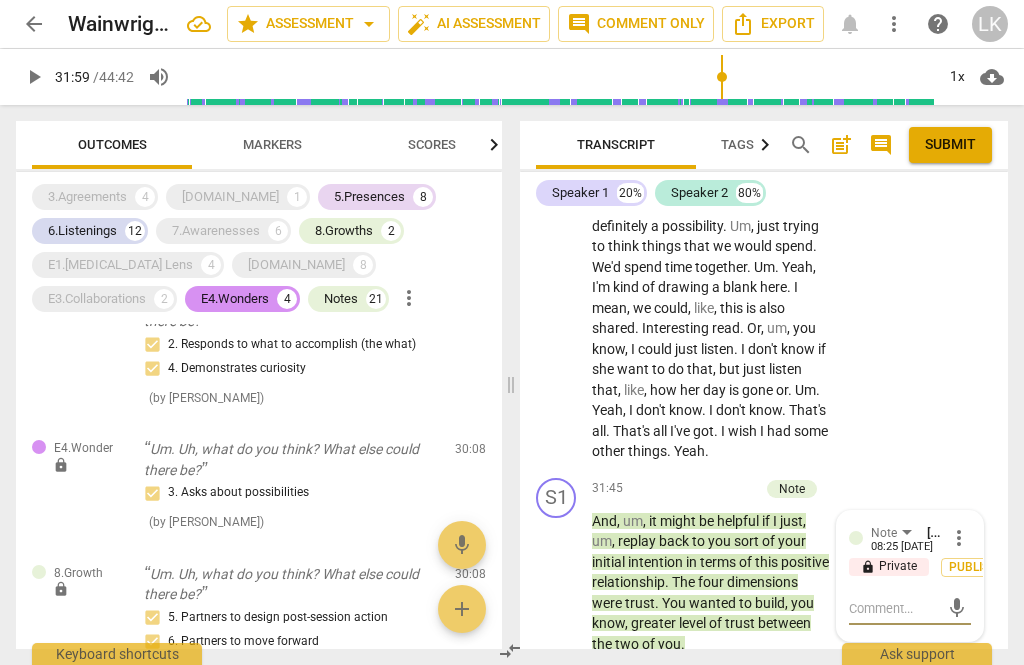 click at bounding box center (894, 608) 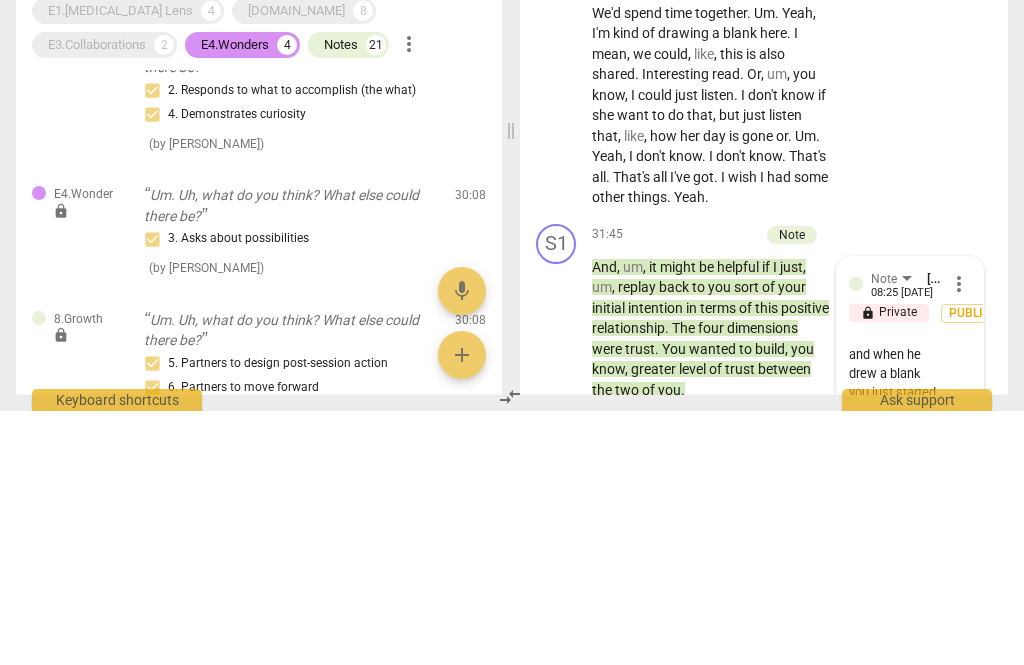 scroll, scrollTop: 38, scrollLeft: 0, axis: vertical 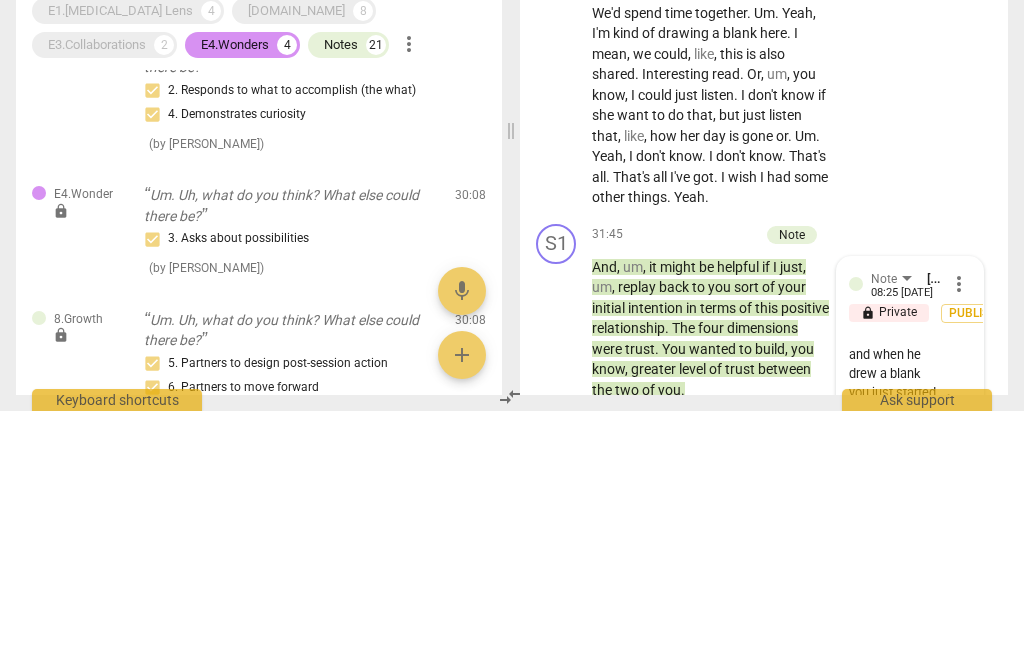 click on "Nice. You asked him first, and when he drew a blank you just started with selecting his own words back to him." at bounding box center [894, 656] 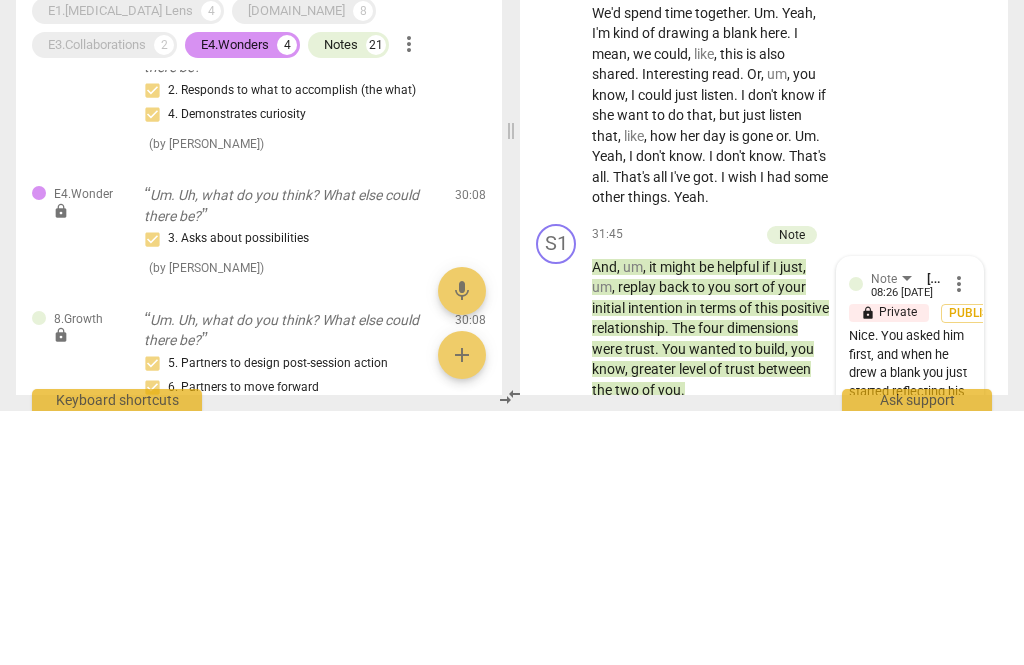 scroll, scrollTop: 0, scrollLeft: 0, axis: both 